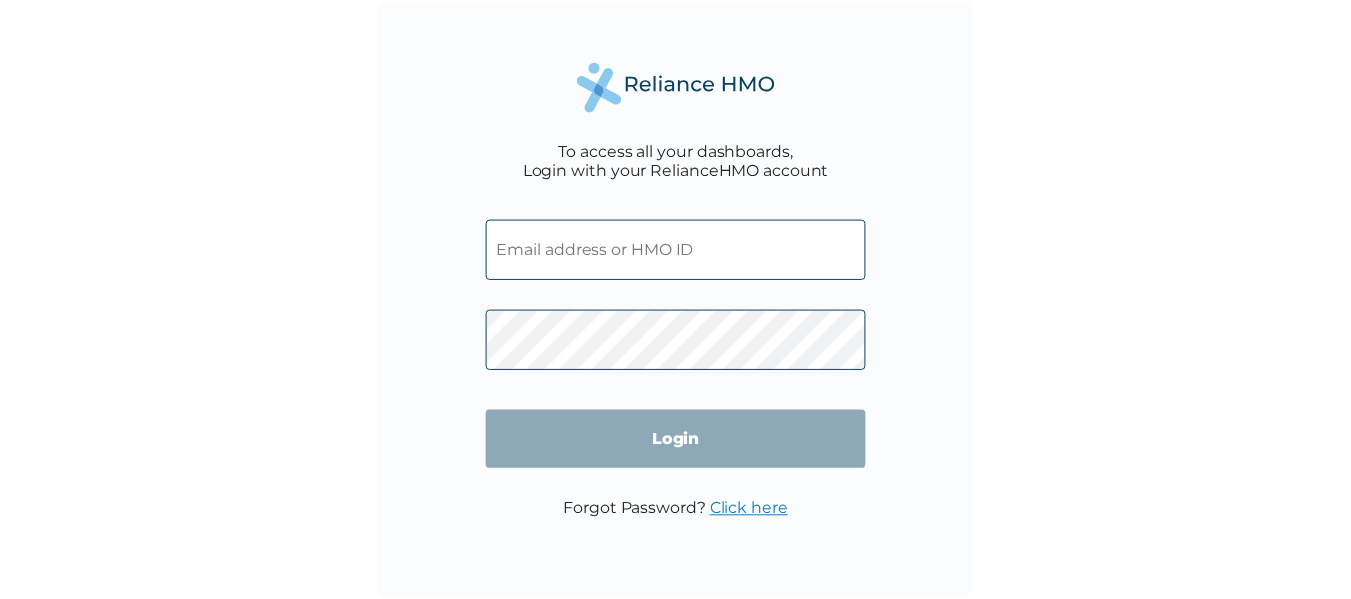 scroll, scrollTop: 0, scrollLeft: 0, axis: both 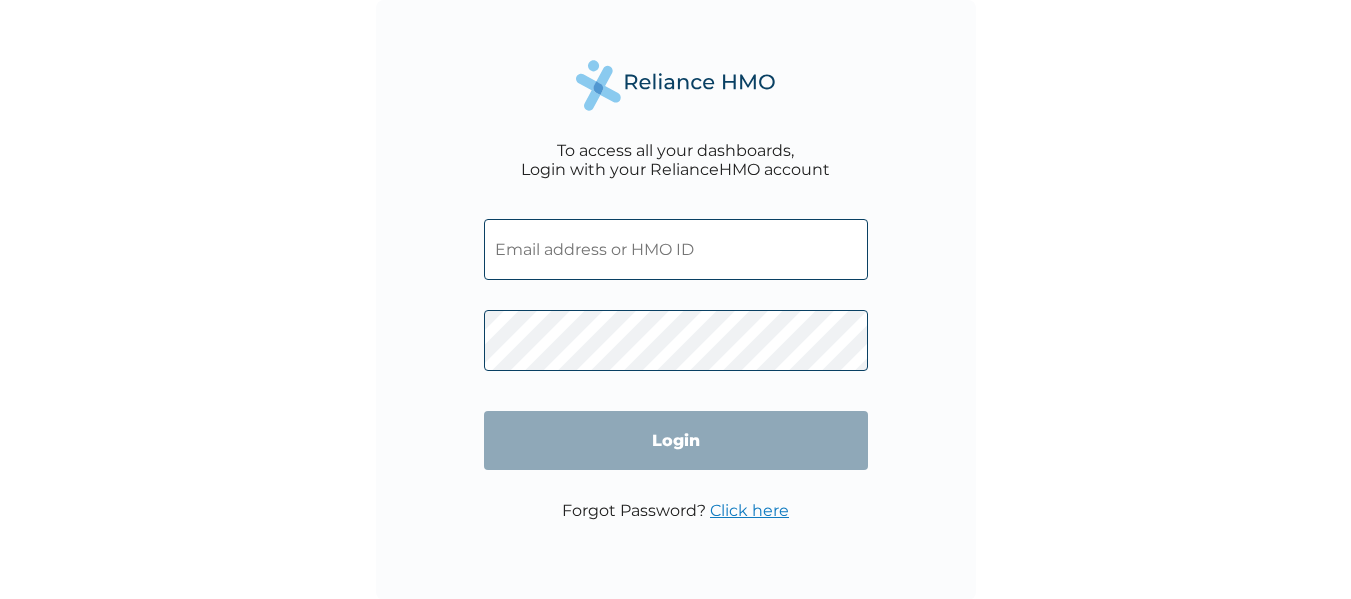 click at bounding box center (676, 249) 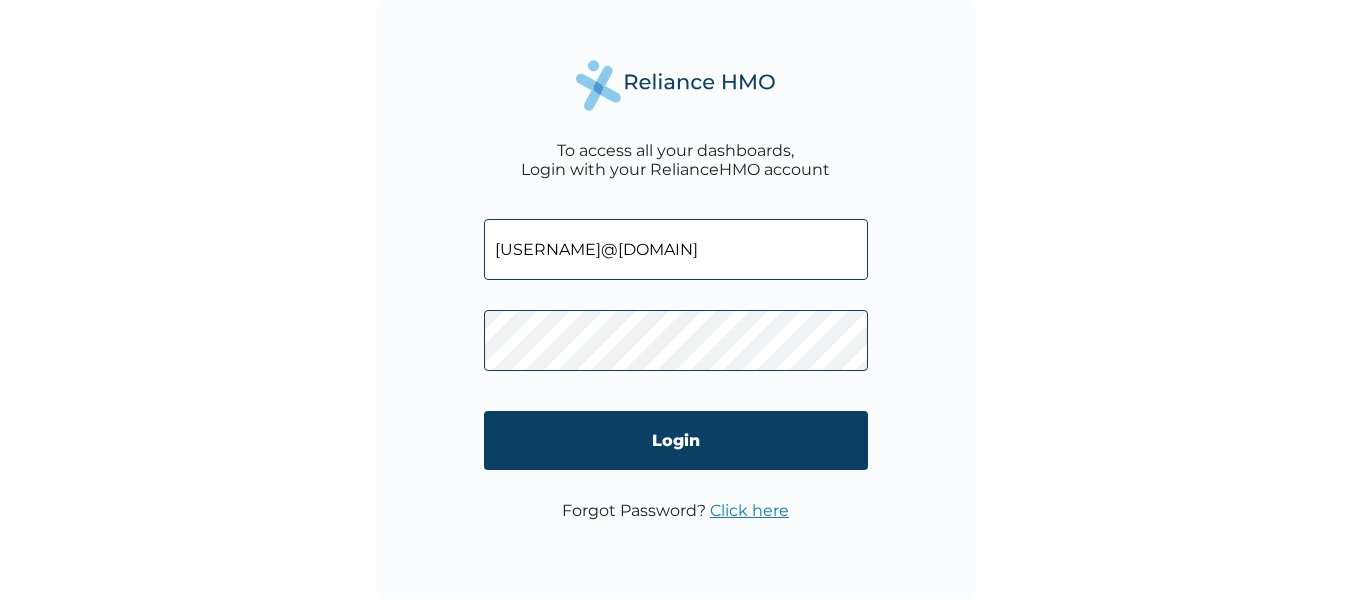 click on "Login" at bounding box center [676, 440] 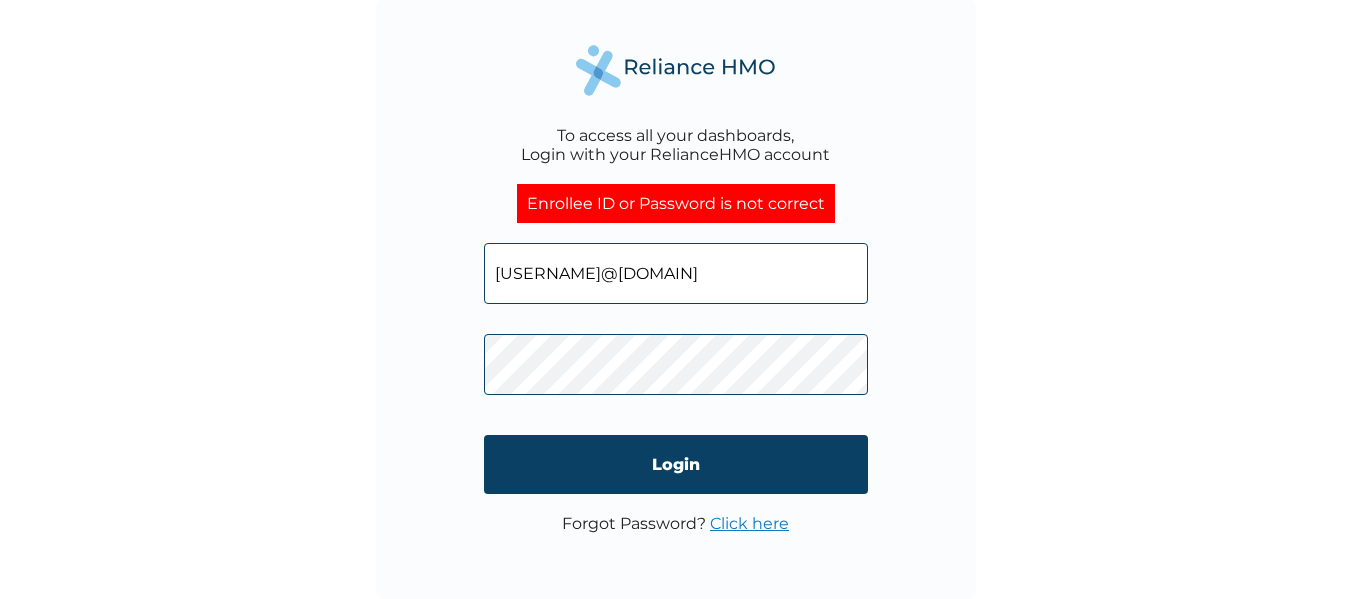 scroll, scrollTop: 0, scrollLeft: 0, axis: both 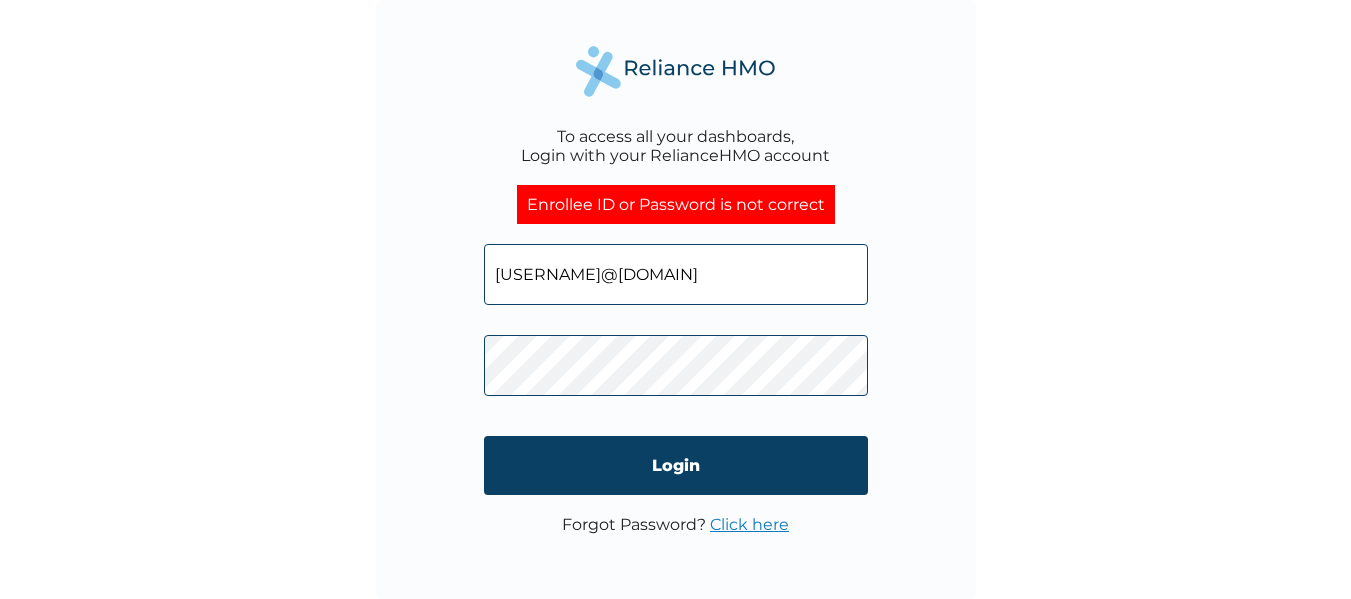 click on "Login" at bounding box center (676, 465) 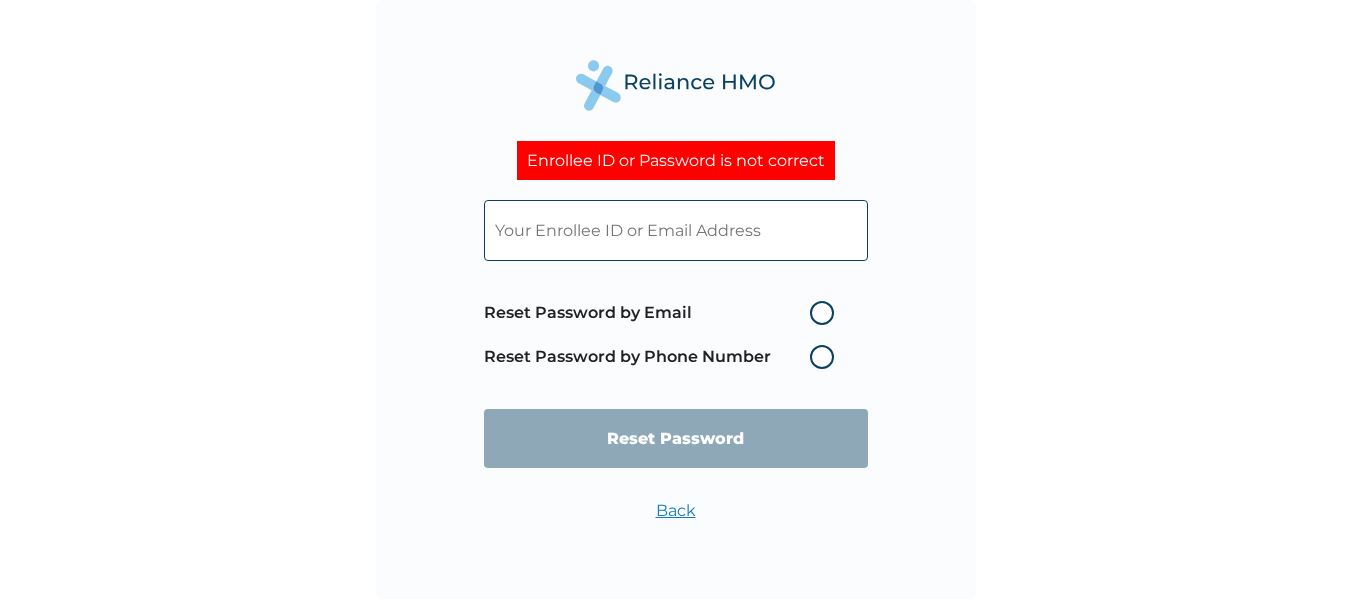 click on "Reset Password by Email" at bounding box center (664, 313) 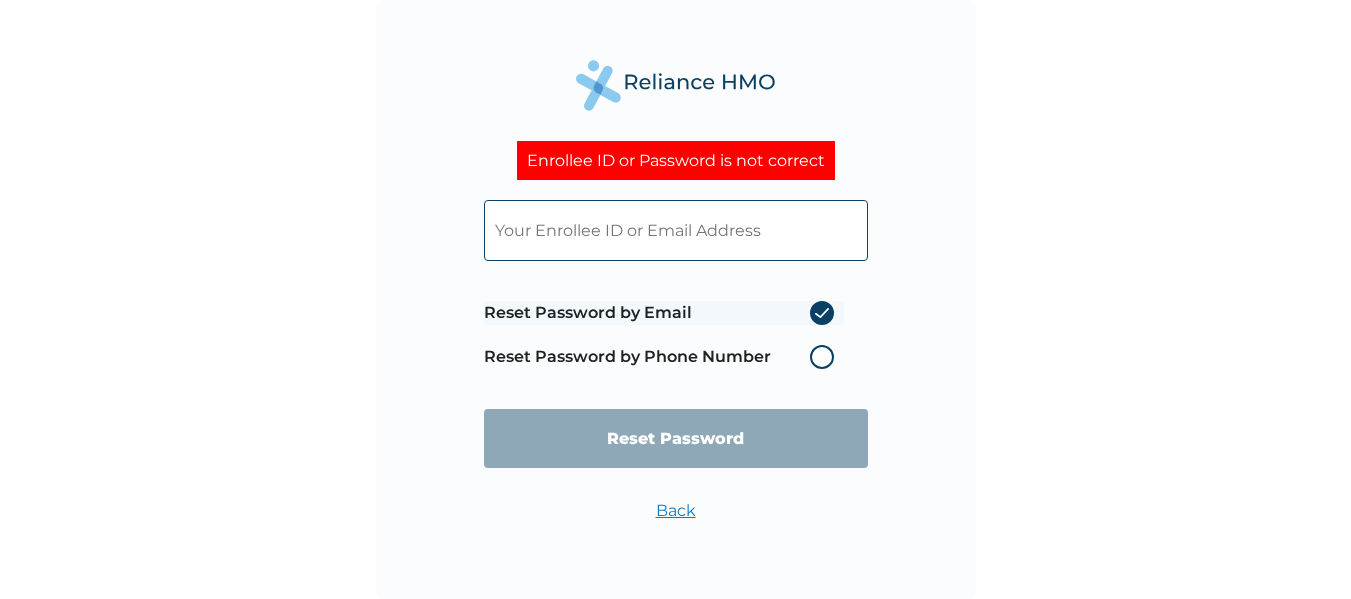 radio on "true" 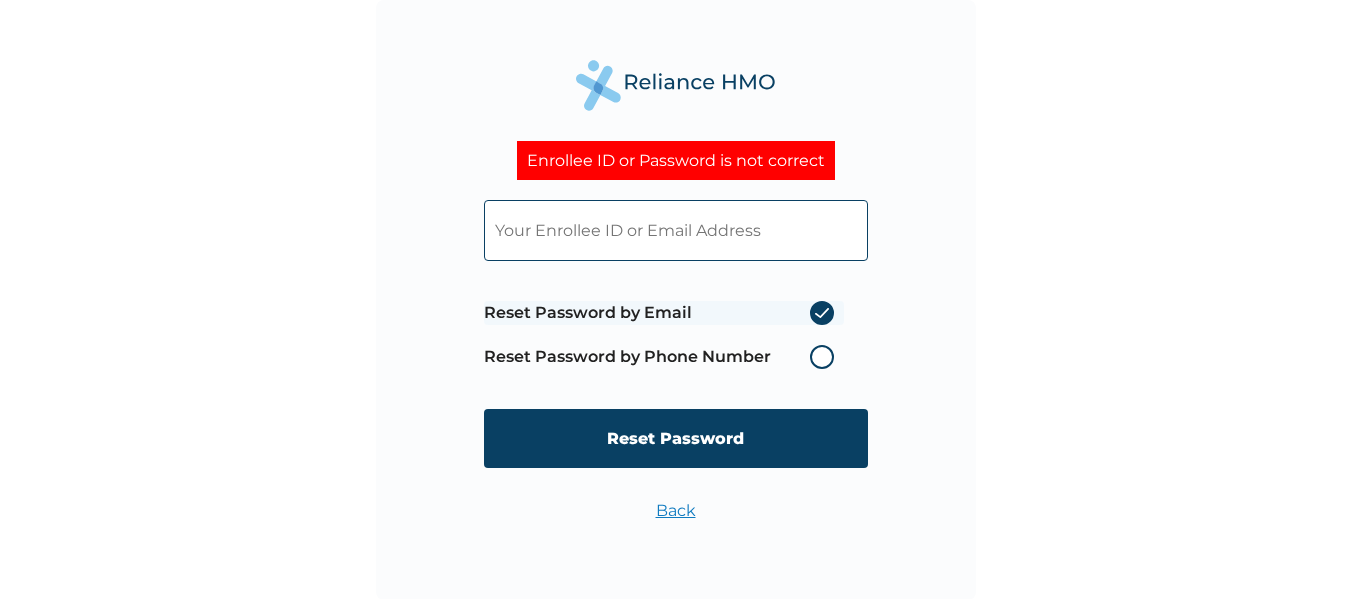 click at bounding box center (676, 230) 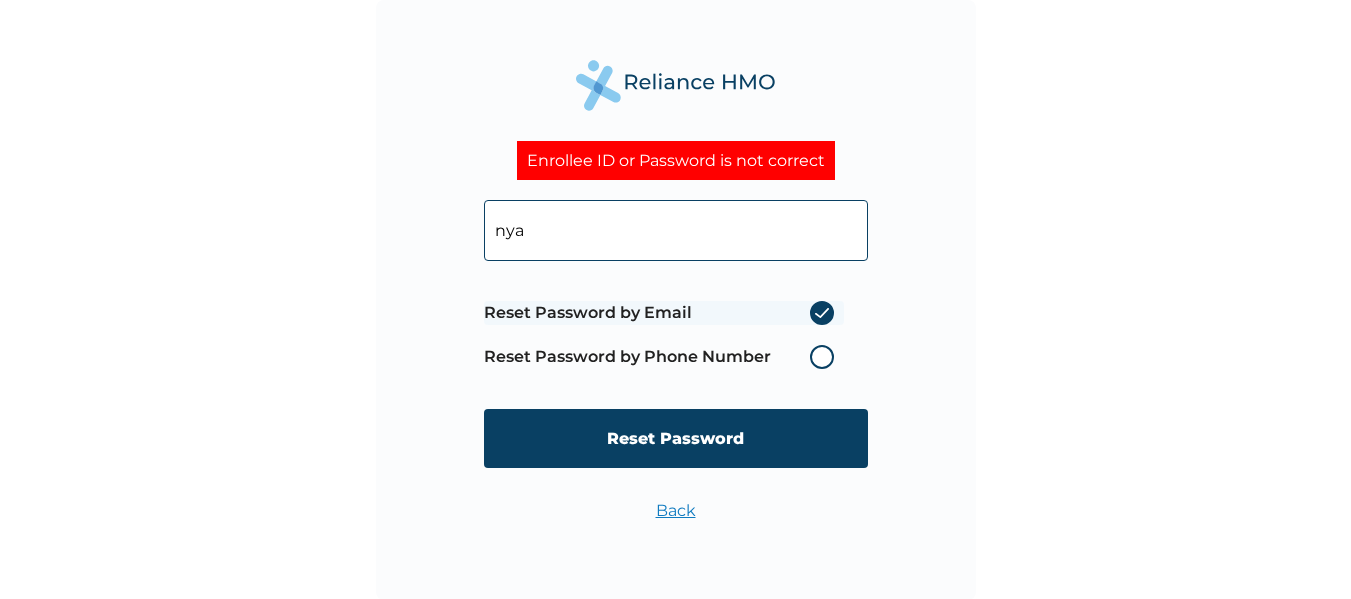 type on "nyakno.okon@interswitchgroup.com" 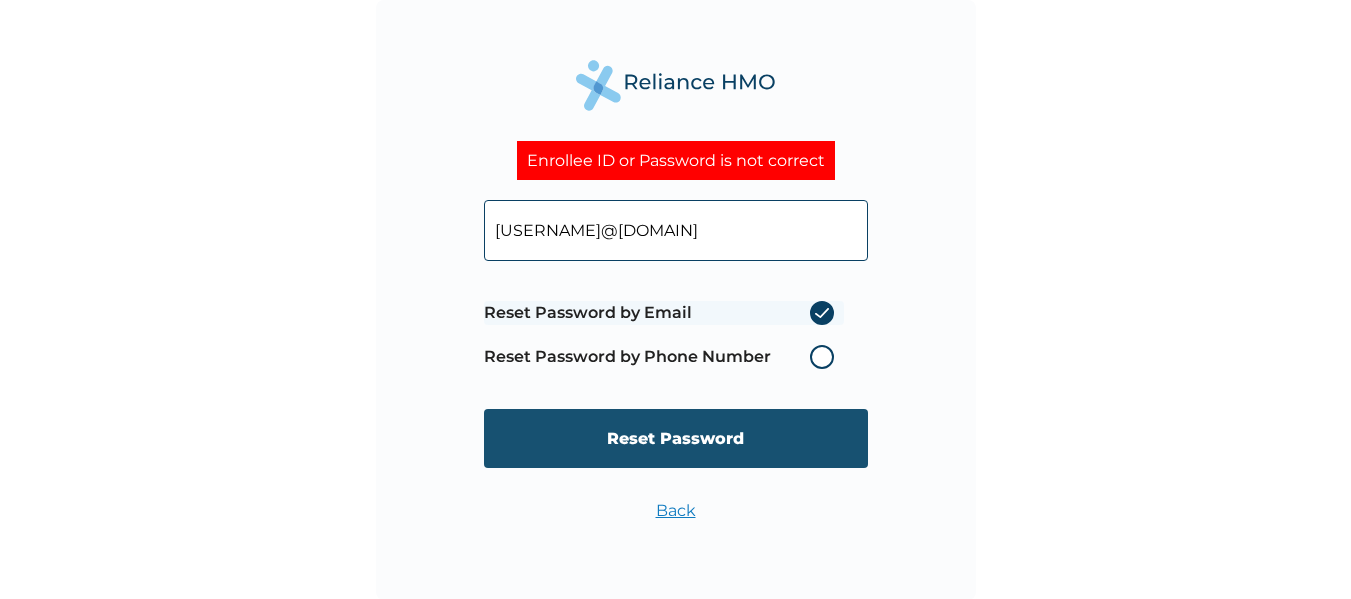 click on "Reset Password" at bounding box center [676, 438] 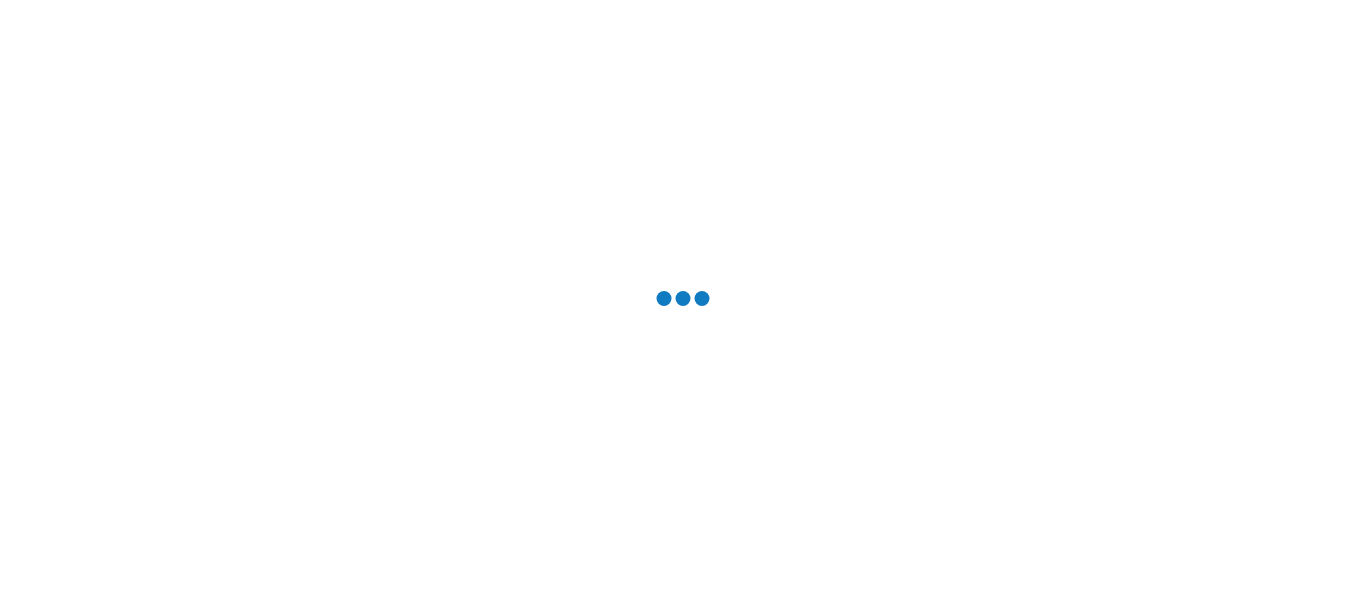 scroll, scrollTop: 0, scrollLeft: 0, axis: both 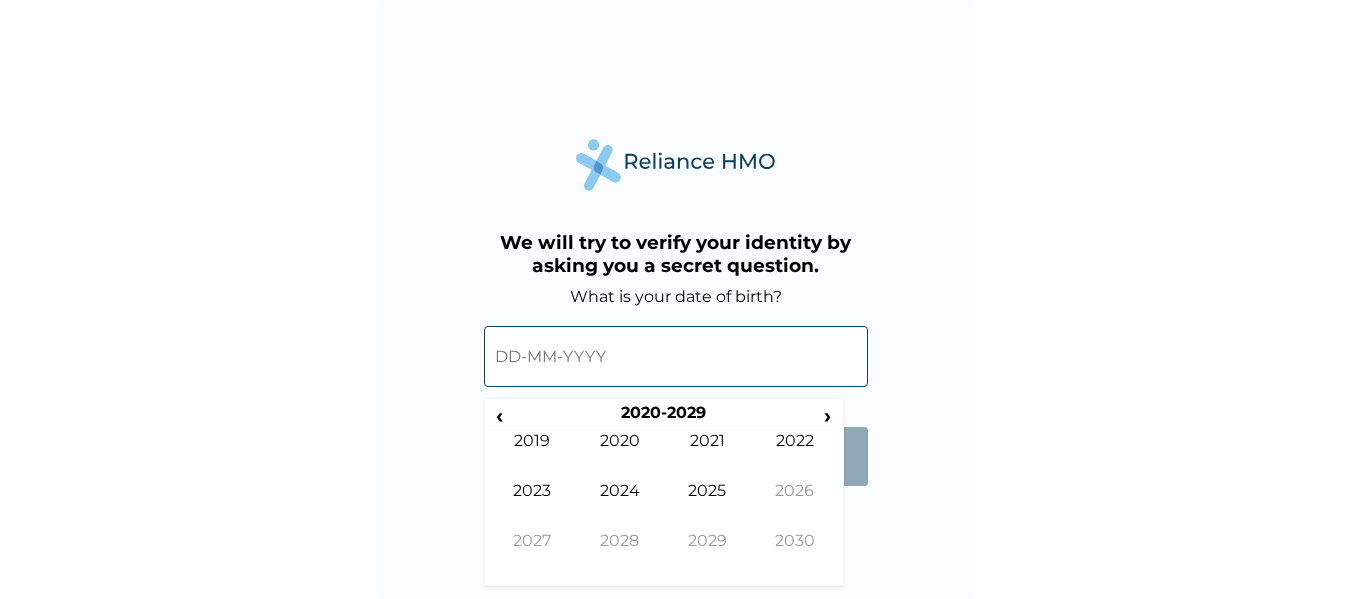 click at bounding box center [676, 356] 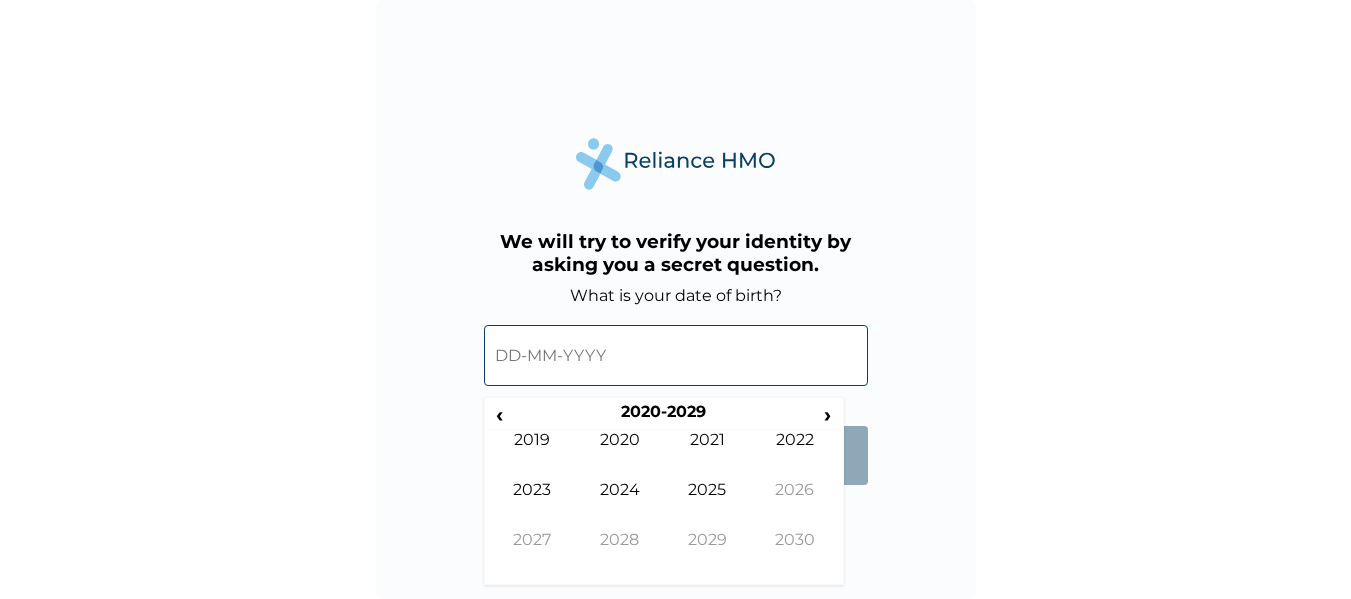 scroll, scrollTop: 0, scrollLeft: 0, axis: both 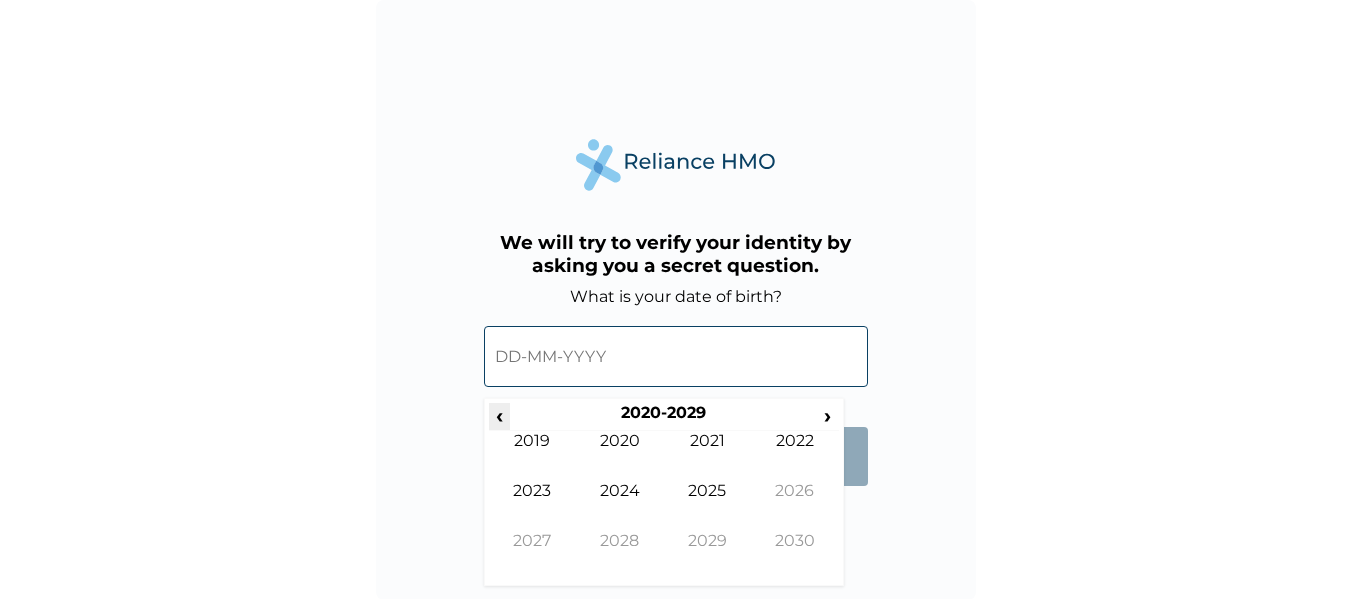 click on "‹" at bounding box center [499, 415] 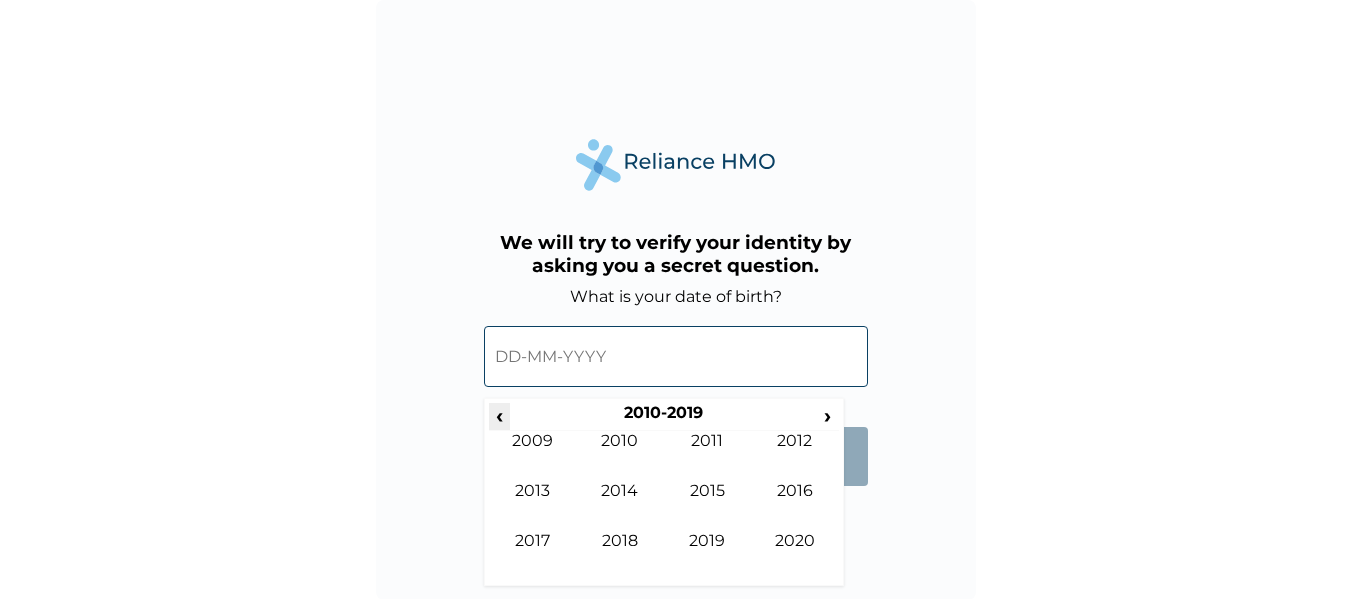 click on "‹" at bounding box center (499, 415) 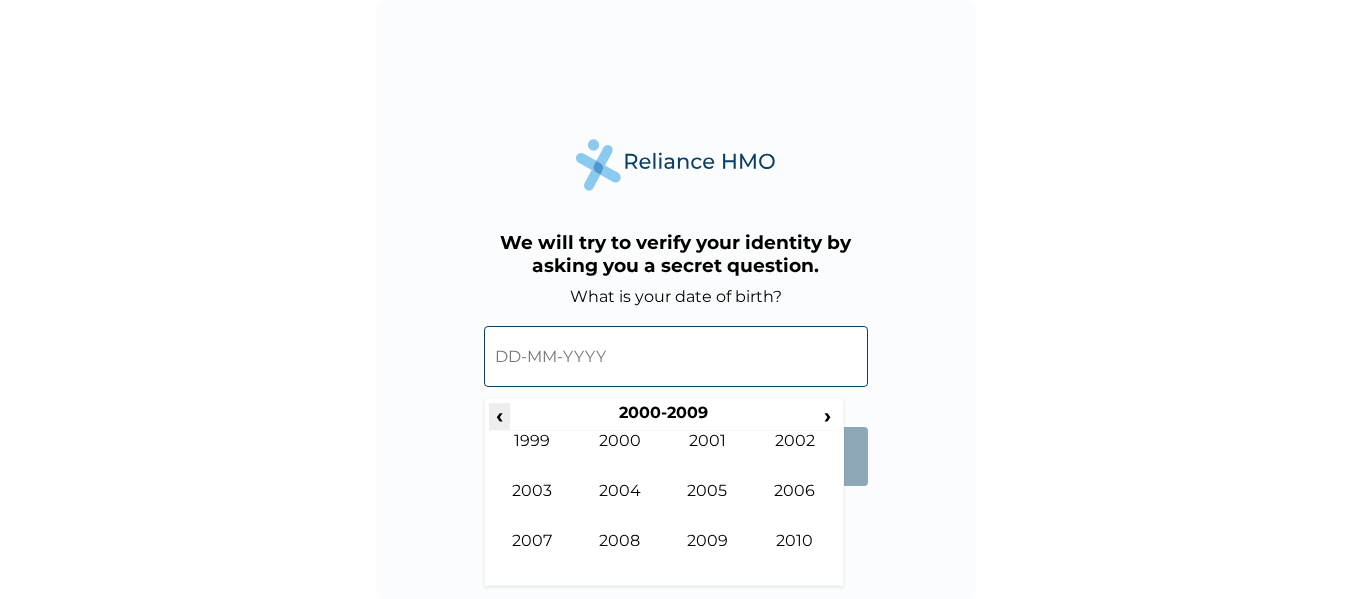 click on "‹" at bounding box center [499, 415] 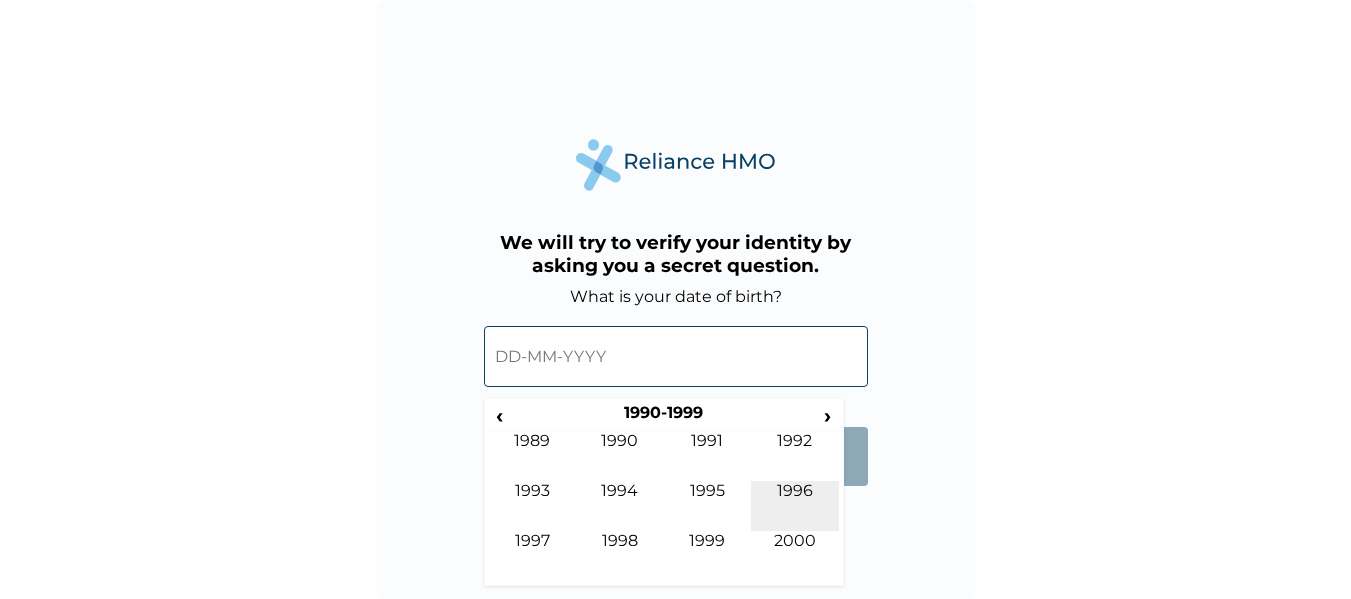 click on "1996" at bounding box center (795, 506) 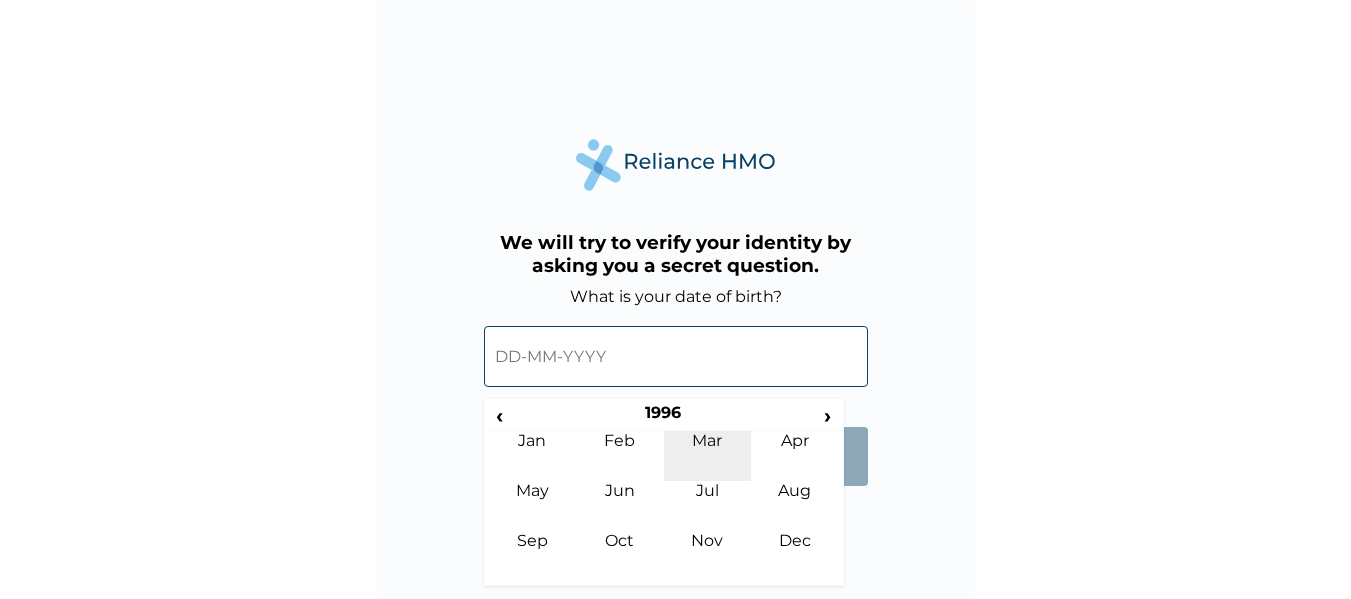 click on "Mar" at bounding box center (708, 456) 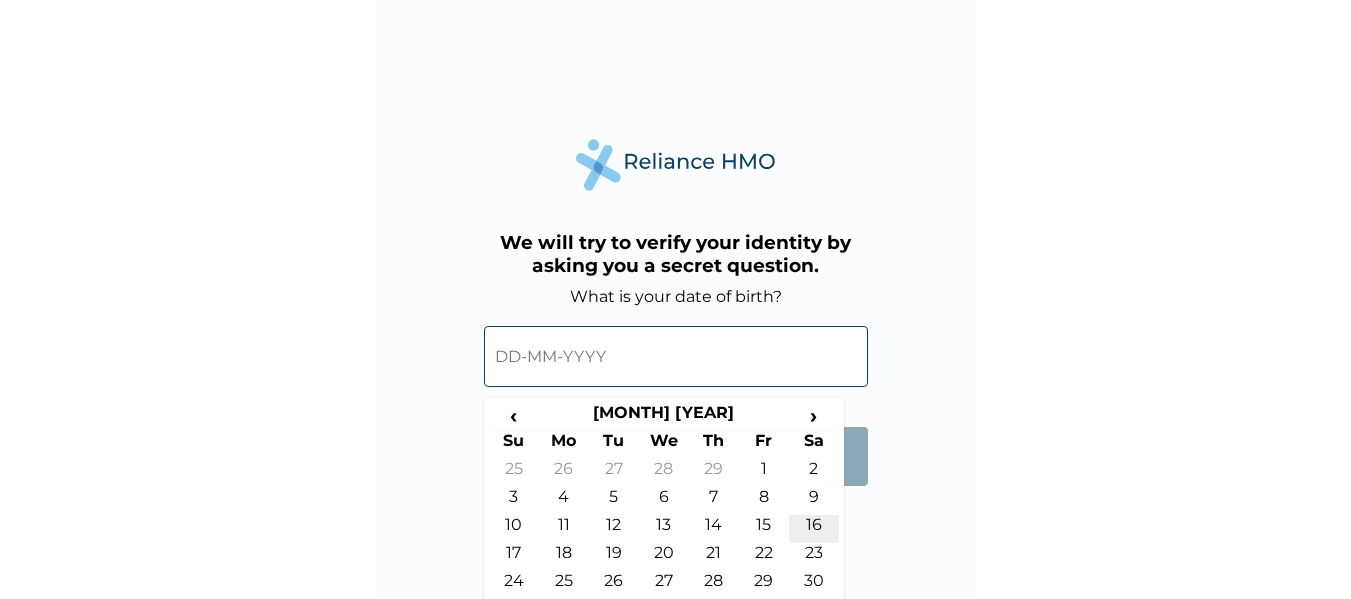 click on "16" at bounding box center (814, 529) 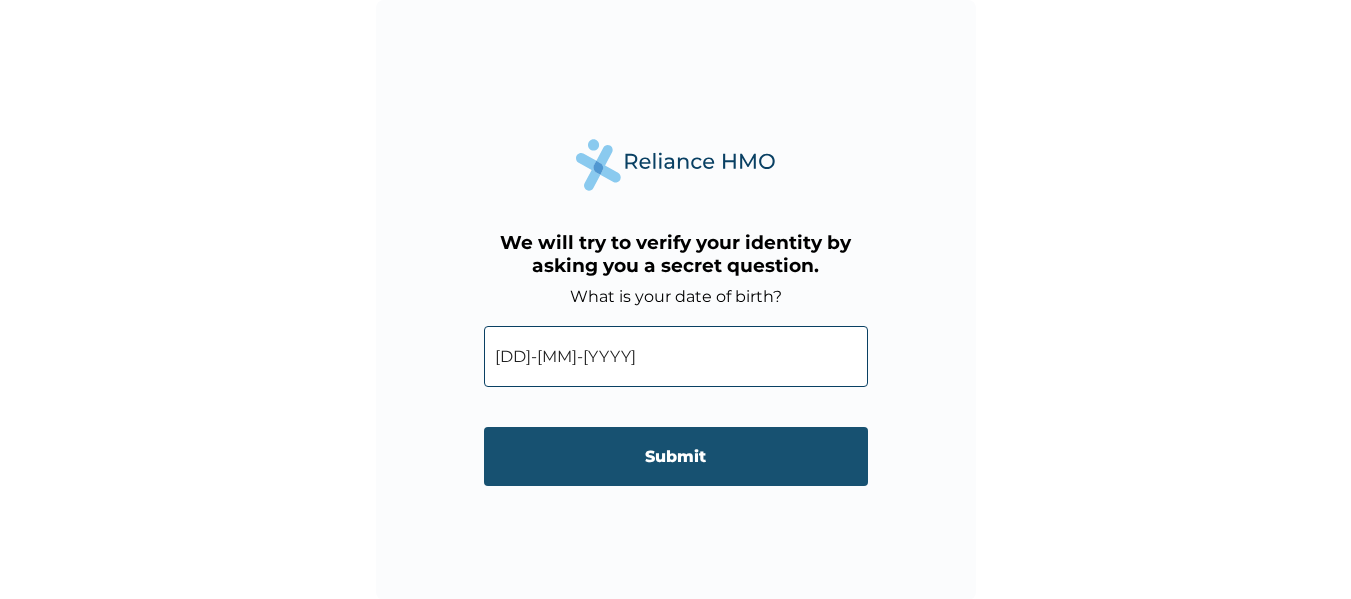 click on "Submit" at bounding box center [676, 456] 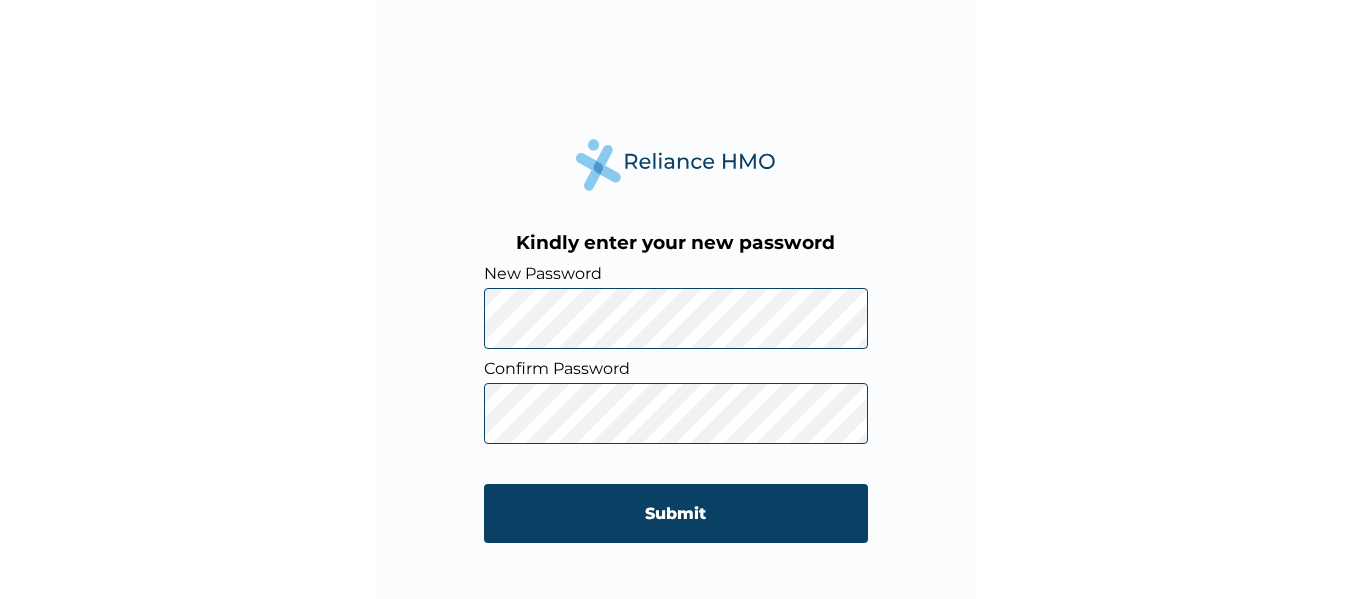 scroll, scrollTop: 1, scrollLeft: 0, axis: vertical 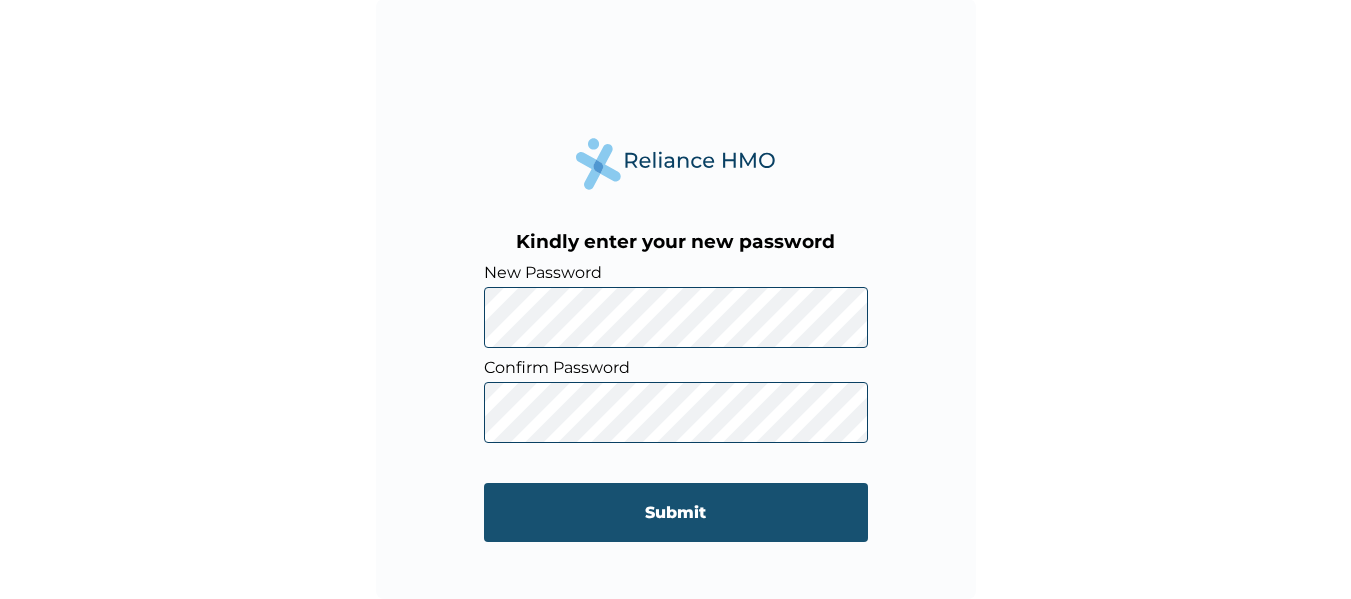 click on "Submit" at bounding box center (676, 512) 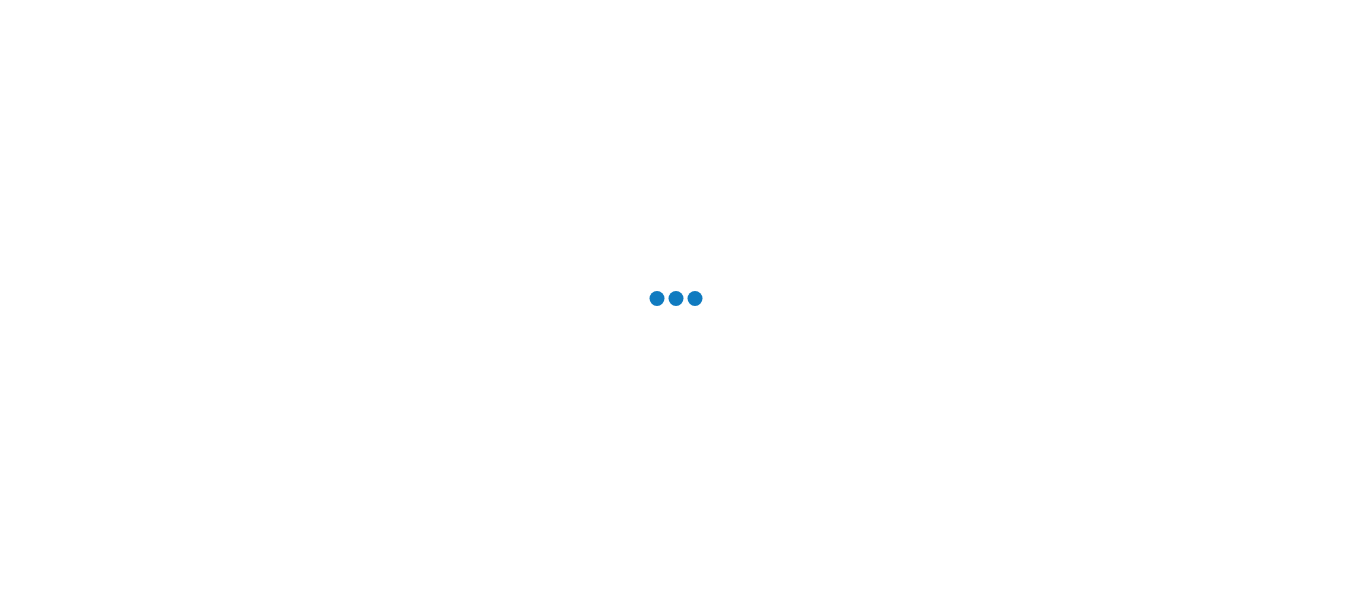 scroll, scrollTop: 0, scrollLeft: 0, axis: both 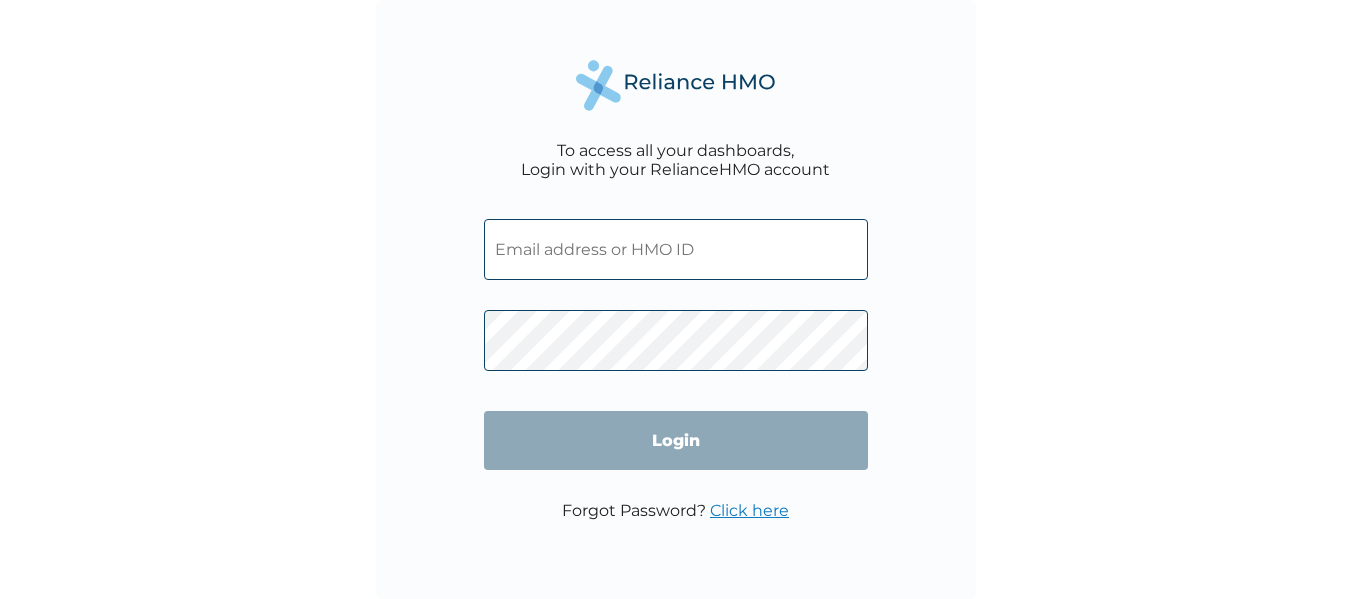 click at bounding box center (676, 249) 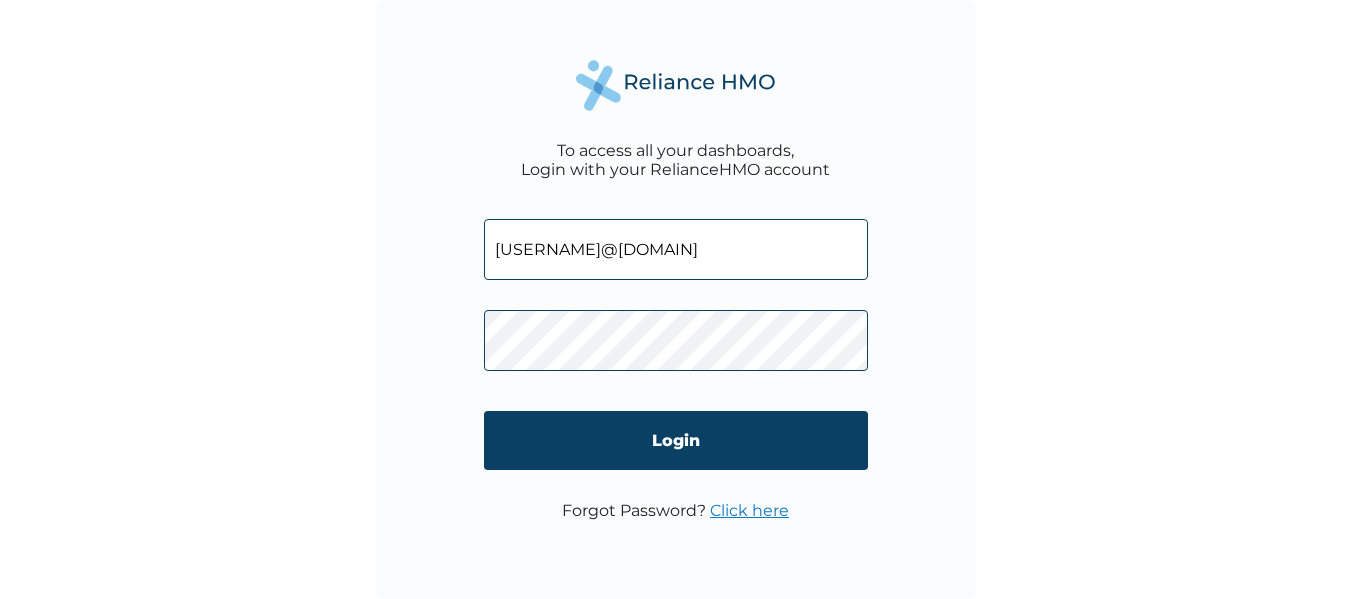 click on "Login" at bounding box center (676, 440) 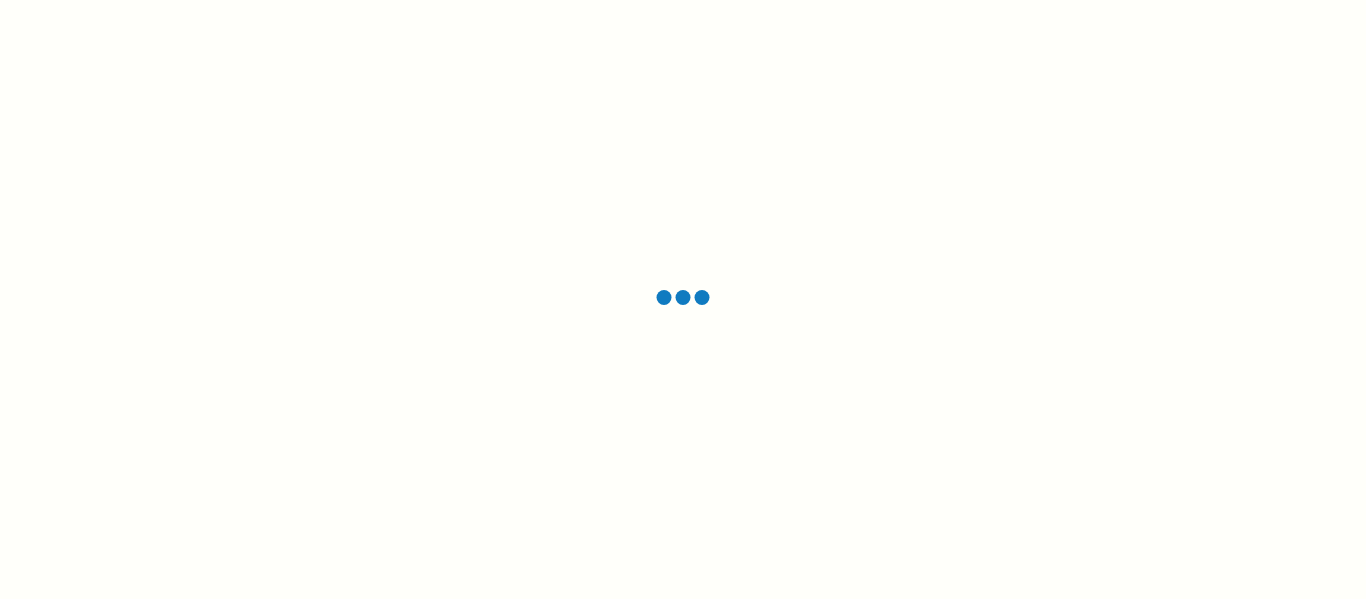 scroll, scrollTop: 0, scrollLeft: 0, axis: both 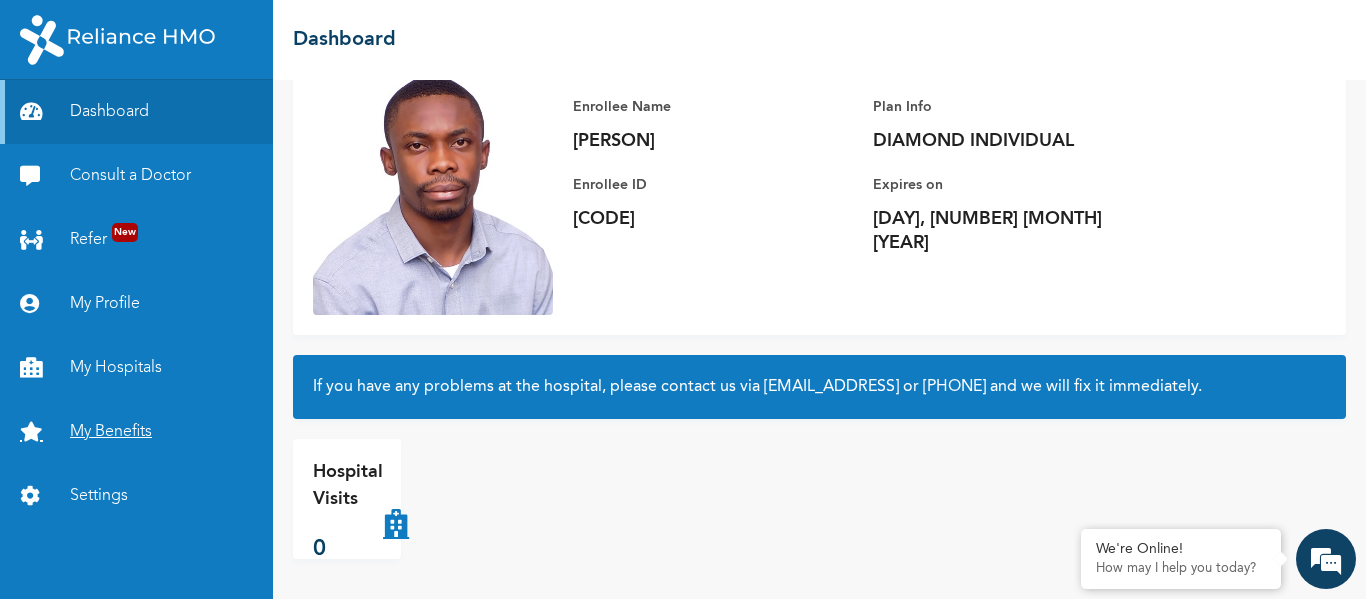 click on "My Benefits" at bounding box center (136, 432) 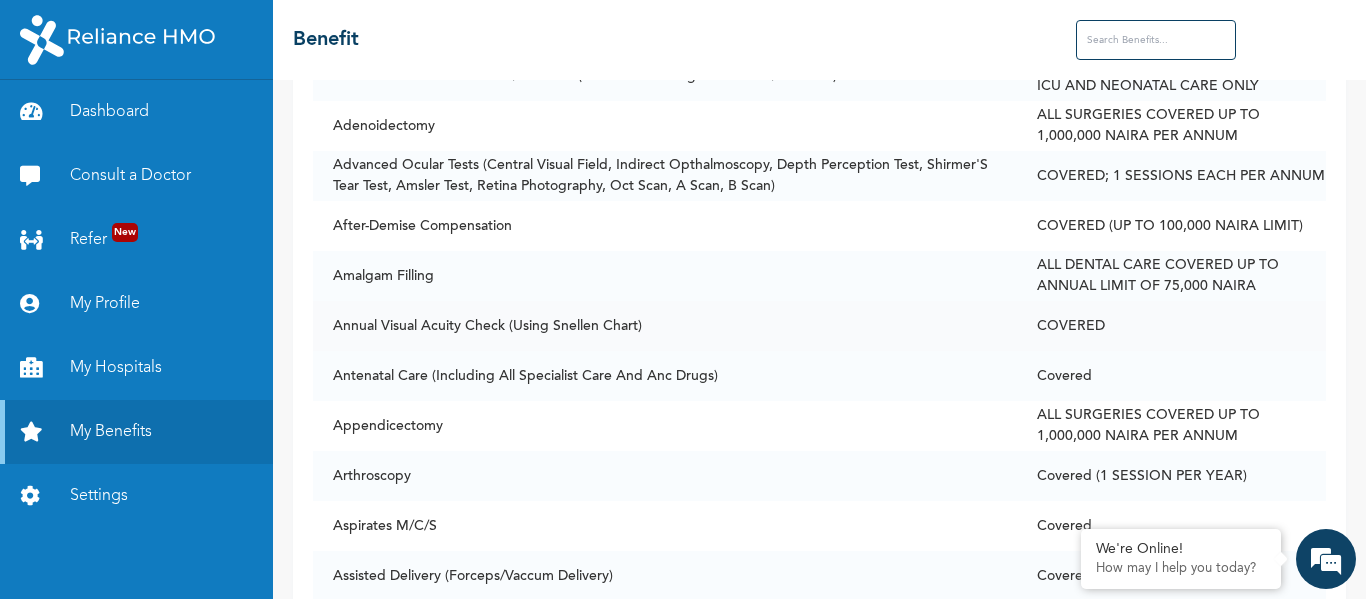 scroll, scrollTop: 624, scrollLeft: 0, axis: vertical 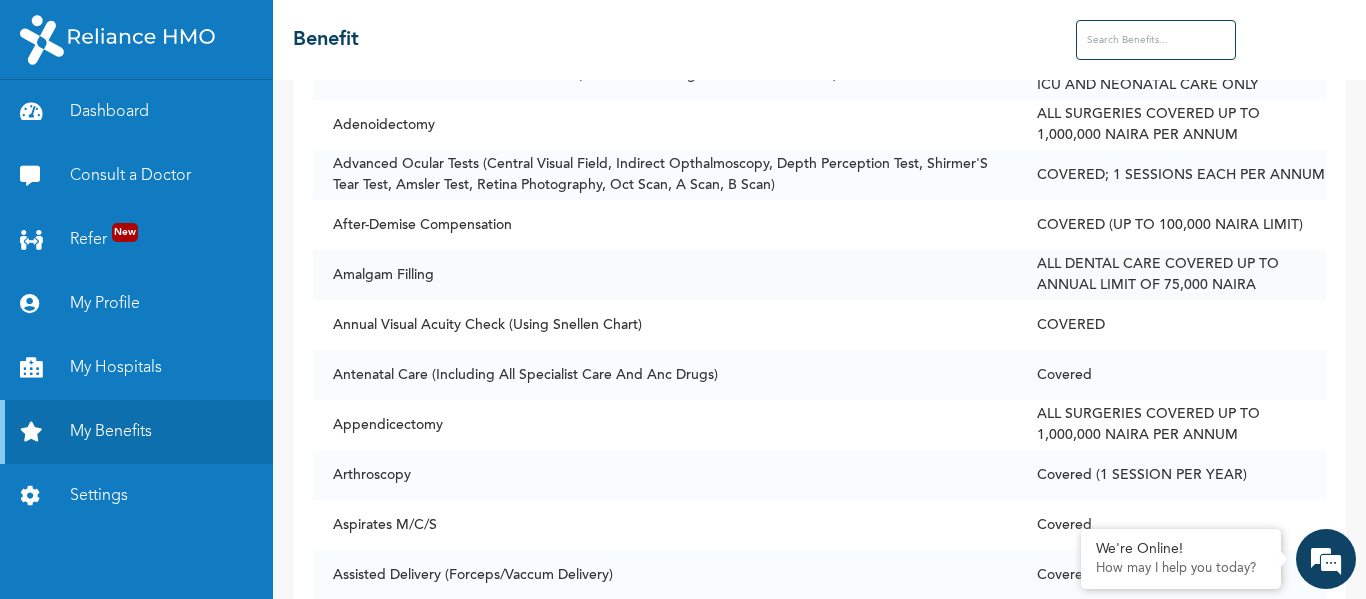 click on "ALL DENTAL CARE COVERED UP TO ANNUAL LIMIT OF 75,000 NAIRA" at bounding box center (1171, 275) 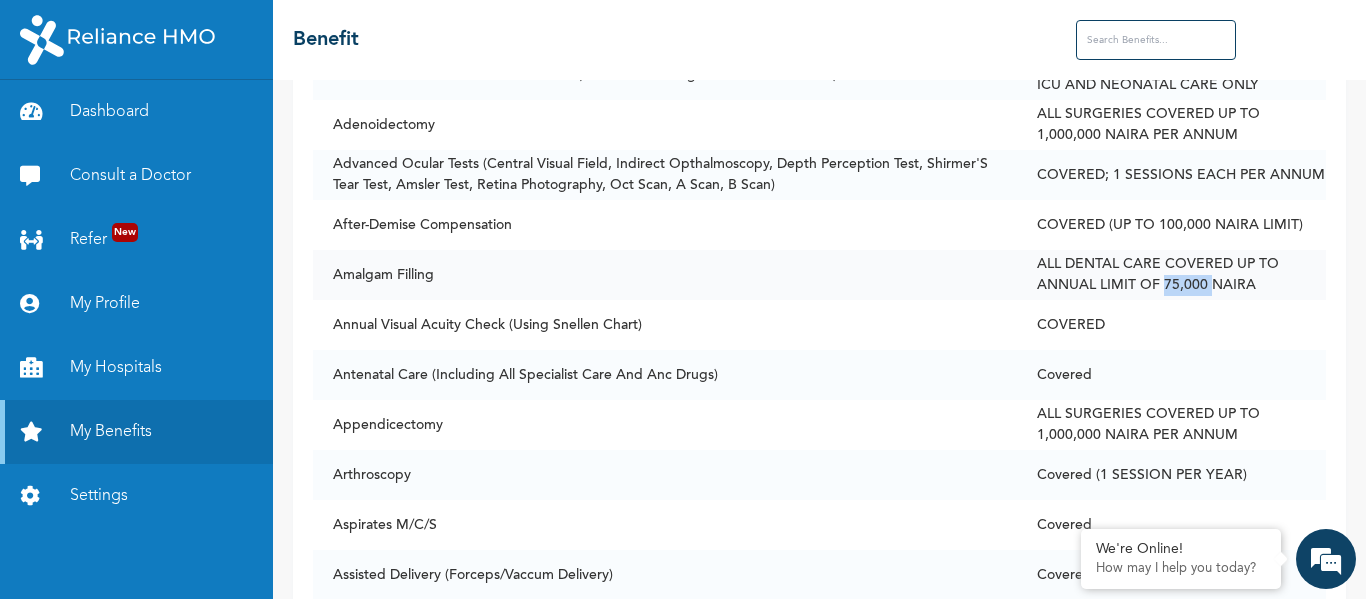 click on "ALL DENTAL CARE COVERED UP TO ANNUAL LIMIT OF 75,000 NAIRA" at bounding box center (1171, 275) 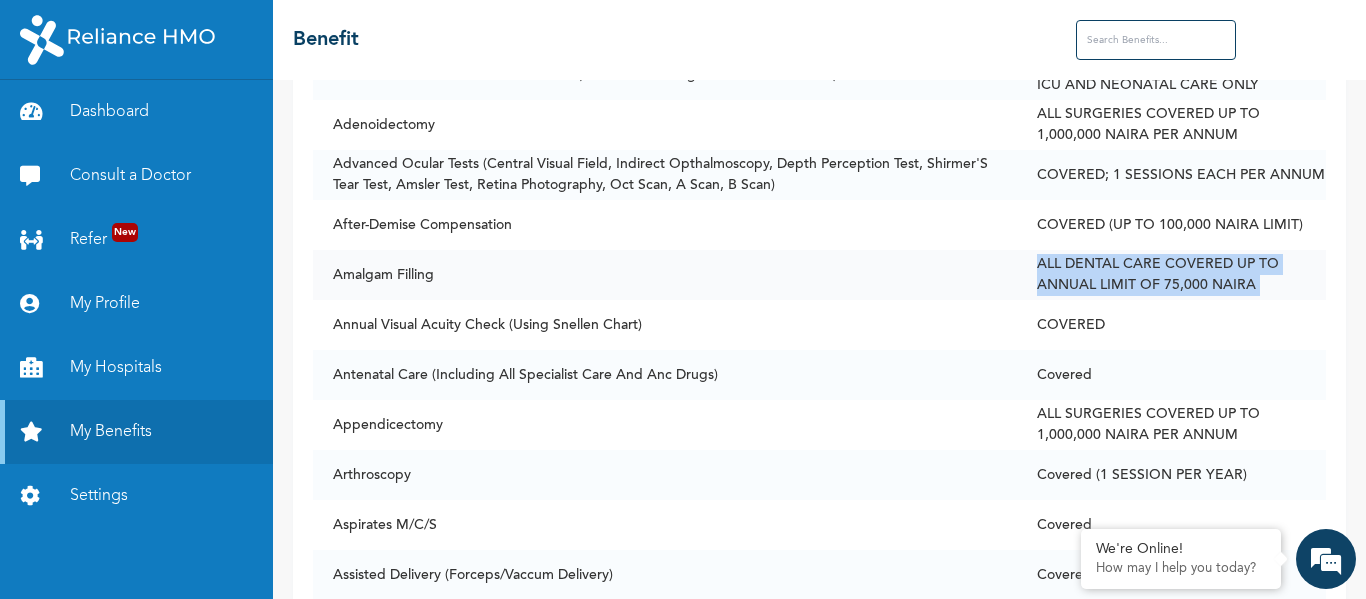 click on "ALL DENTAL CARE COVERED UP TO ANNUAL LIMIT OF 75,000 NAIRA" at bounding box center [1171, 275] 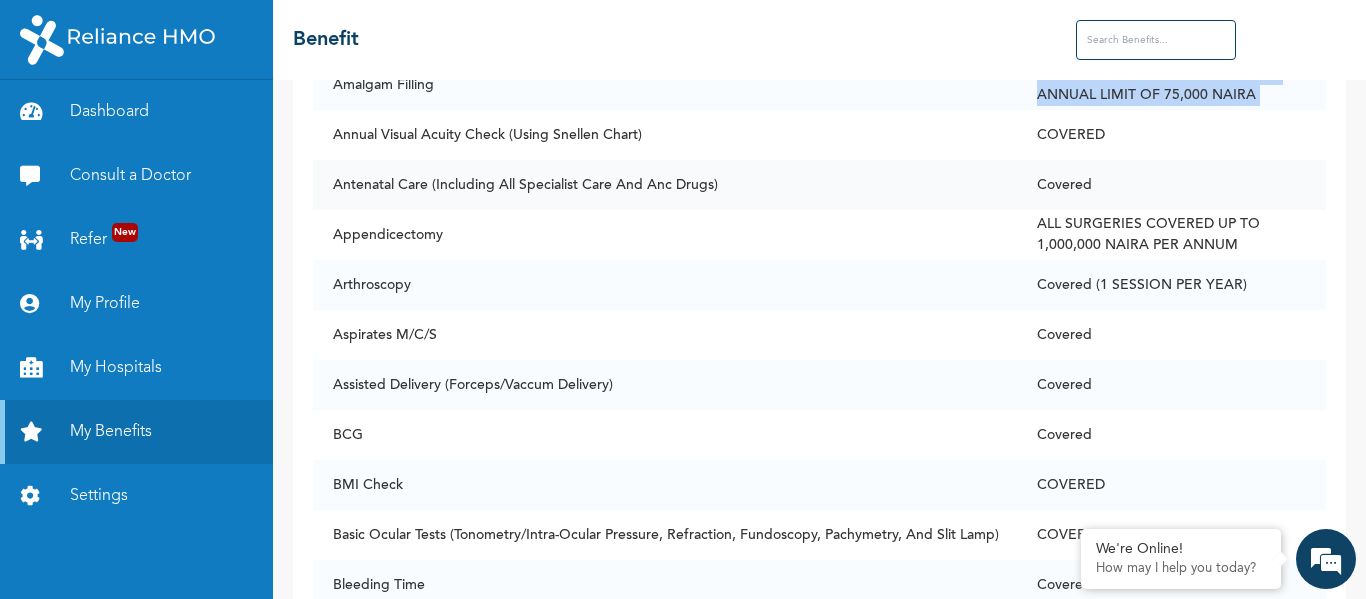 scroll, scrollTop: 815, scrollLeft: 0, axis: vertical 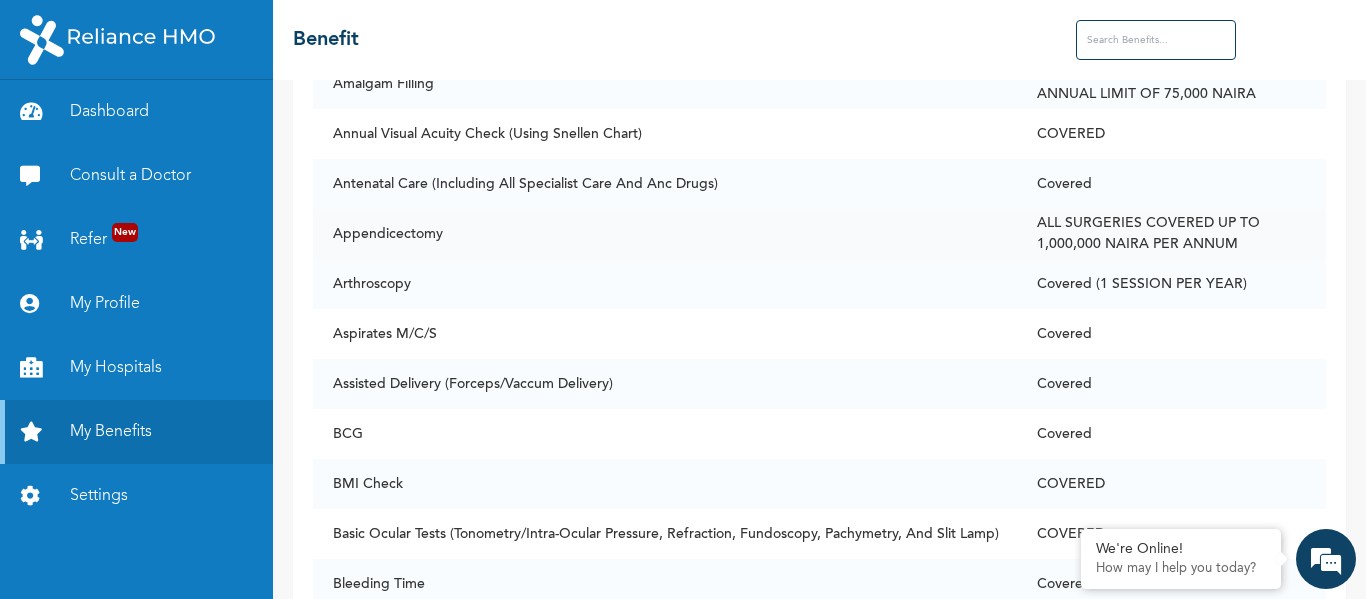click on "ALL SURGERIES COVERED UP TO 1,000,000 NAIRA PER ANNUM" at bounding box center (1171, 234) 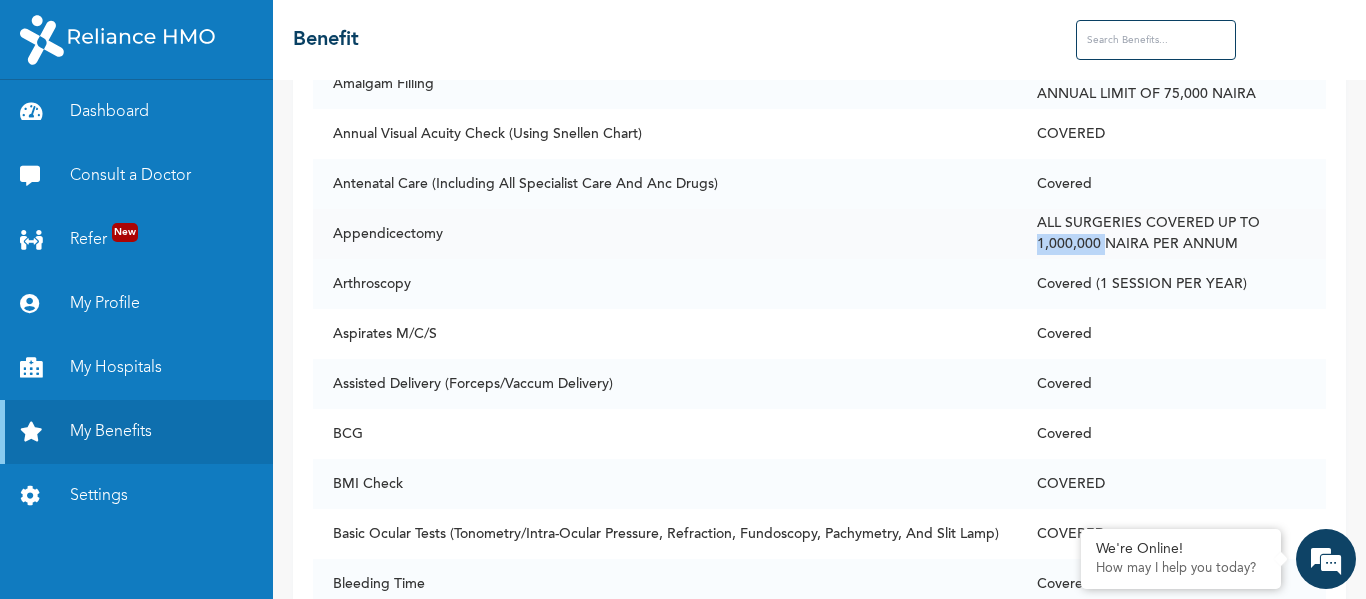click on "ALL SURGERIES COVERED UP TO 1,000,000 NAIRA PER ANNUM" at bounding box center (1171, 234) 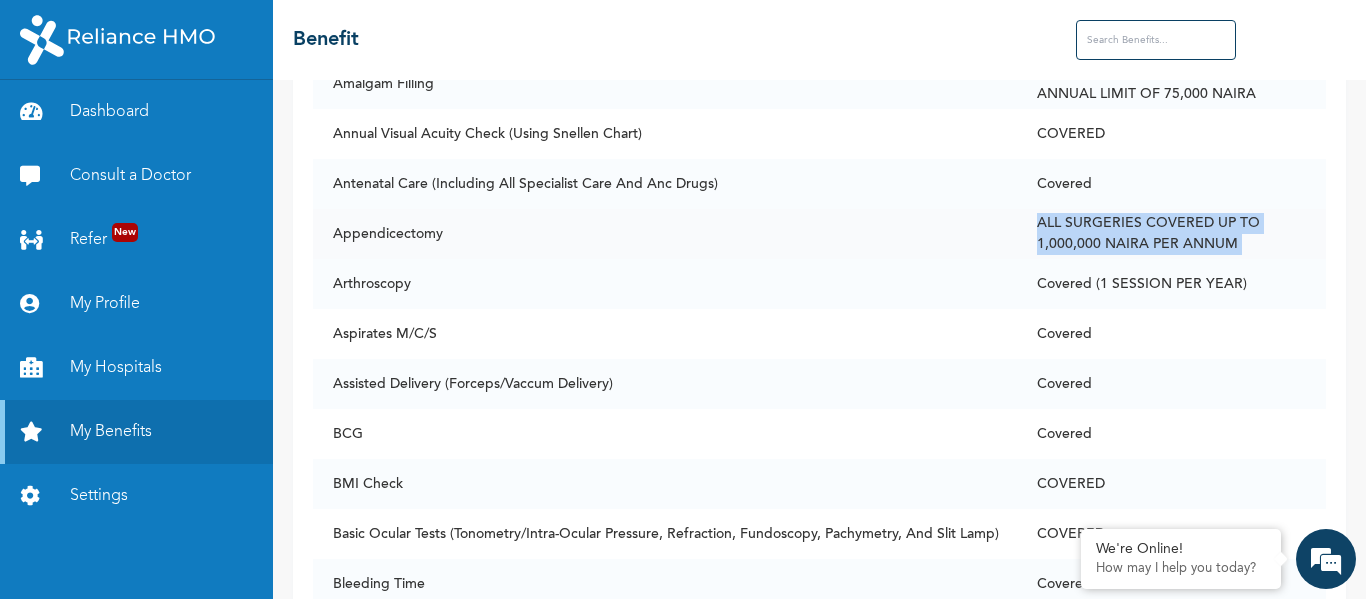 click on "ALL SURGERIES COVERED UP TO 1,000,000 NAIRA PER ANNUM" at bounding box center (1171, 234) 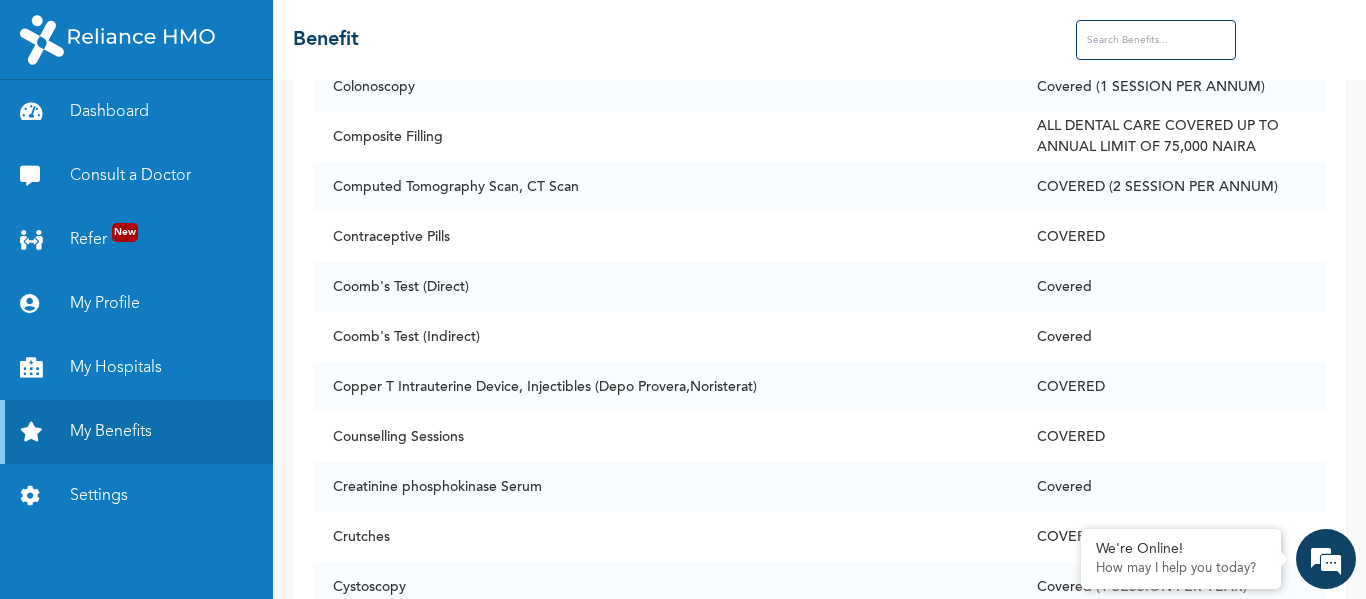 scroll, scrollTop: 2813, scrollLeft: 0, axis: vertical 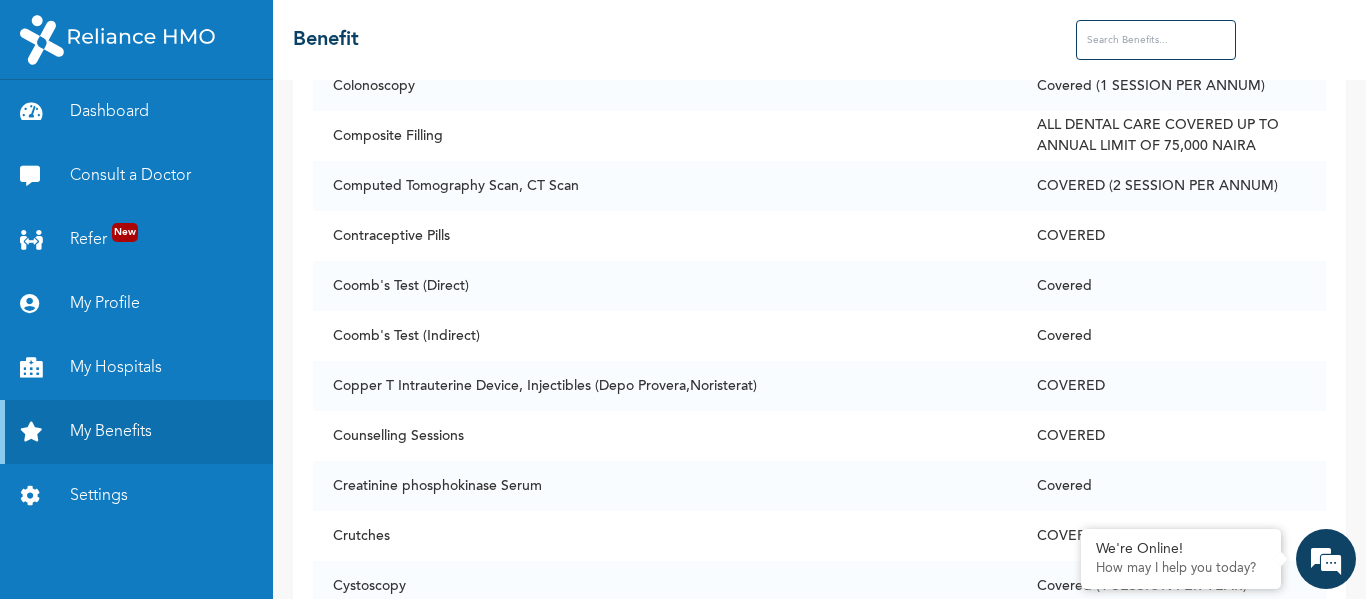 click at bounding box center (1156, 40) 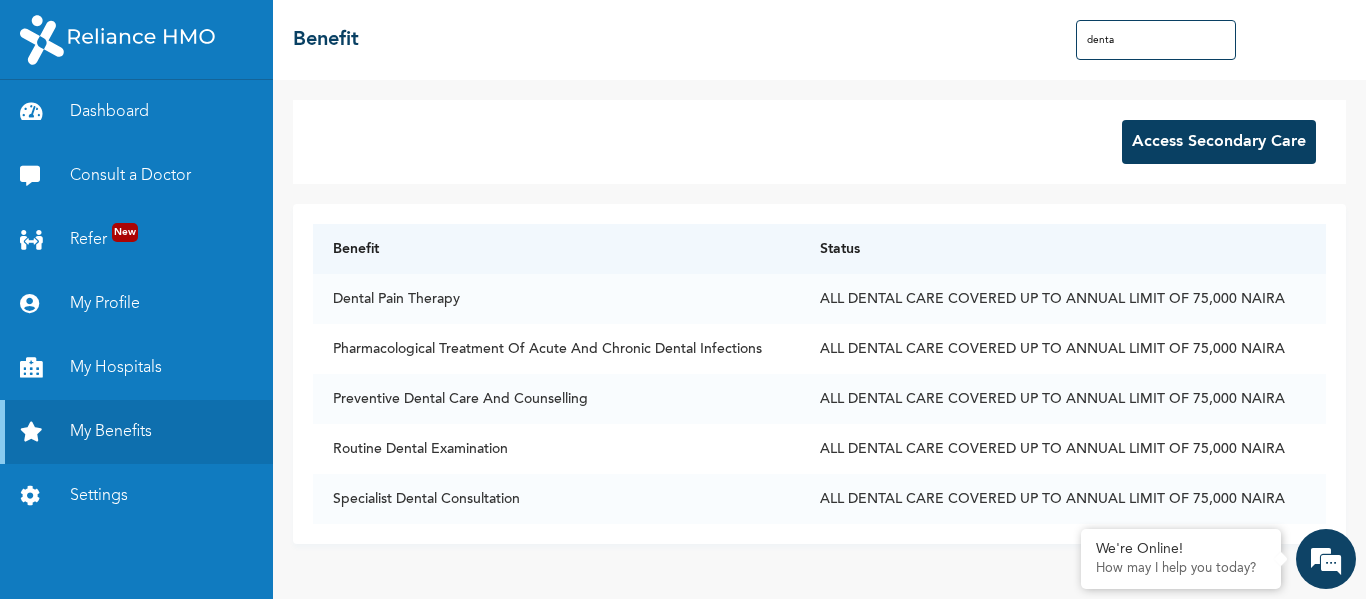 scroll, scrollTop: 0, scrollLeft: 0, axis: both 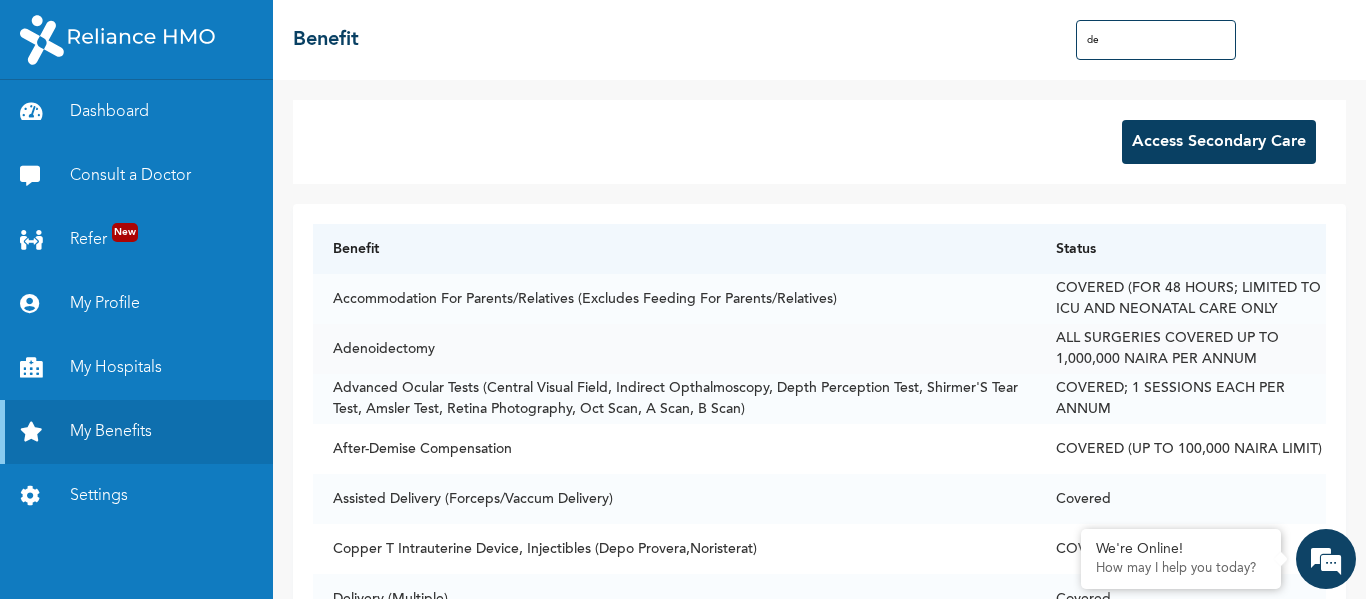 type on "d" 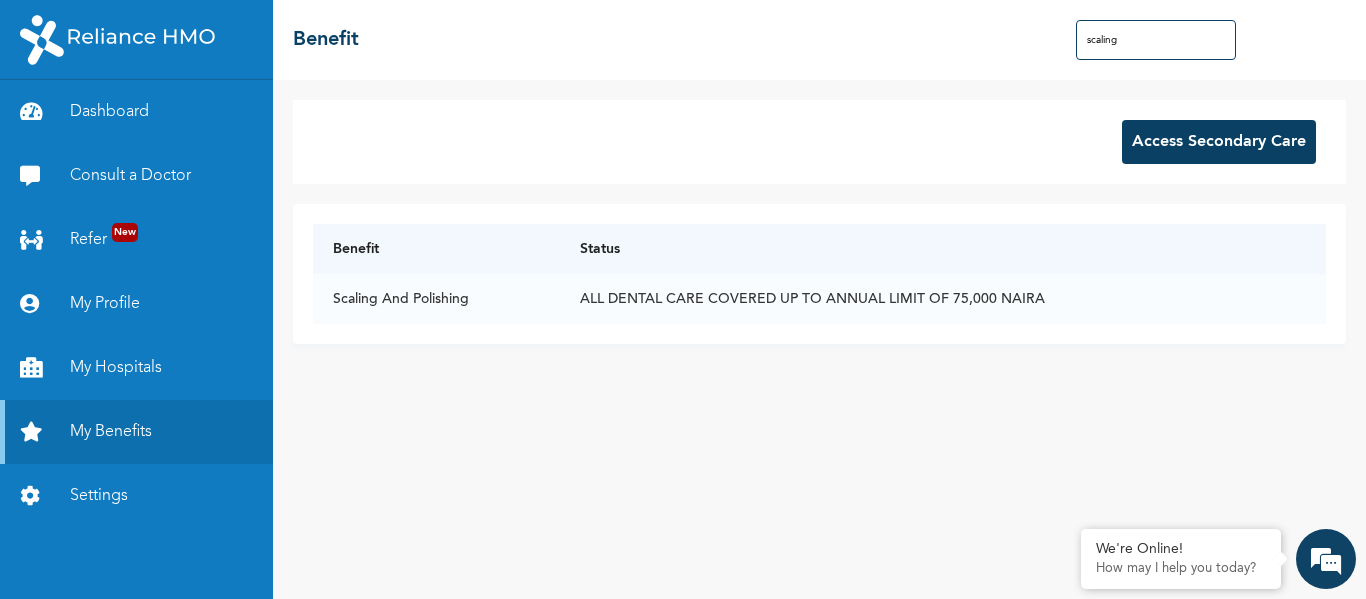 click on "scaling" at bounding box center [1156, 40] 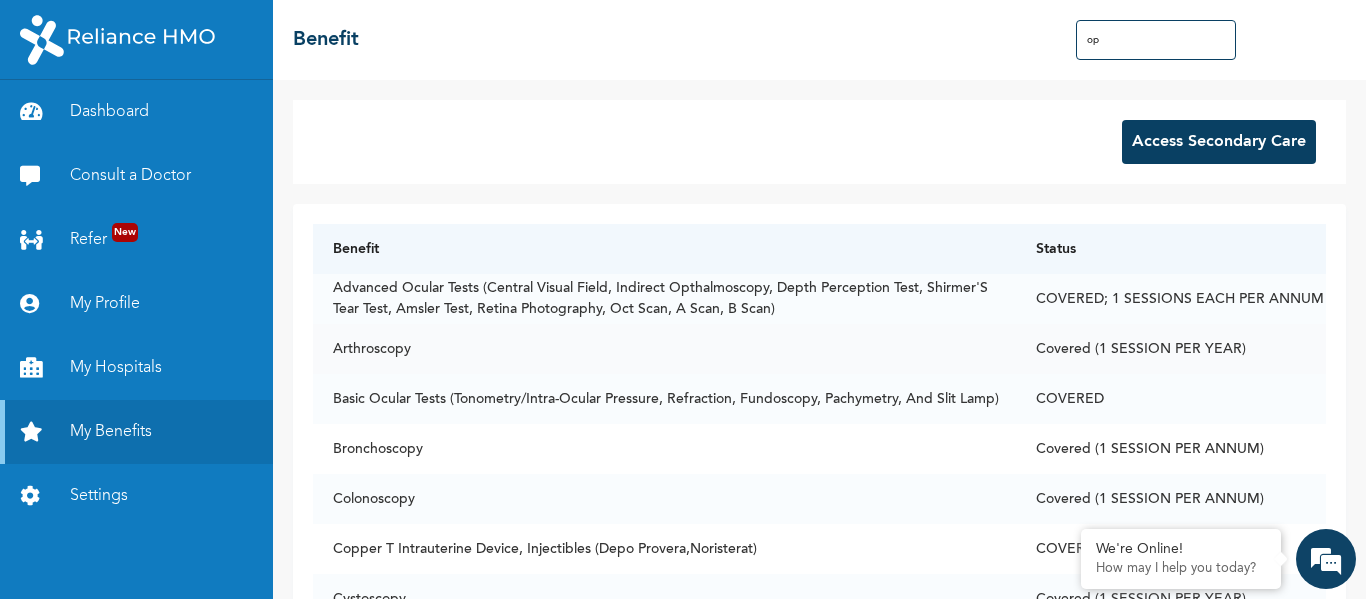type on "o" 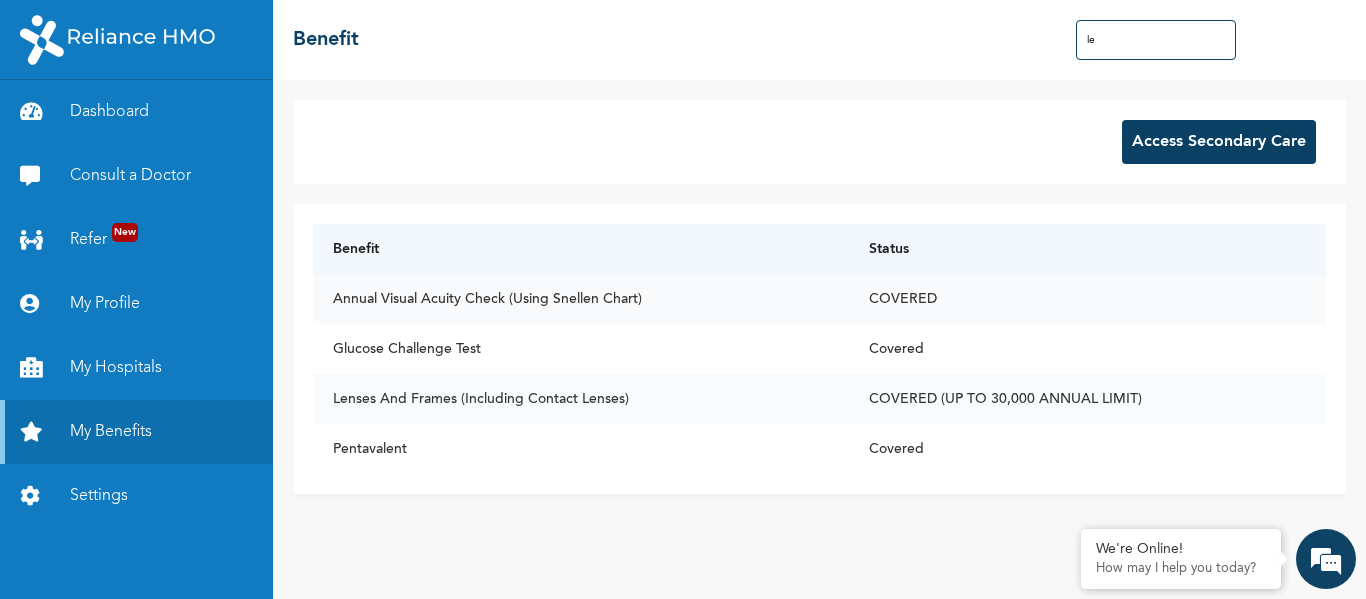 type on "l" 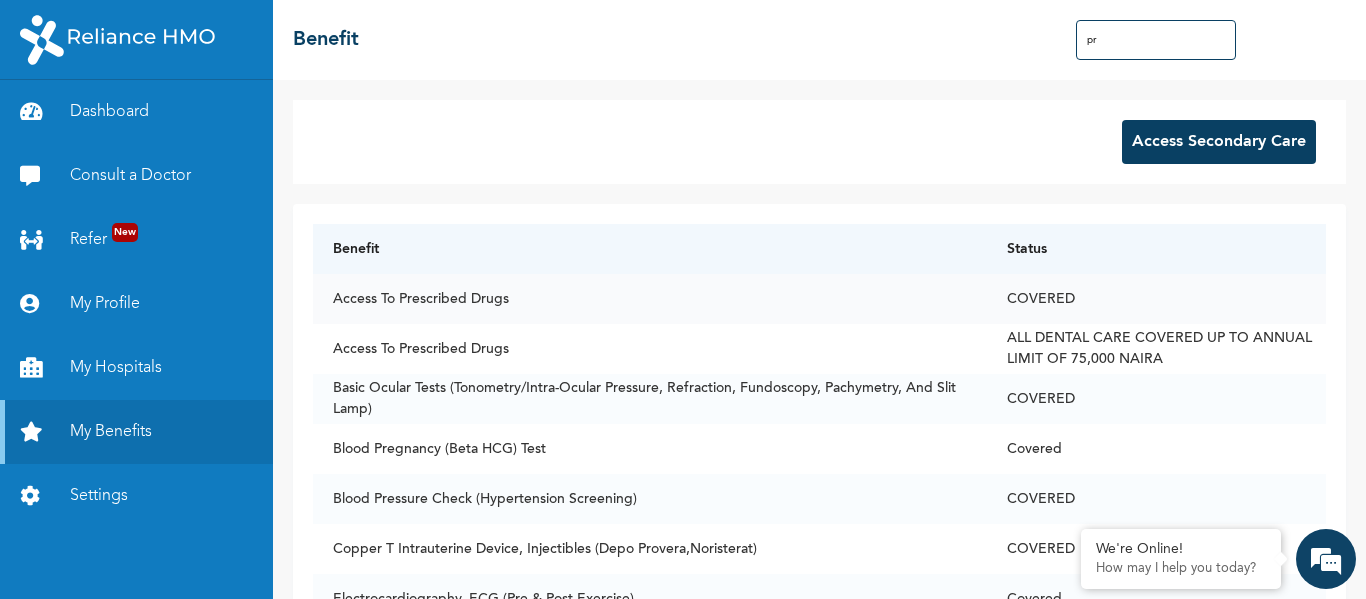 type on "p" 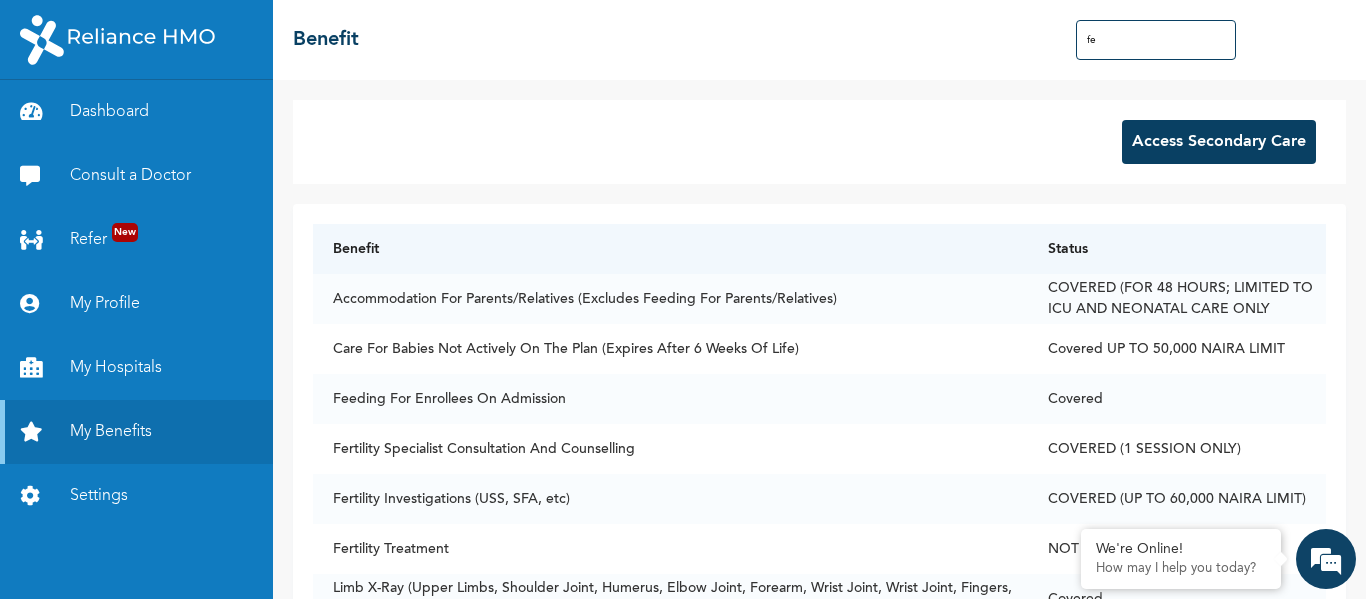 type on "f" 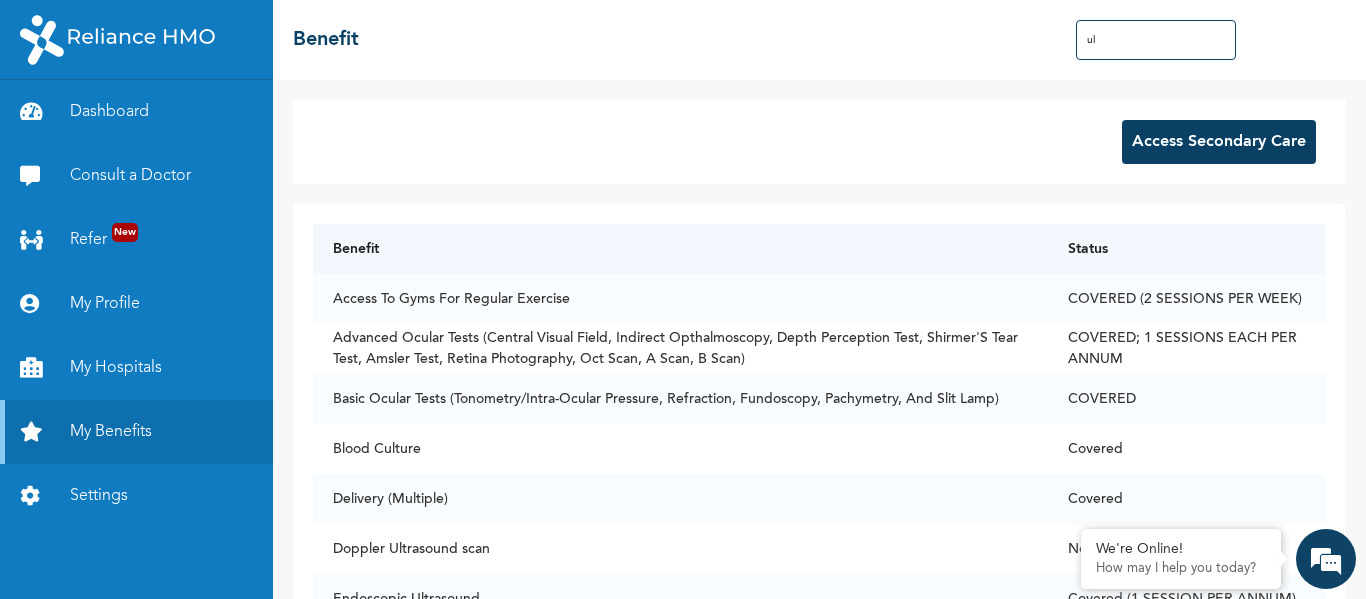 type on "u" 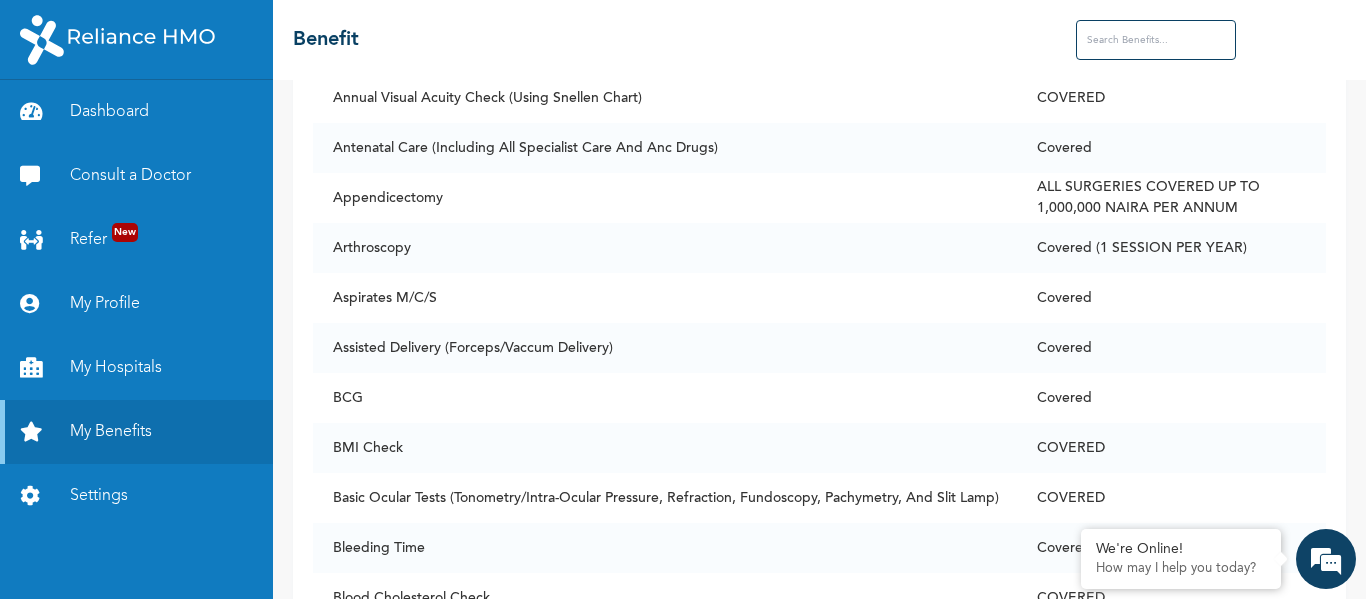 scroll, scrollTop: 852, scrollLeft: 0, axis: vertical 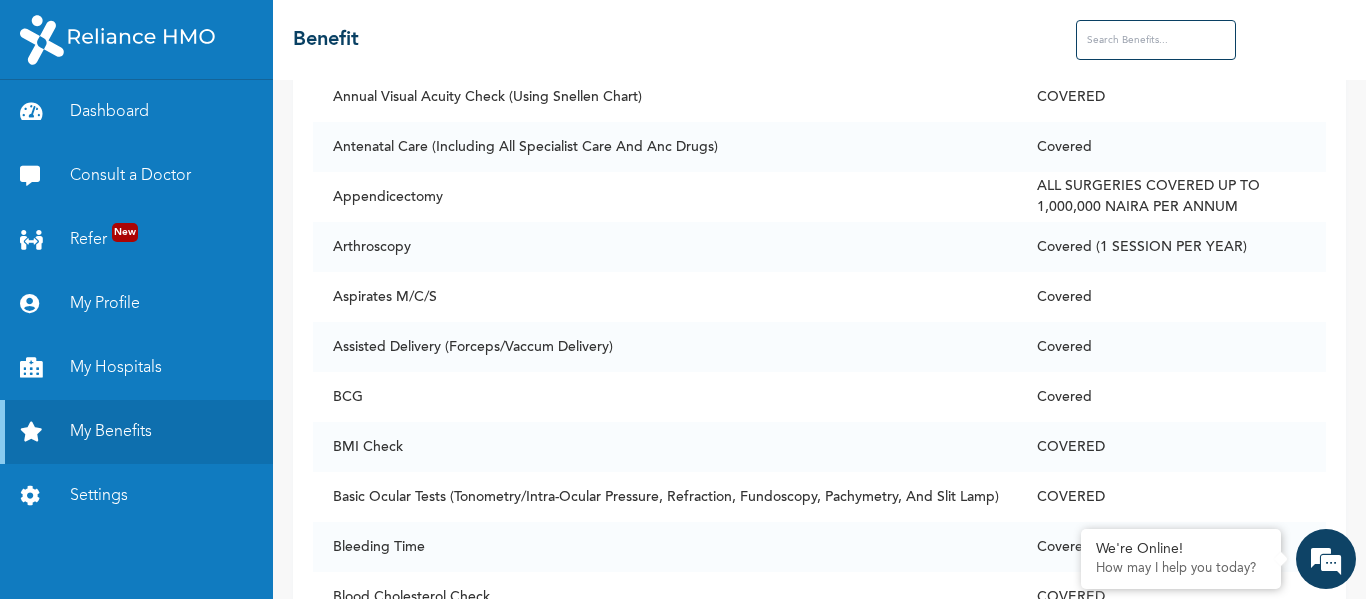 click at bounding box center [1156, 40] 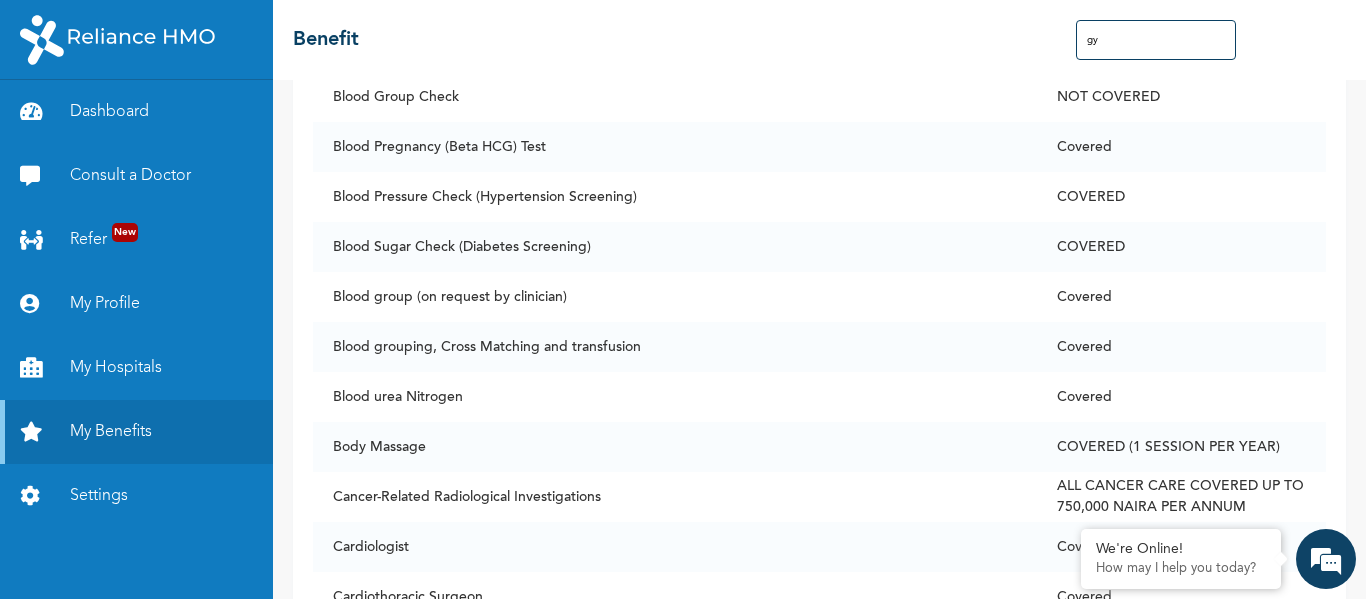 scroll, scrollTop: 0, scrollLeft: 0, axis: both 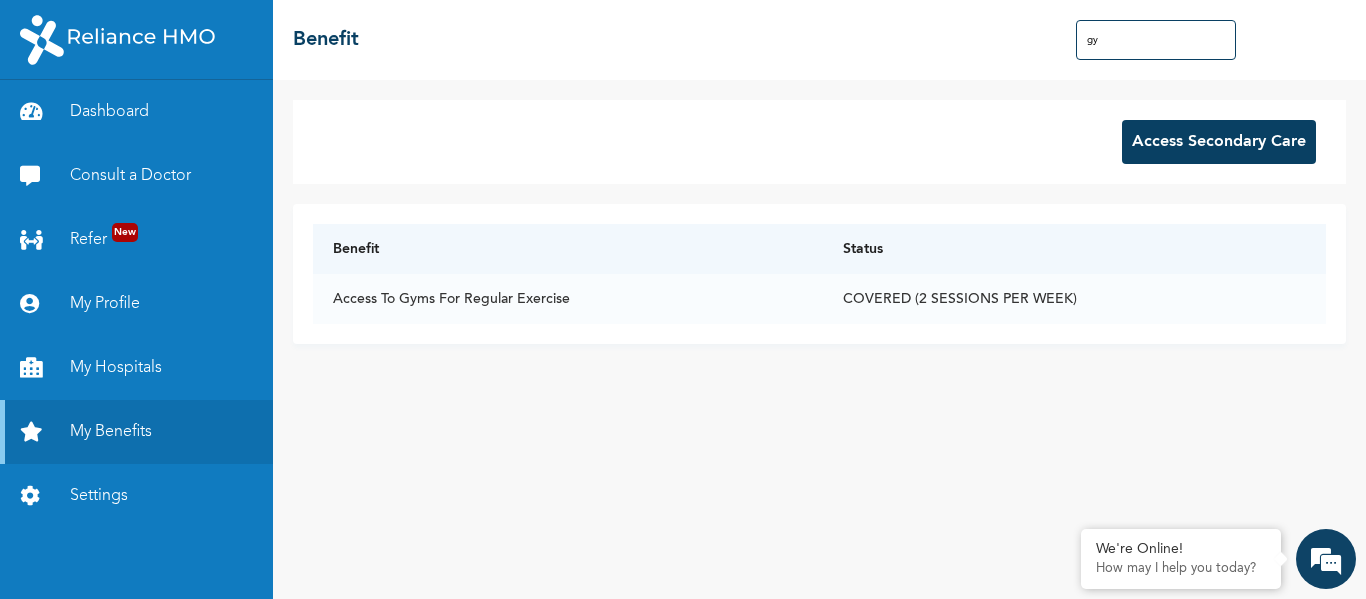 type on "g" 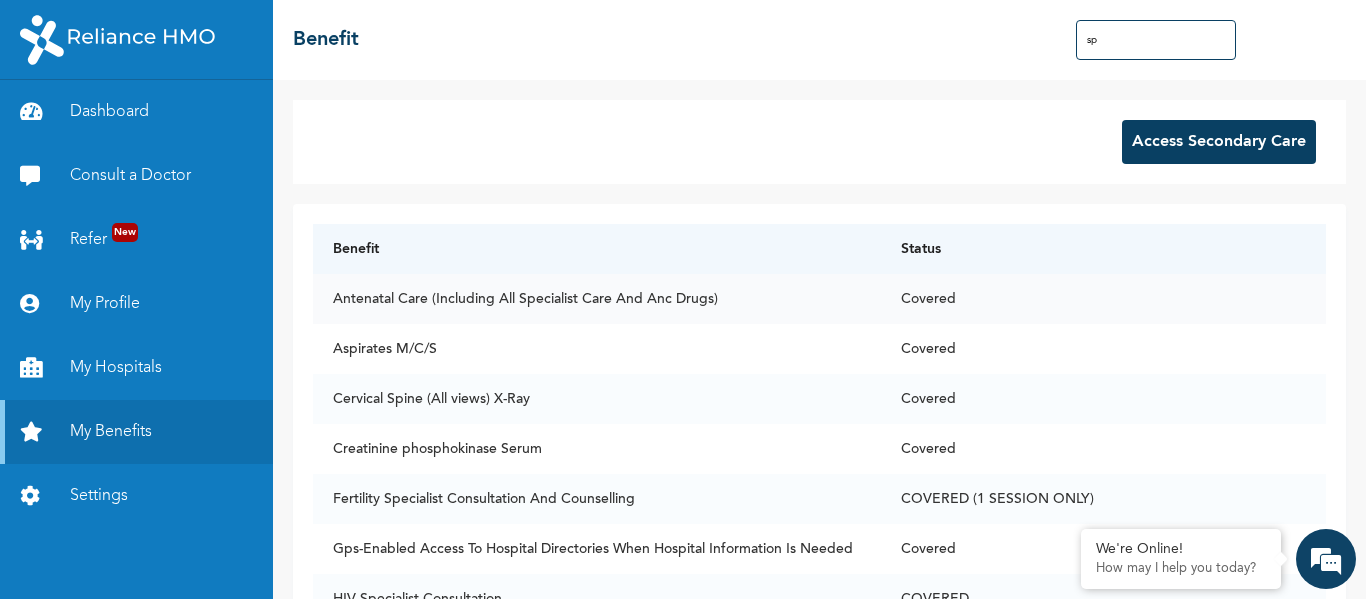 type on "s" 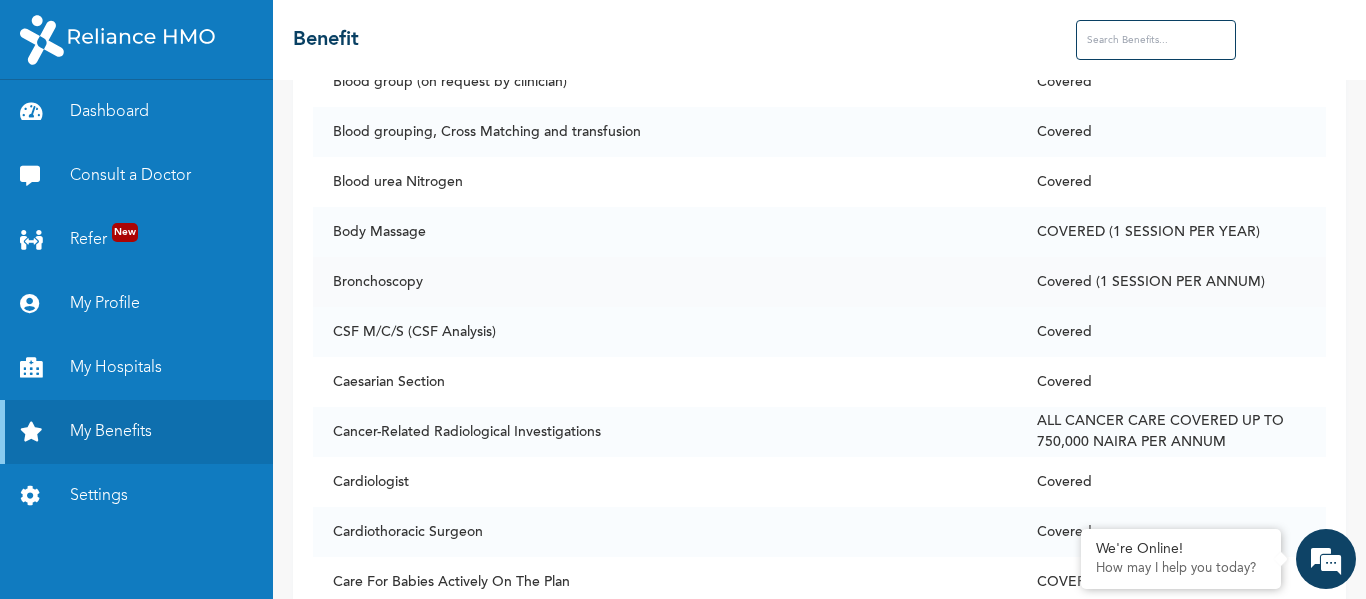 scroll, scrollTop: 1766, scrollLeft: 0, axis: vertical 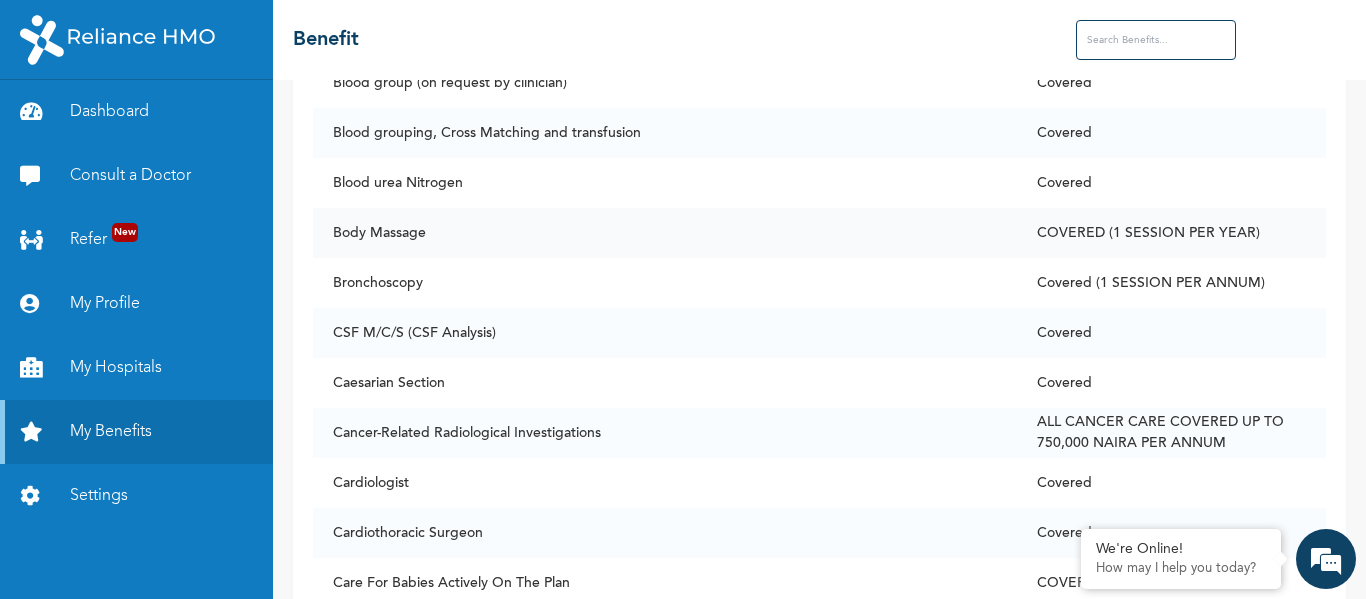 click on "Body Massage" at bounding box center (665, 233) 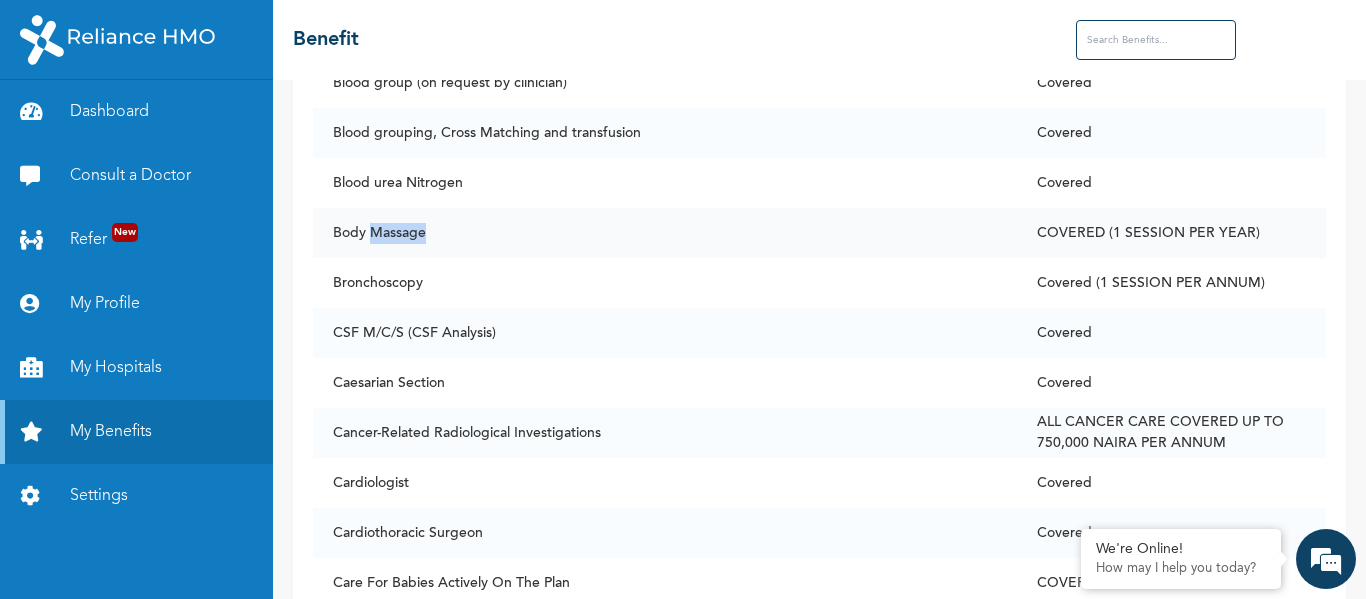 click on "Body Massage" at bounding box center [665, 233] 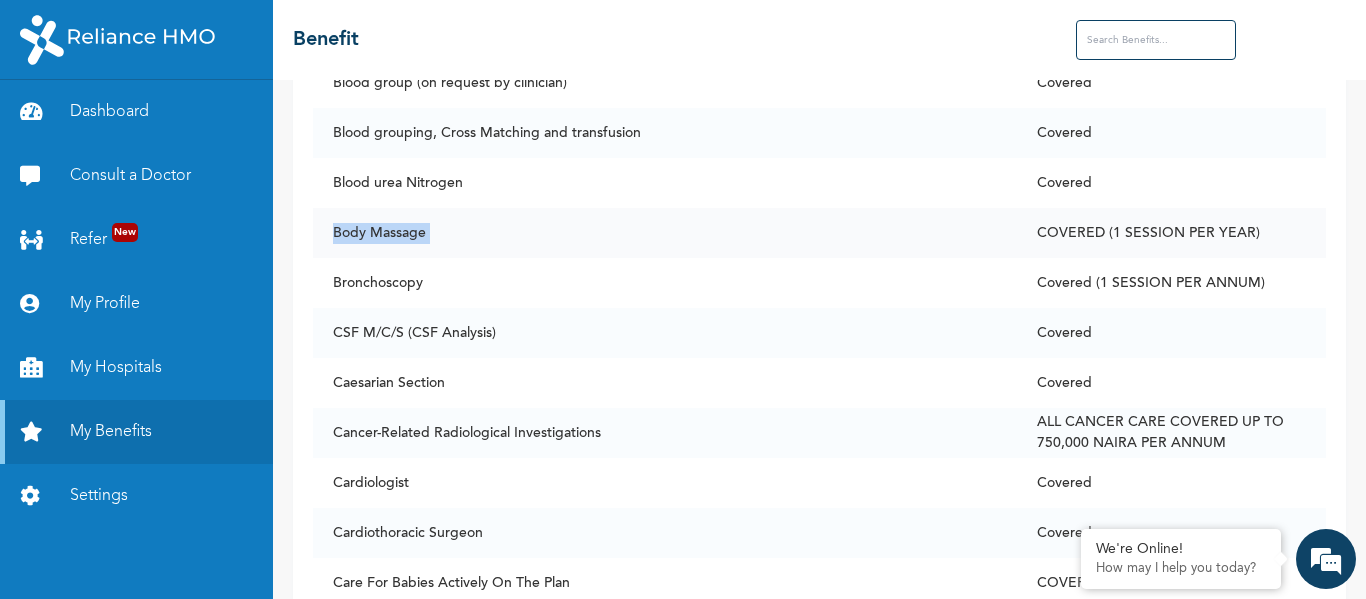 click on "Body Massage" at bounding box center (665, 233) 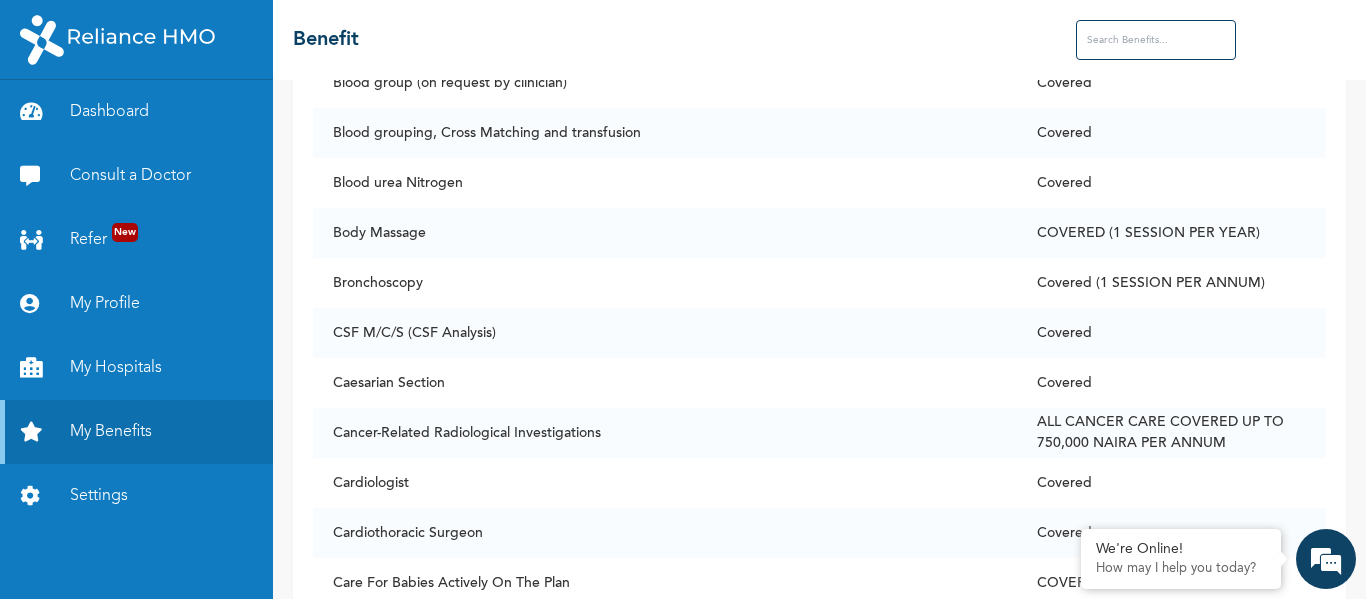 click at bounding box center [1156, 40] 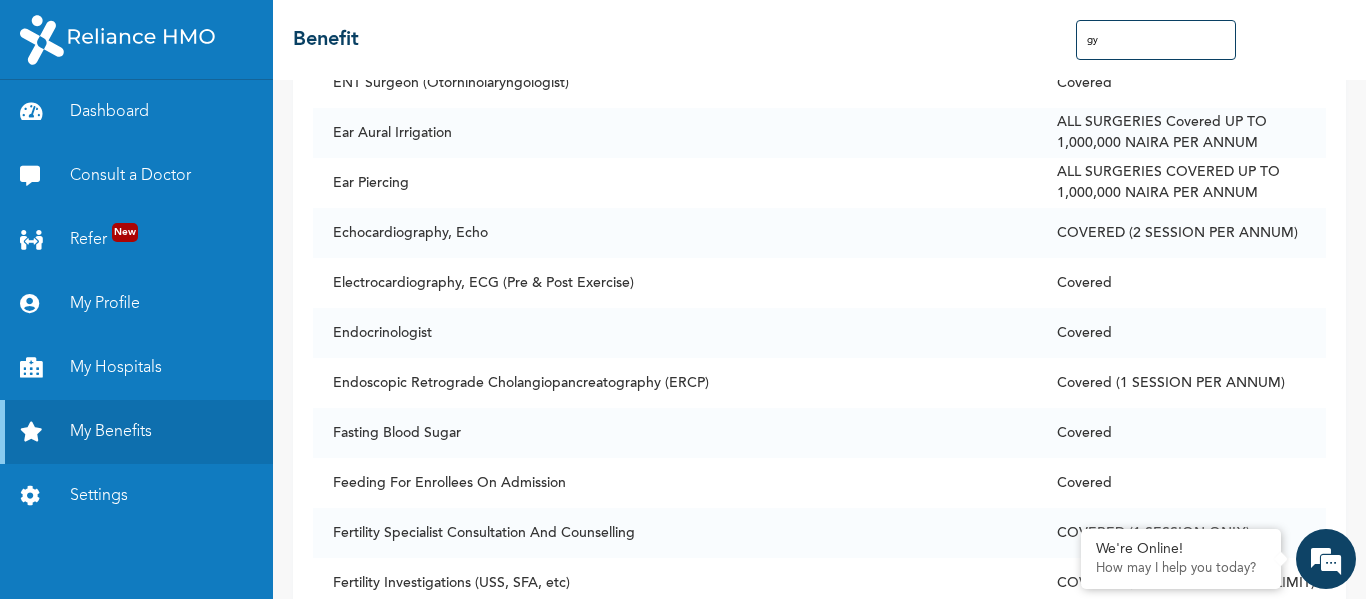 scroll, scrollTop: 0, scrollLeft: 0, axis: both 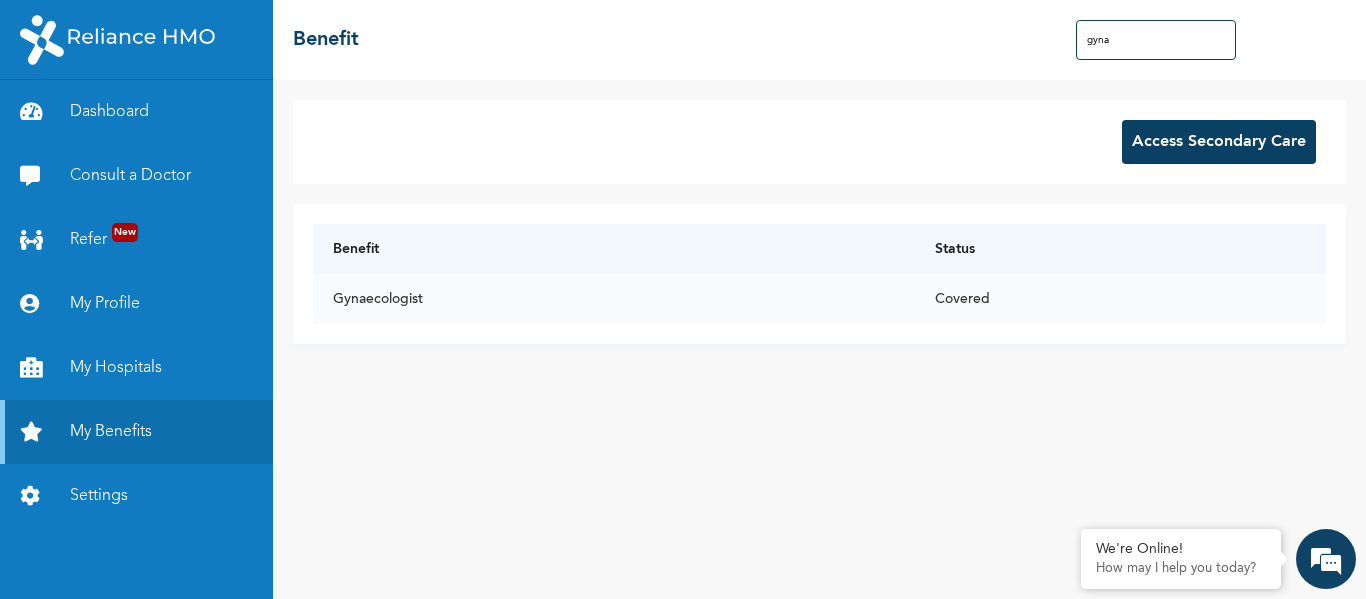 type on "gyna" 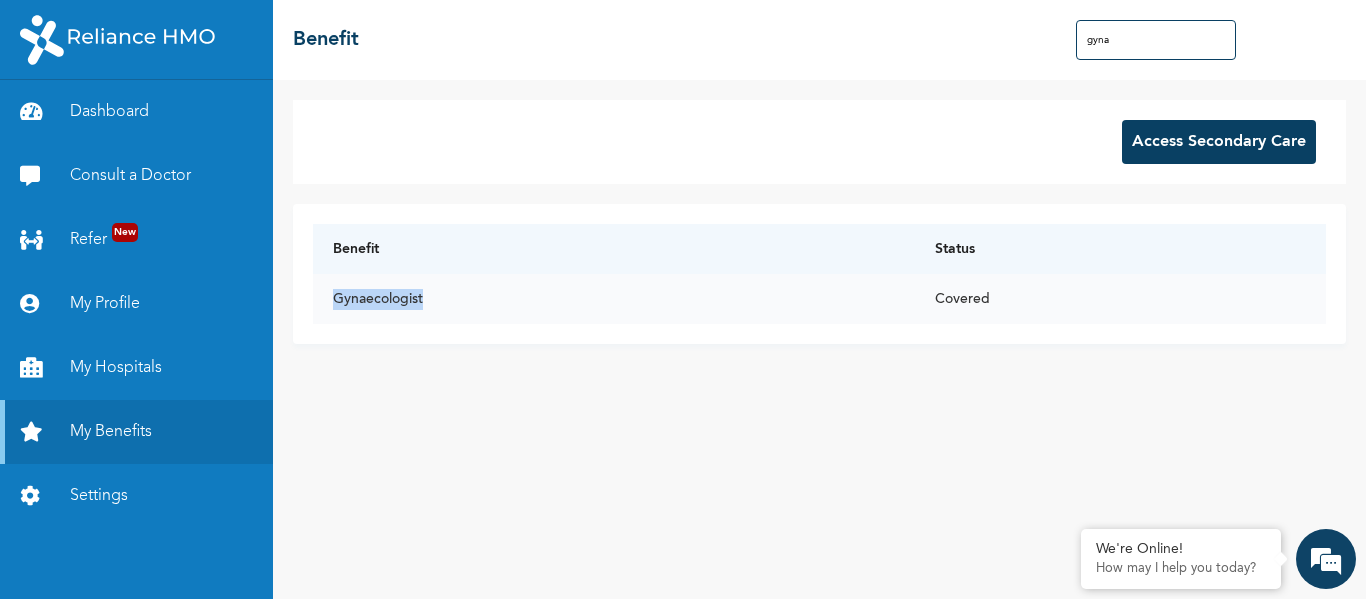 click on "Gynaecologist" at bounding box center [614, 299] 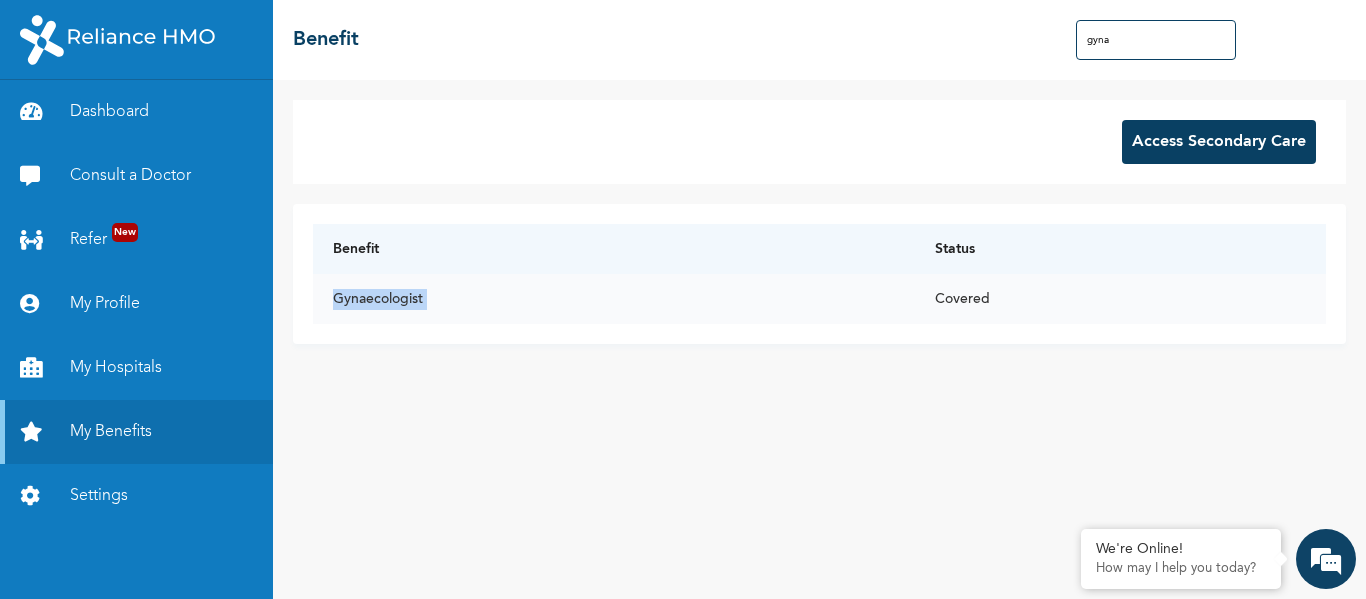 click on "Gynaecologist" at bounding box center [614, 299] 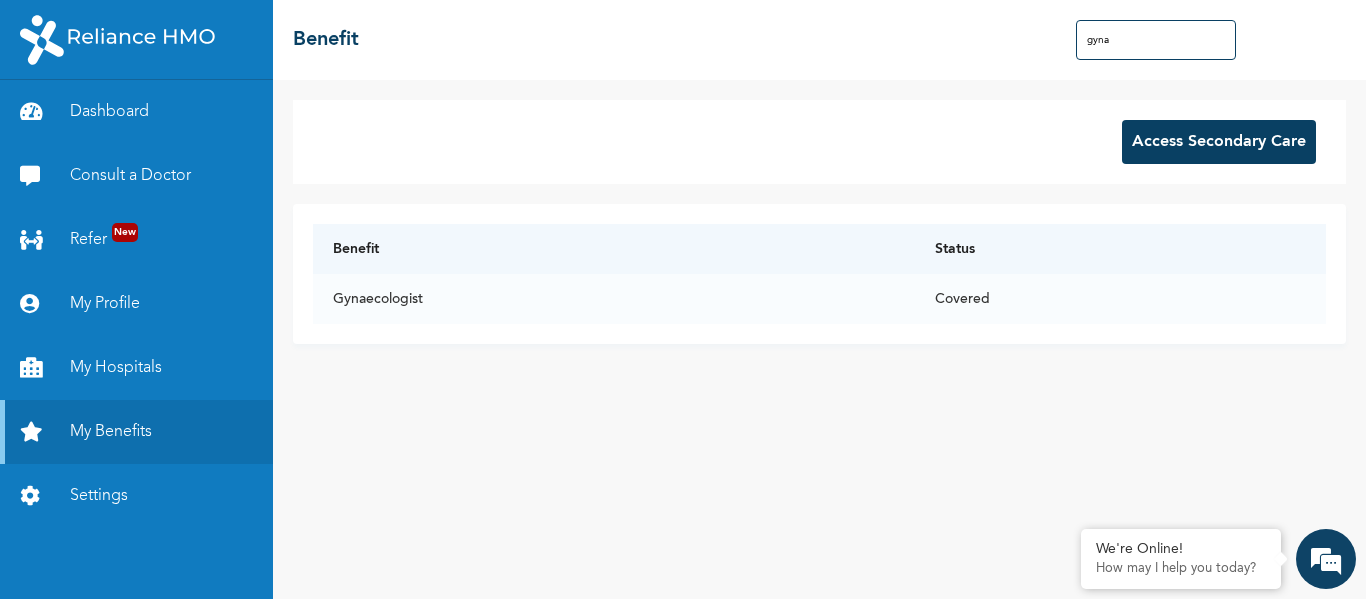 click on "gyna" at bounding box center [1156, 40] 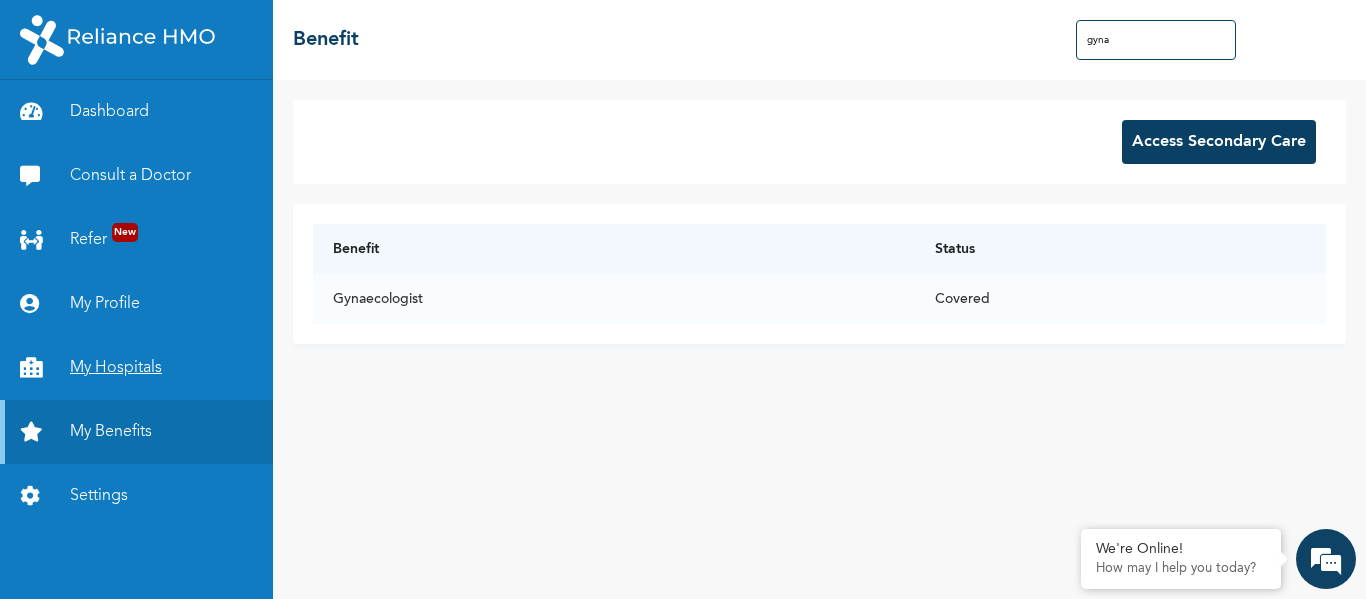 click on "My Hospitals" at bounding box center (136, 368) 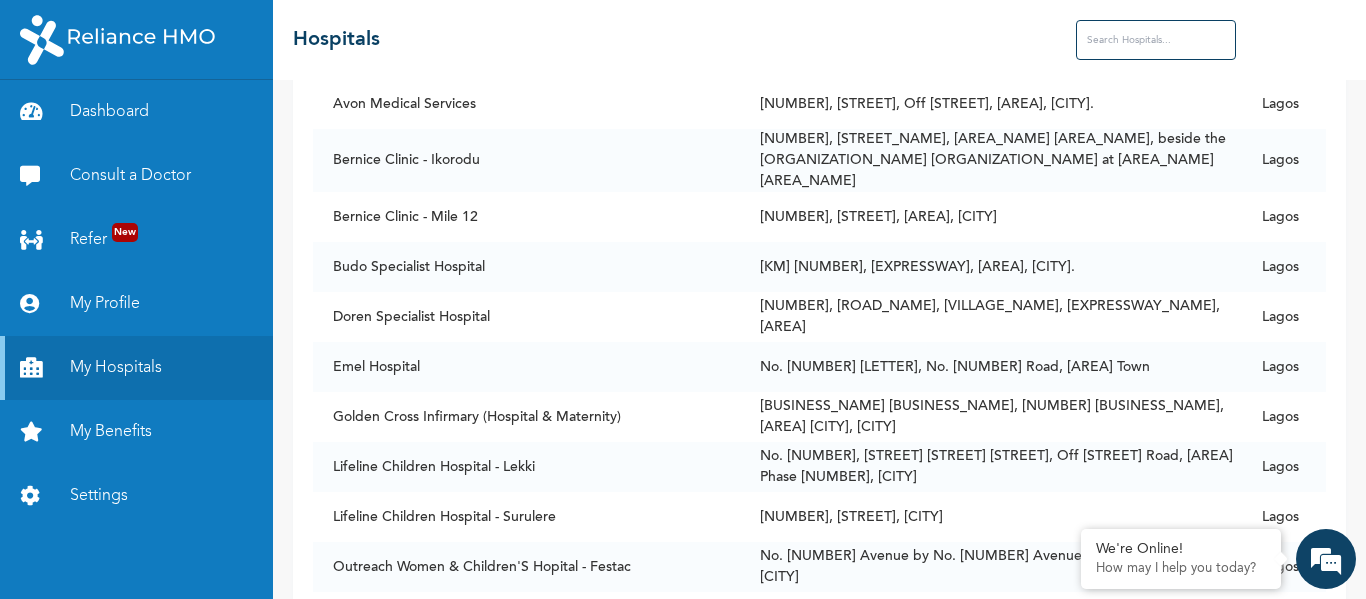 scroll, scrollTop: 0, scrollLeft: 0, axis: both 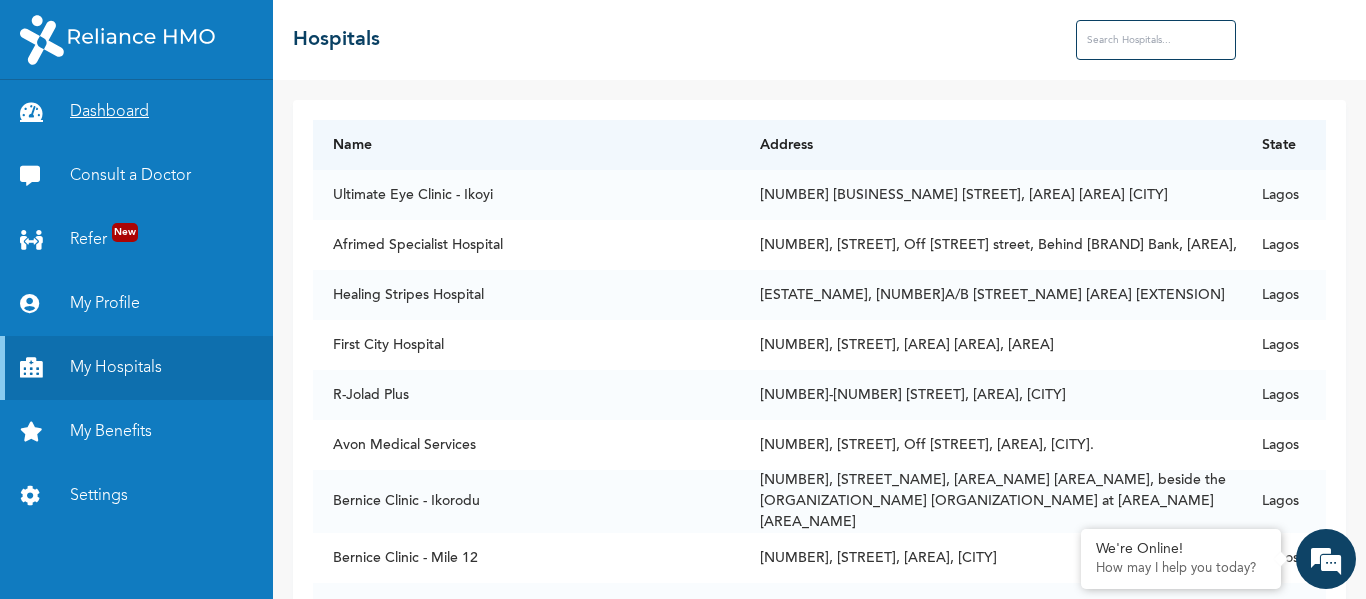click on "Dashboard" at bounding box center [136, 112] 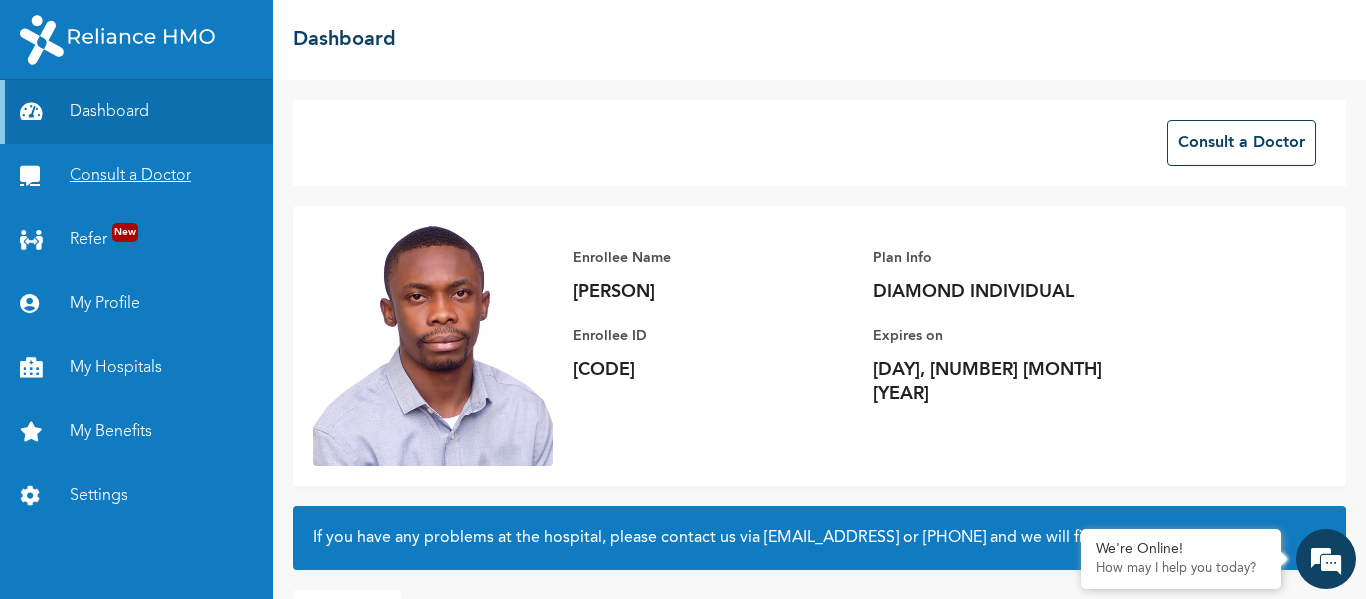 click on "Consult a Doctor" at bounding box center [136, 176] 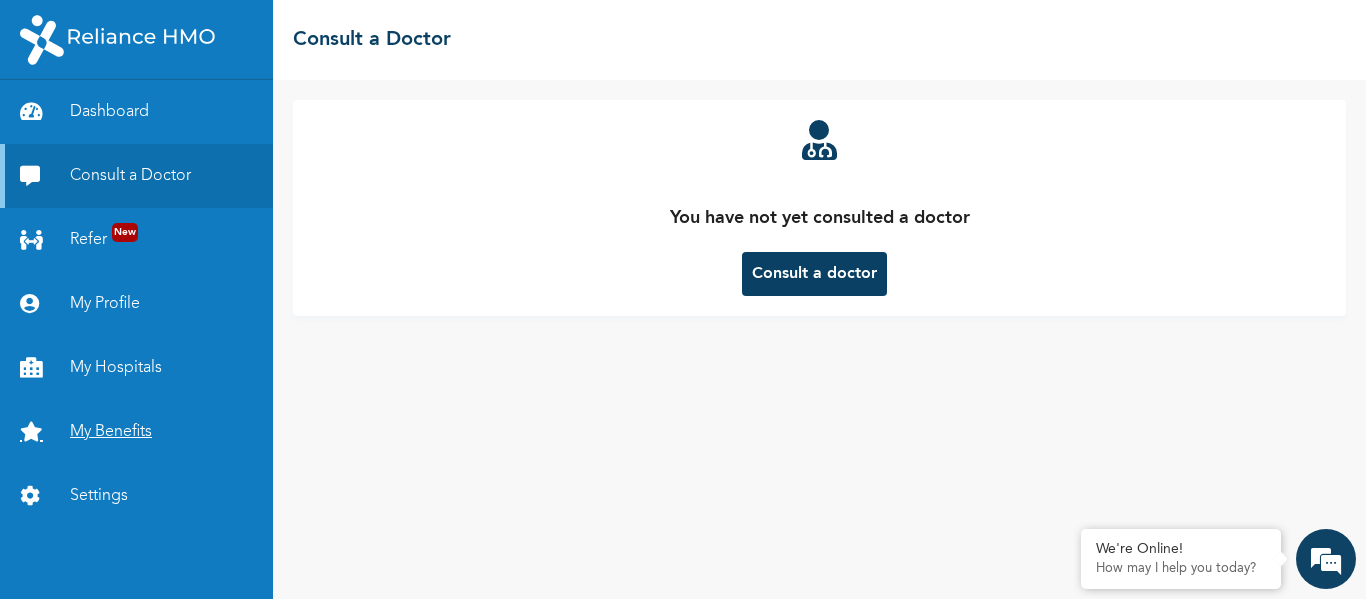 click on "My Benefits" at bounding box center (136, 432) 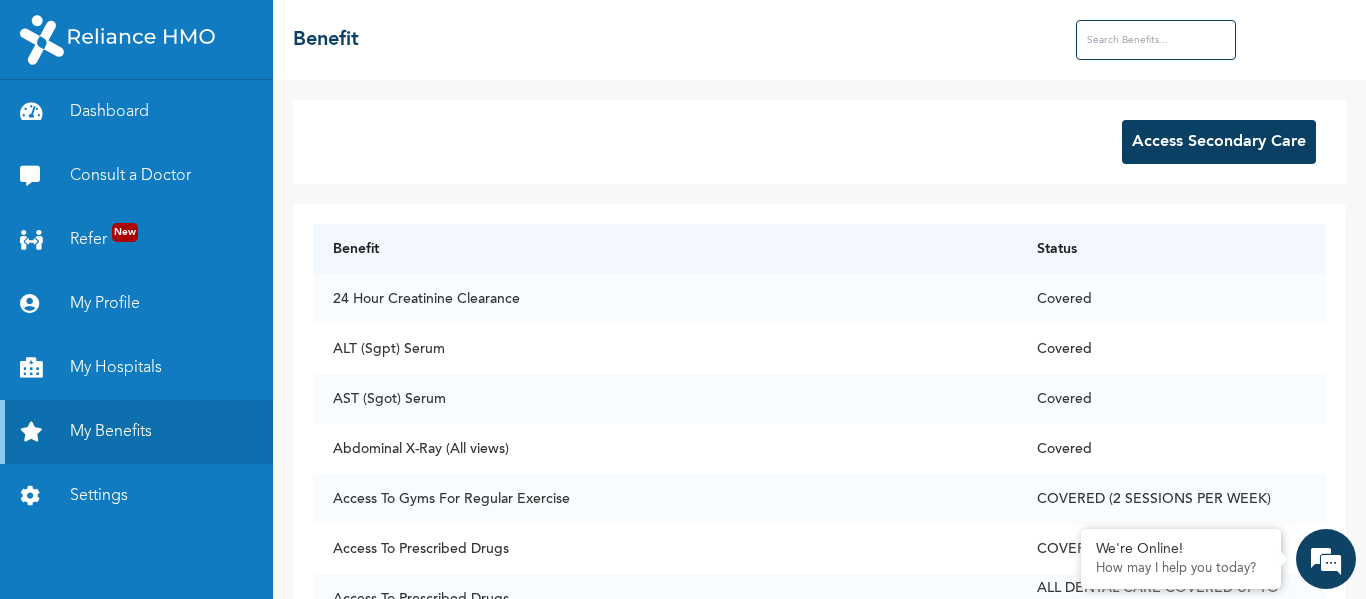 click at bounding box center [1156, 40] 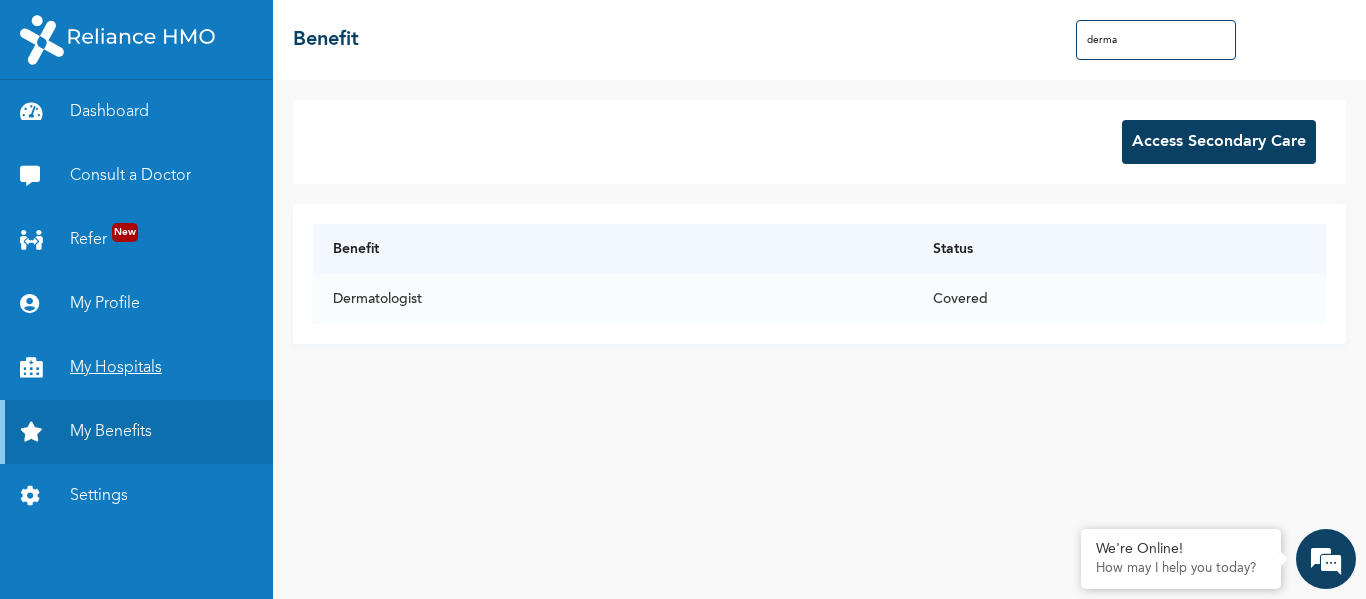 type on "derma" 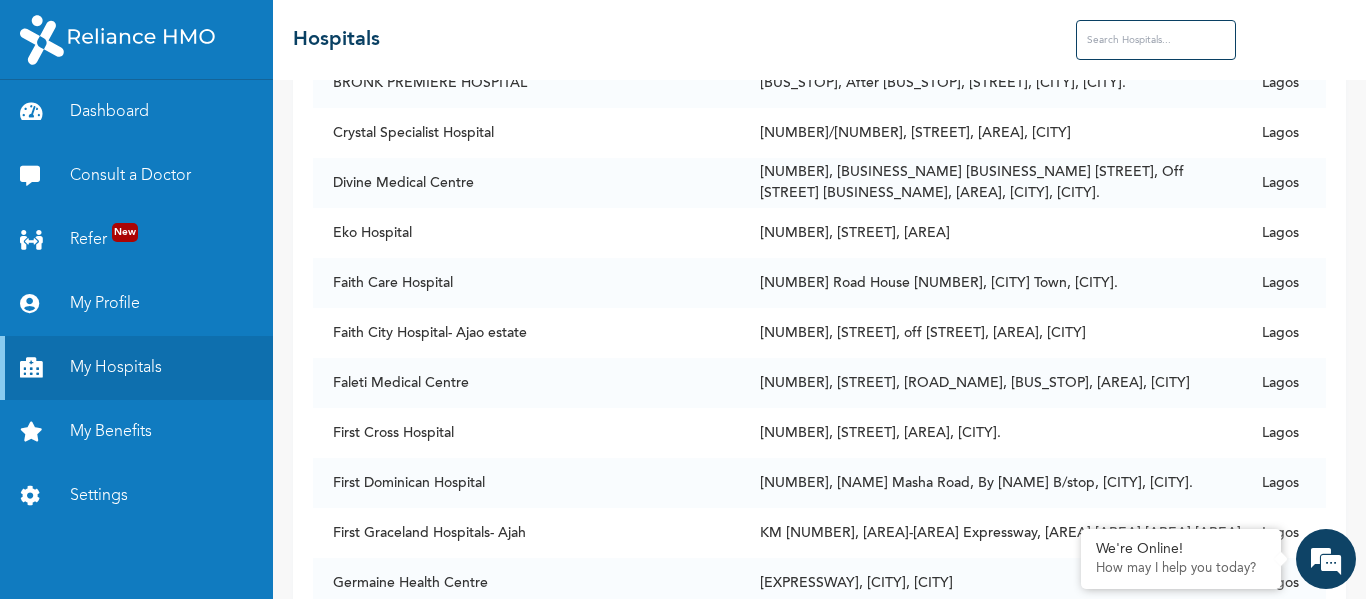 scroll, scrollTop: 1126, scrollLeft: 0, axis: vertical 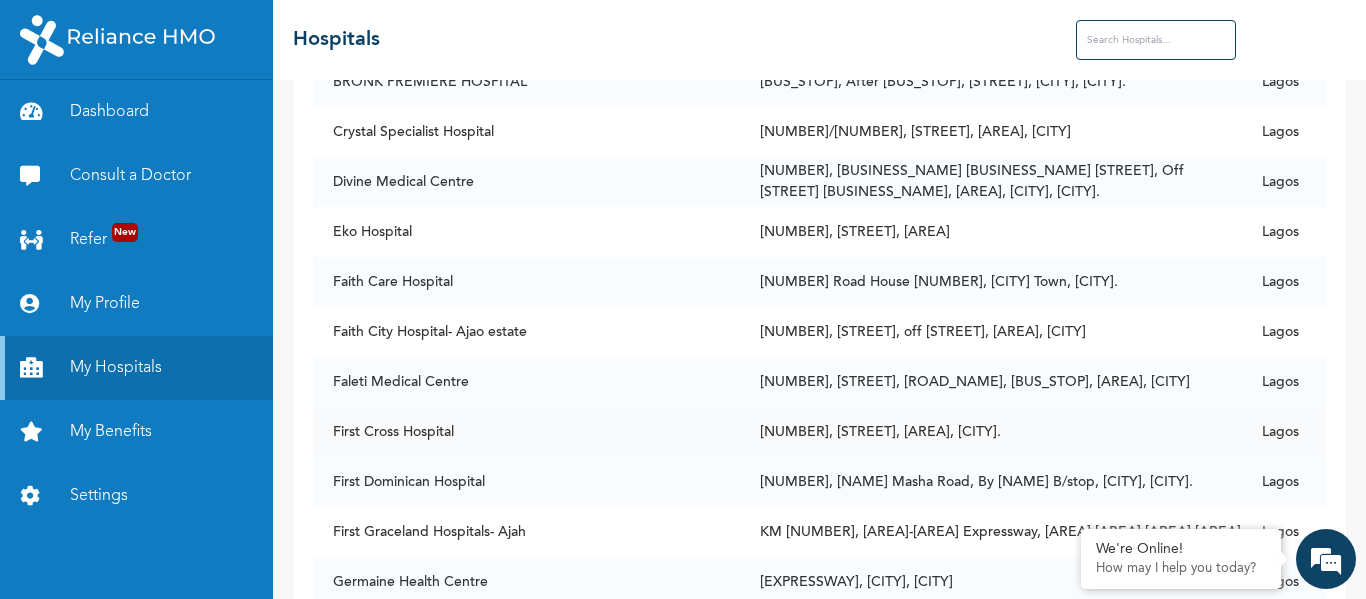 click on "[NUMBER], [STREET], [AREA], [CITY]." at bounding box center (991, 432) 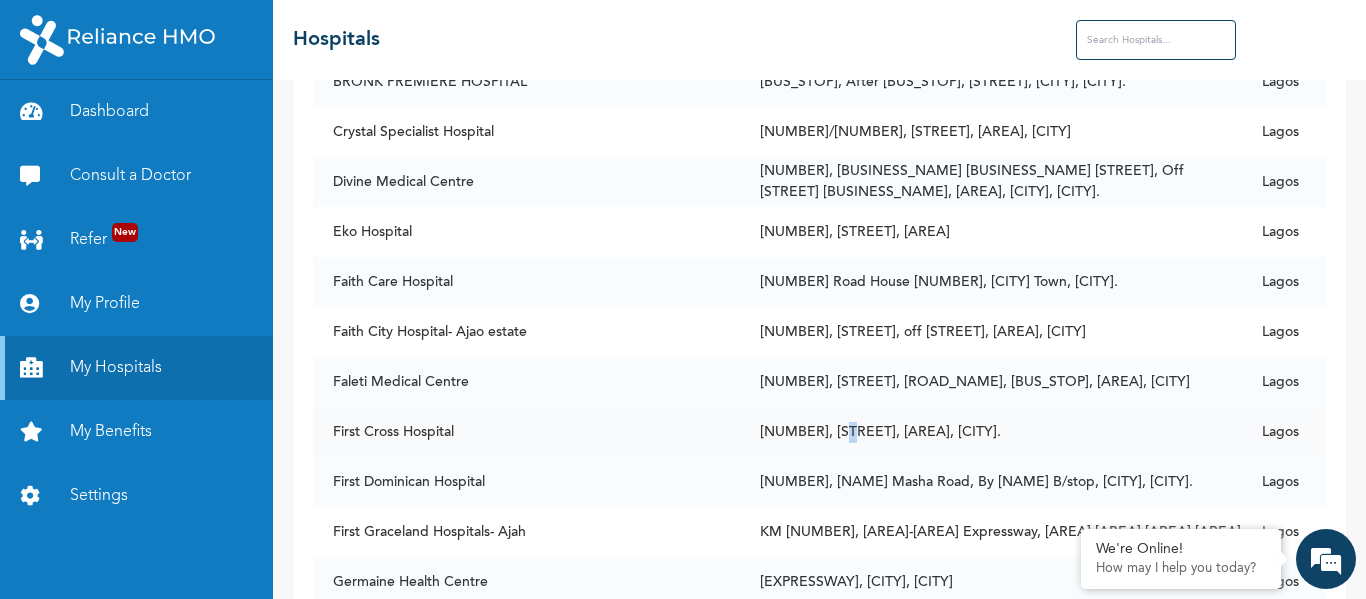 click on "[NUMBER], [STREET], [AREA], [CITY]." at bounding box center (991, 432) 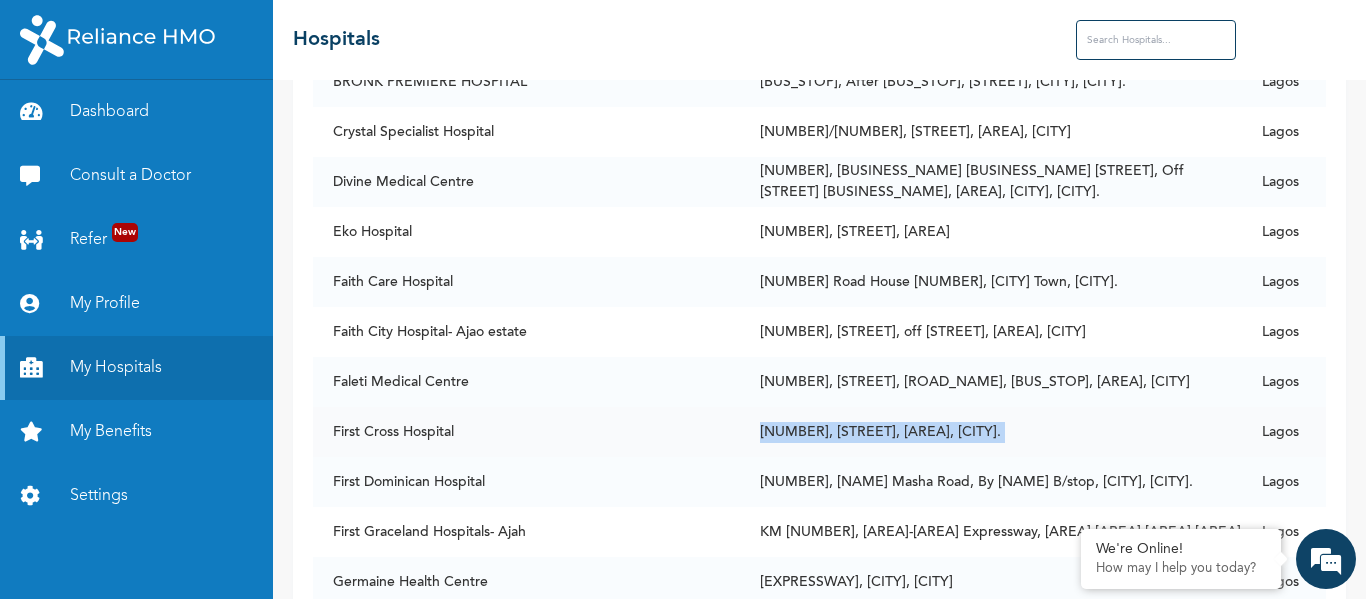 click on "[NUMBER], [STREET], [AREA], [CITY]." at bounding box center (991, 432) 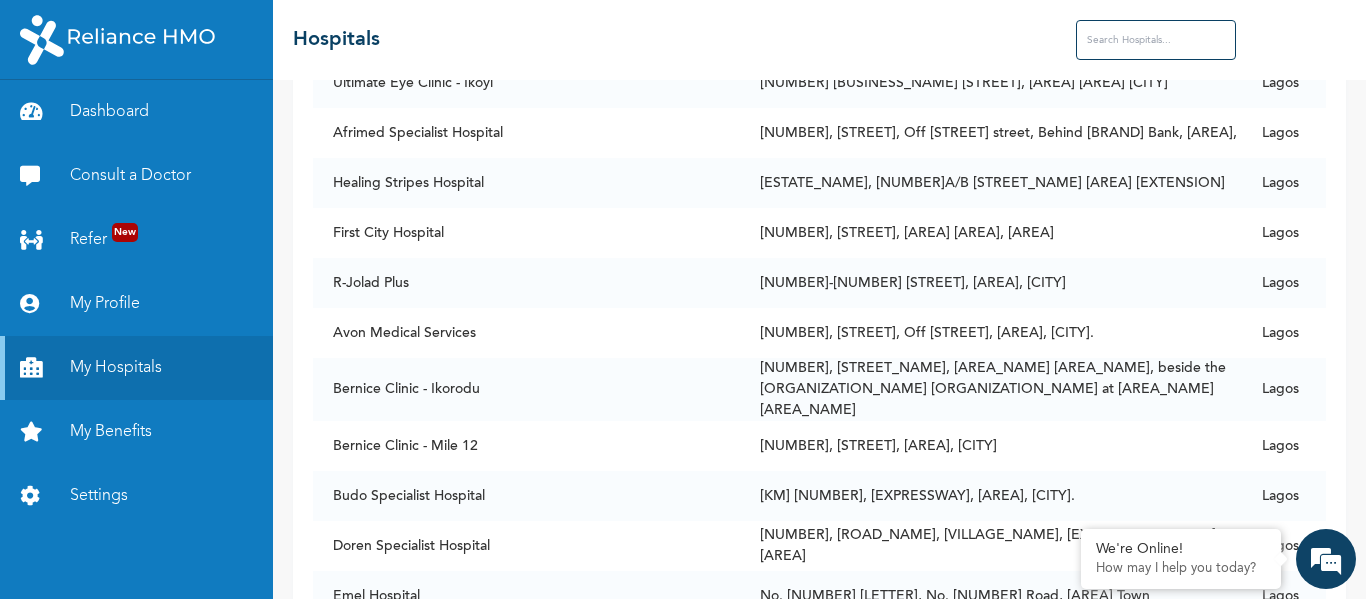 scroll, scrollTop: 0, scrollLeft: 0, axis: both 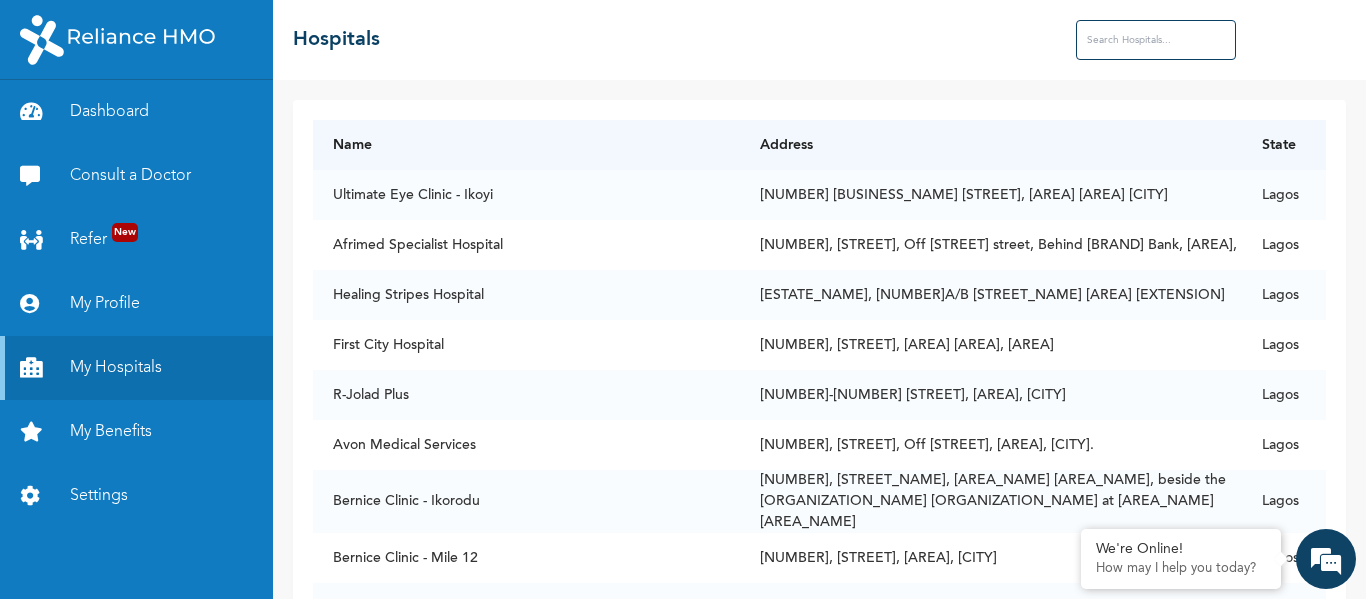 click at bounding box center [1156, 40] 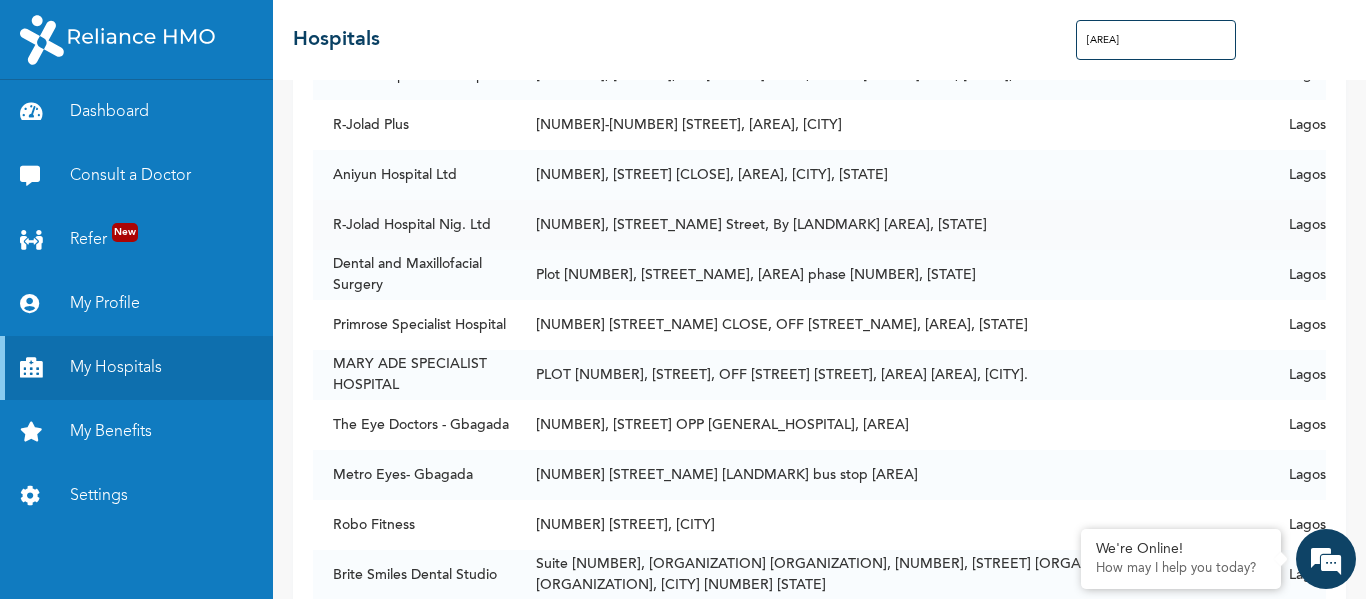 scroll, scrollTop: 121, scrollLeft: 0, axis: vertical 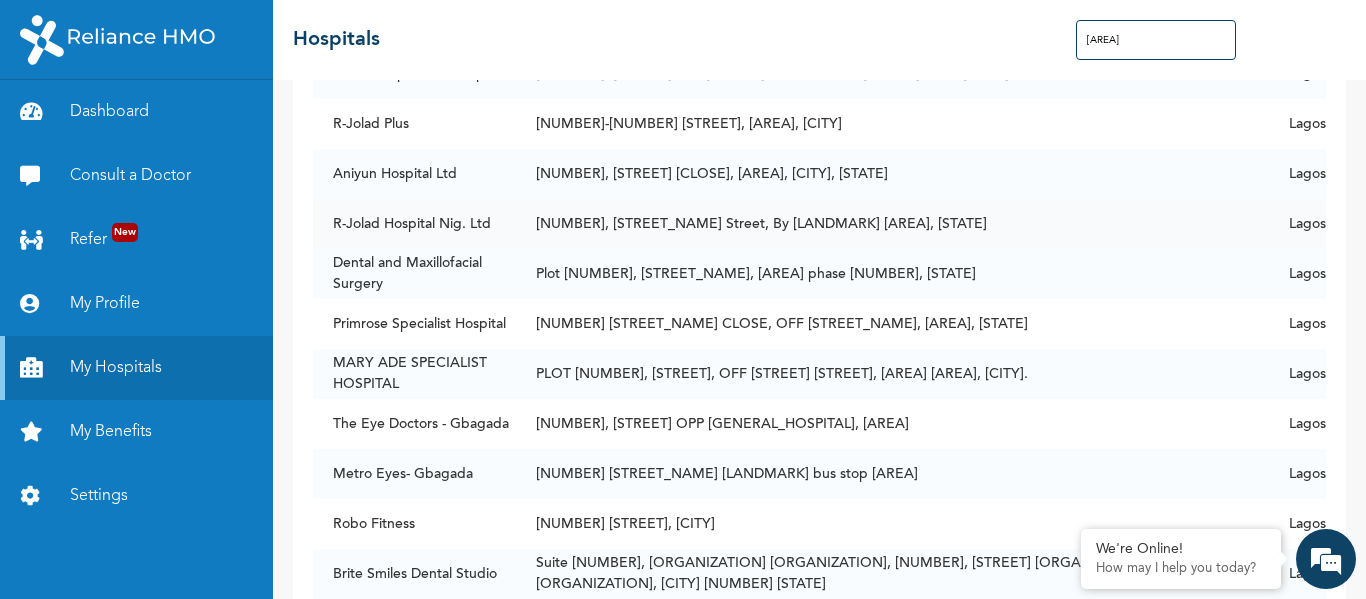 click on "R-Jolad Hospital Nig. Ltd" at bounding box center (414, 224) 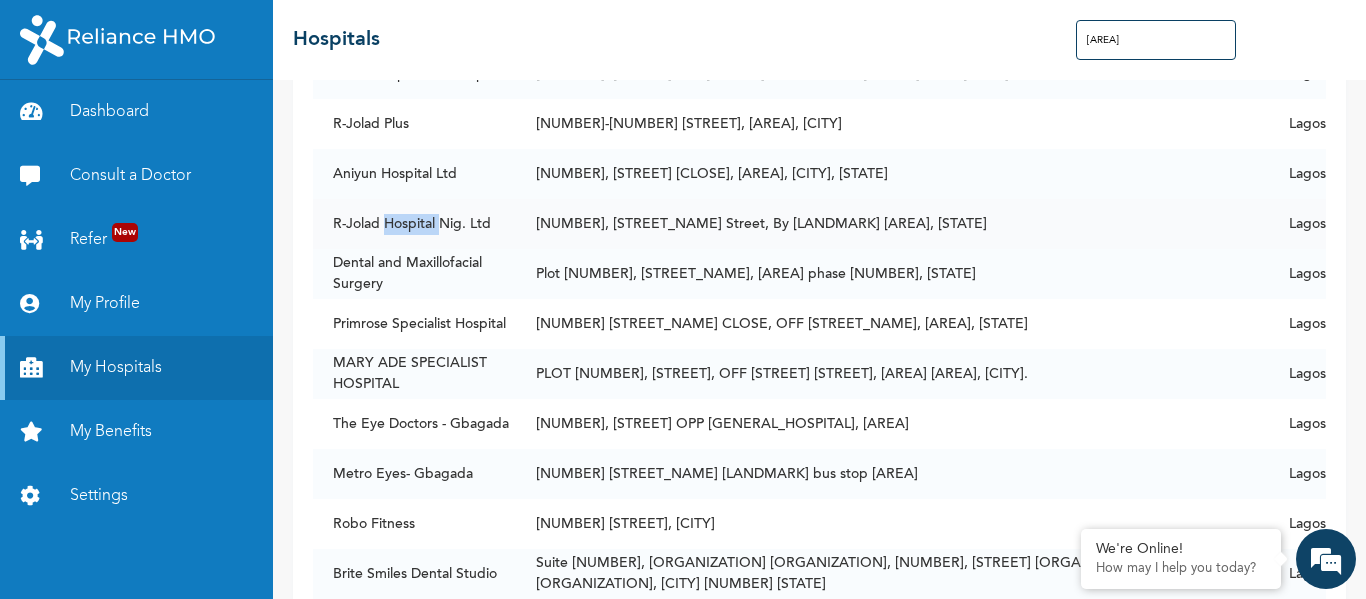 click on "R-Jolad Hospital Nig. Ltd" at bounding box center (414, 224) 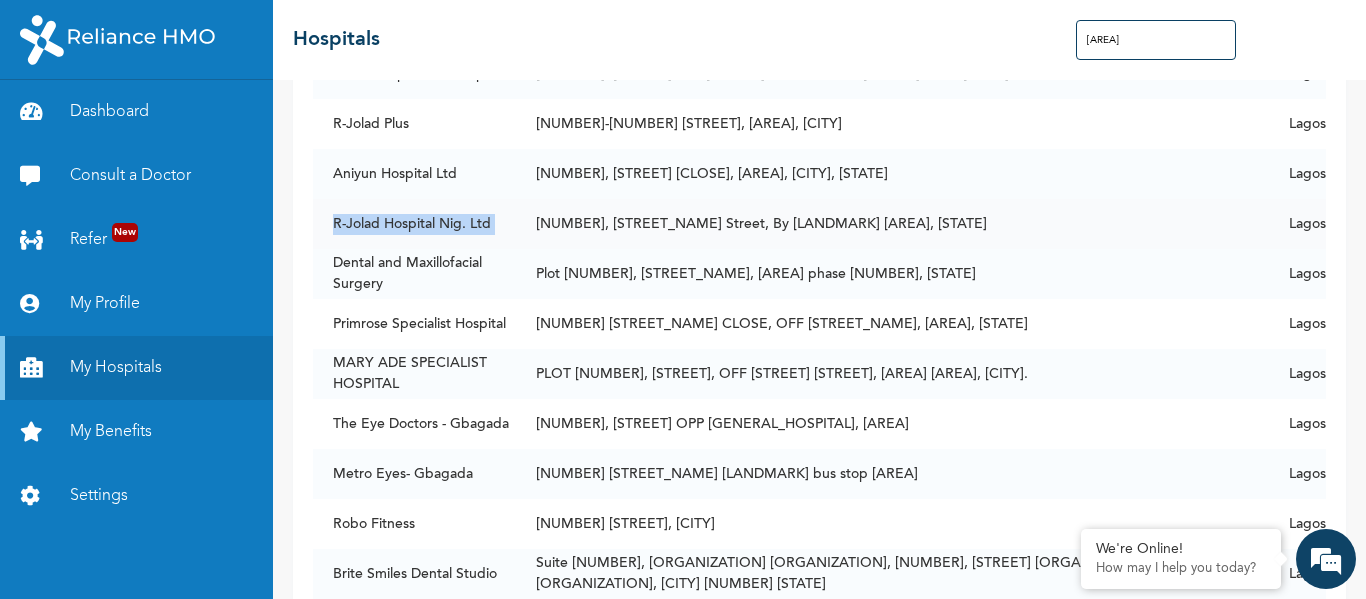 click on "R-Jolad Hospital Nig. Ltd" at bounding box center [414, 224] 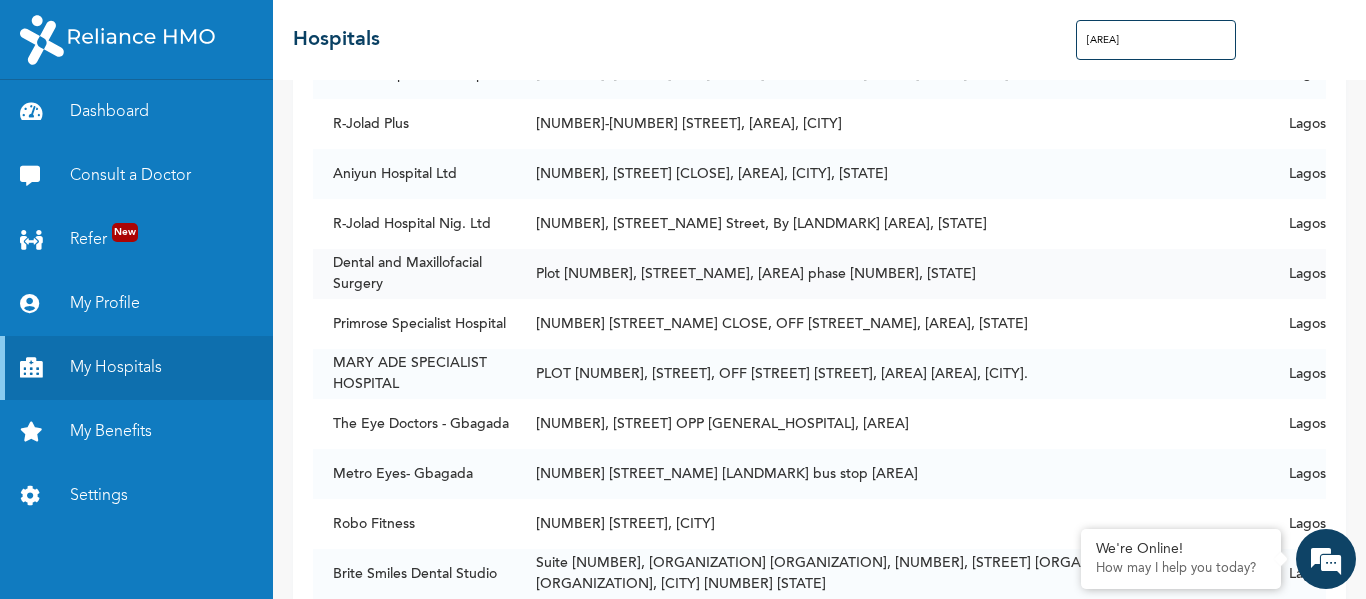 click on "Dental and Maxillofacial Surgery" at bounding box center (414, 274) 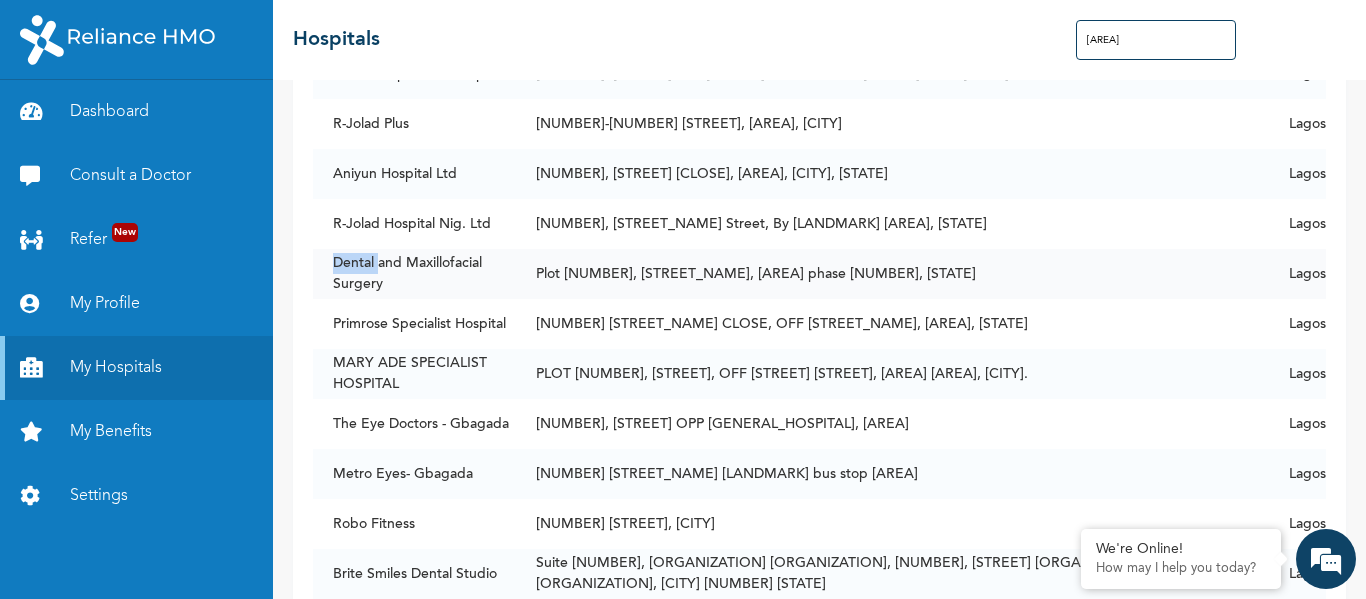 click on "Dental and Maxillofacial Surgery" at bounding box center (414, 274) 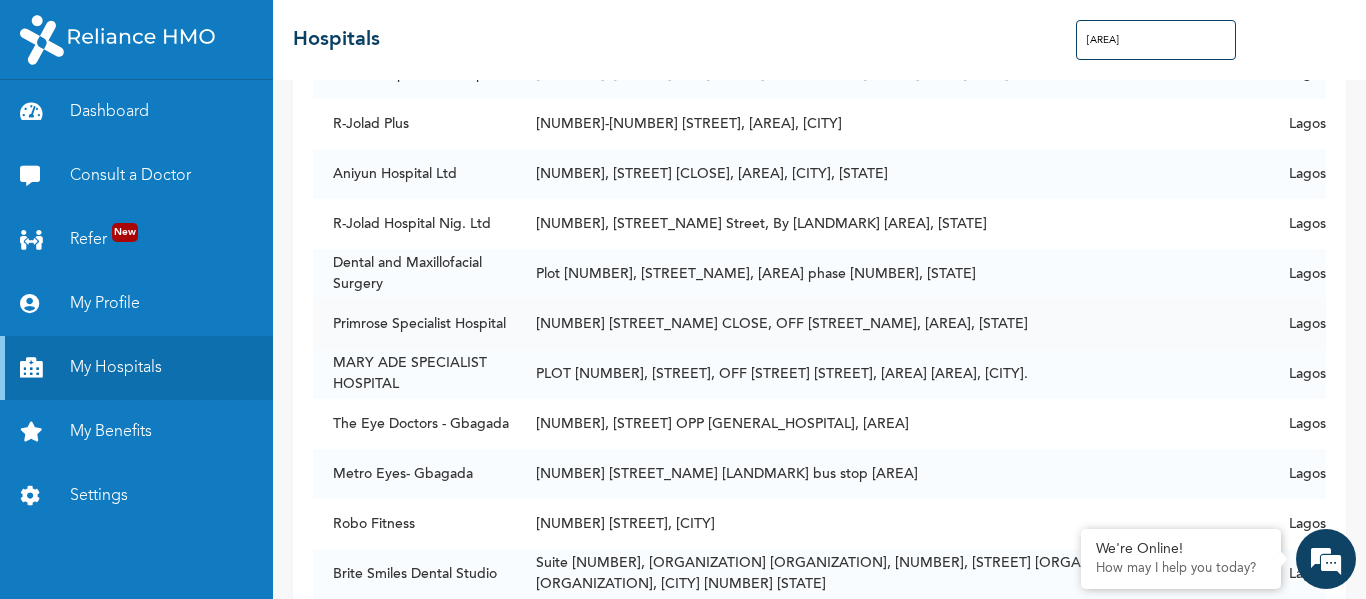 click on "Primrose Specialist Hospital" at bounding box center (414, 324) 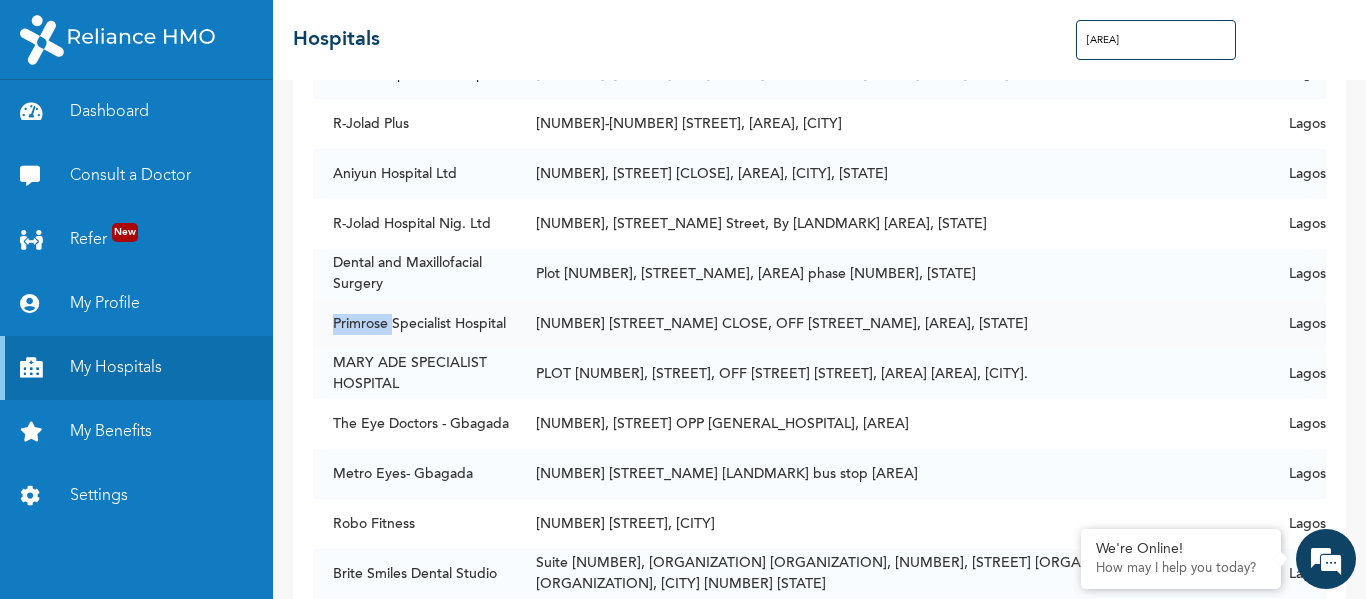 click on "Primrose Specialist Hospital" at bounding box center (414, 324) 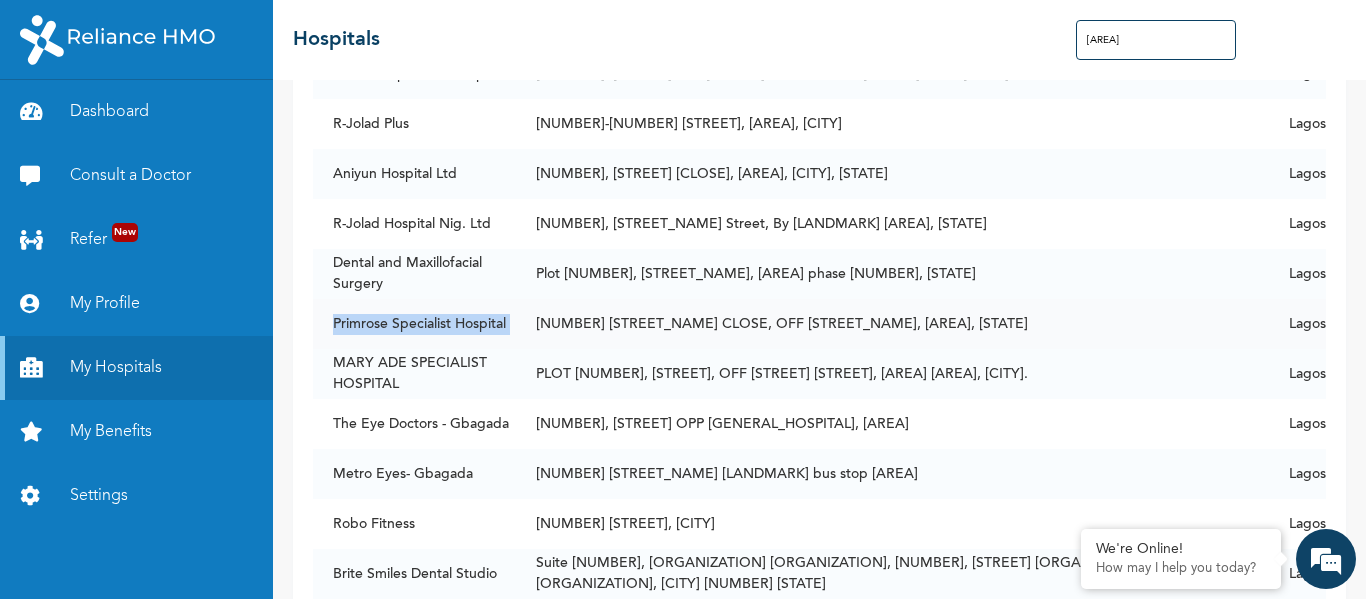 click on "Primrose Specialist Hospital" at bounding box center [414, 324] 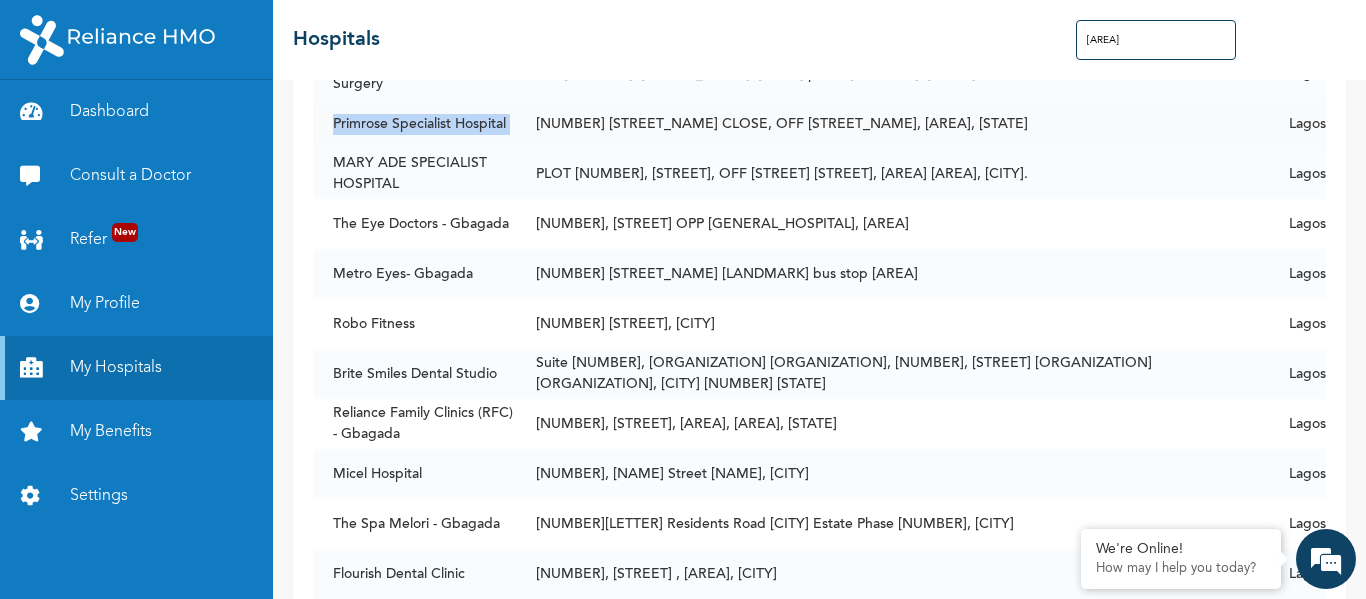 scroll, scrollTop: 322, scrollLeft: 0, axis: vertical 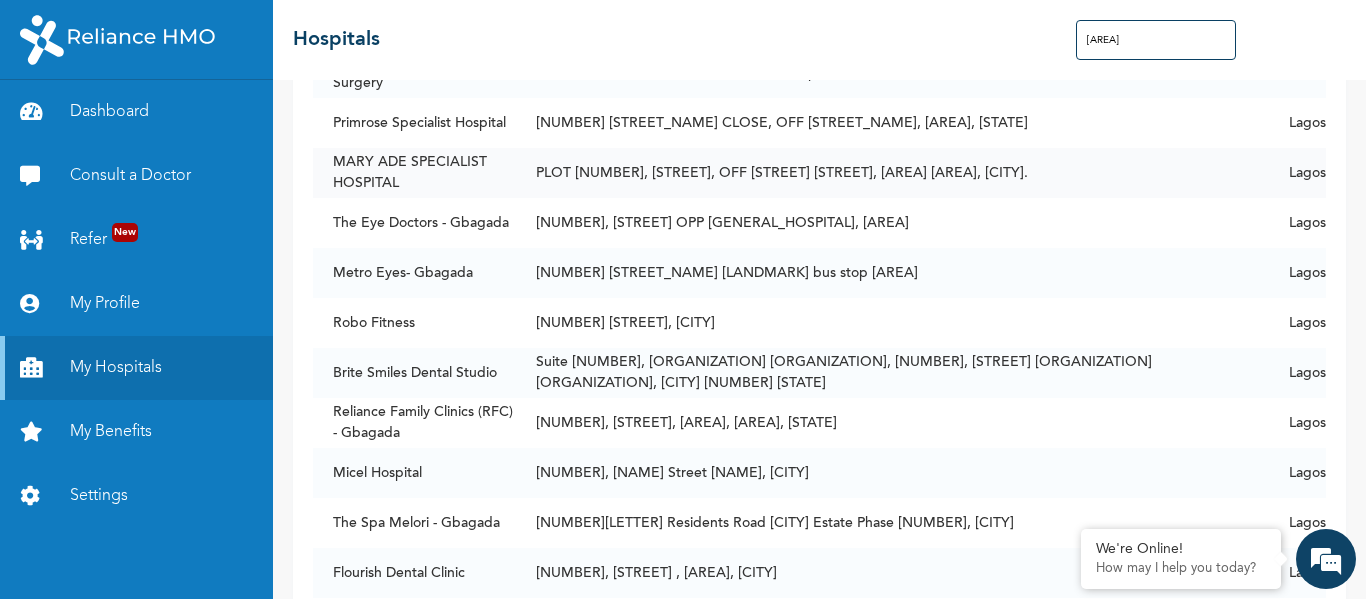 click on "MARY ADE SPECIALIST HOSPITAL" at bounding box center (414, 173) 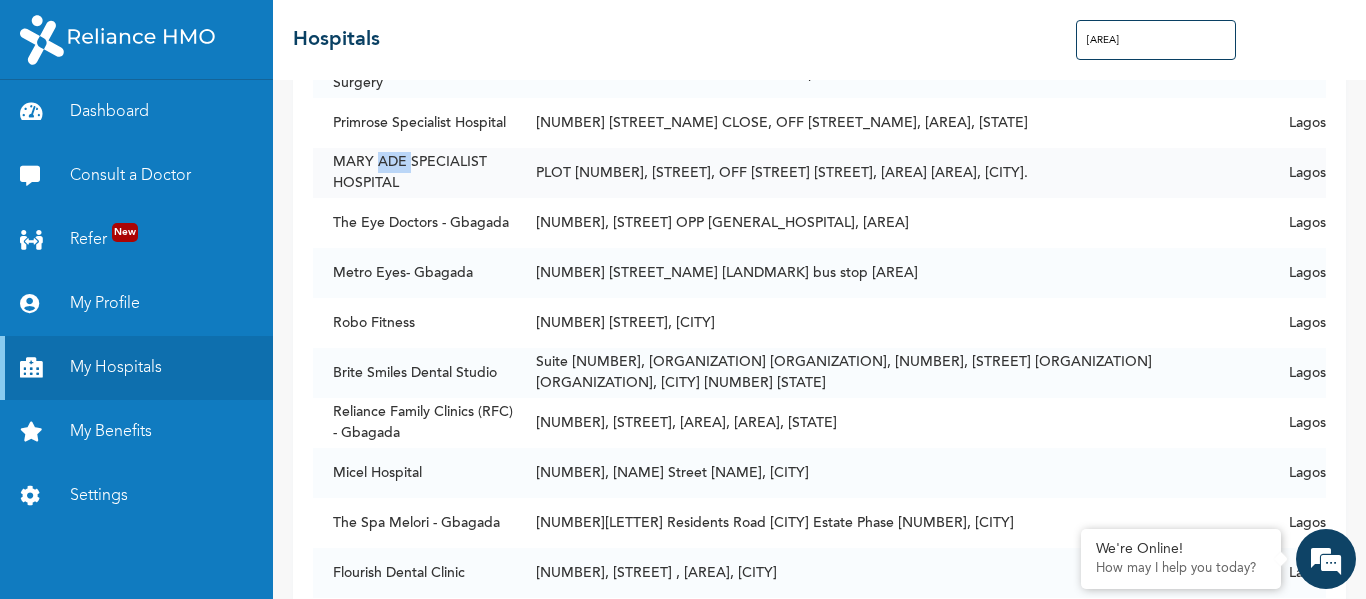 click on "MARY ADE SPECIALIST HOSPITAL" at bounding box center (414, 173) 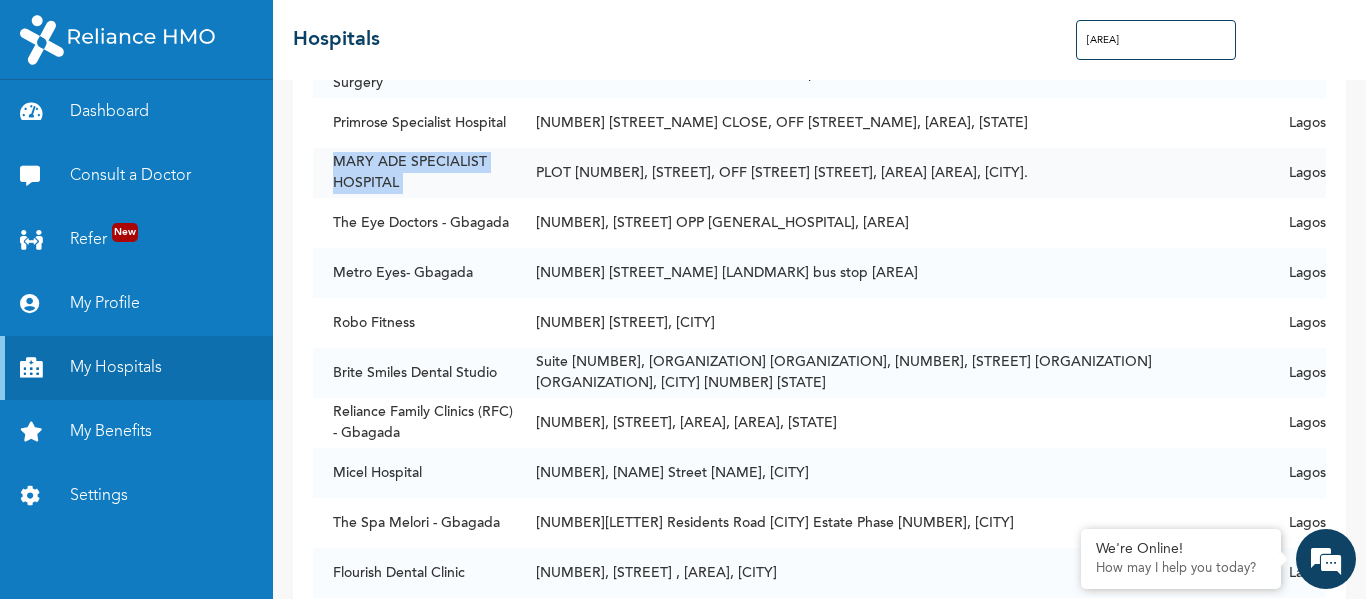 click on "MARY ADE SPECIALIST HOSPITAL" at bounding box center [414, 173] 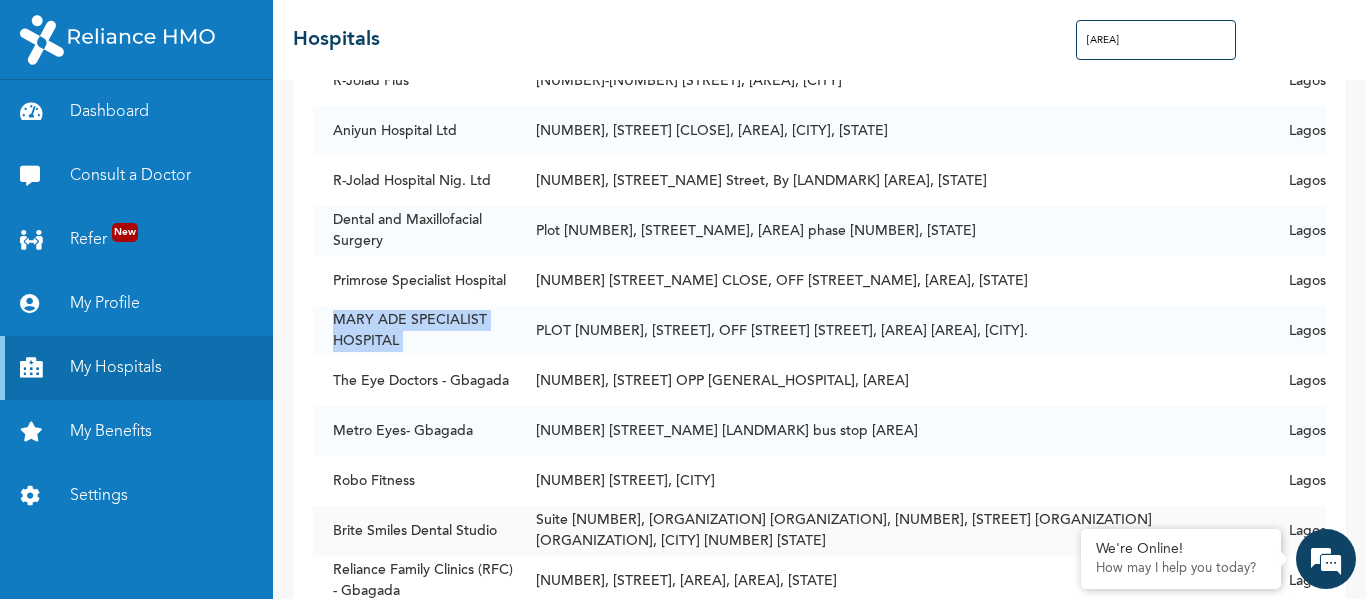 scroll, scrollTop: 161, scrollLeft: 0, axis: vertical 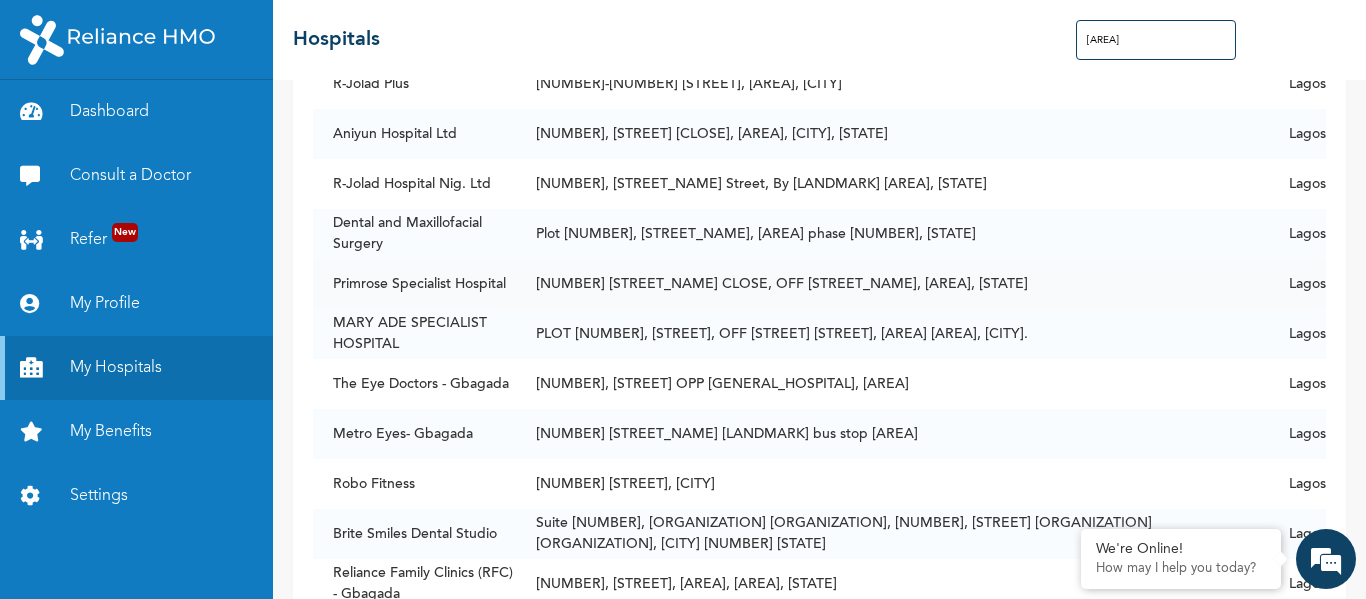 click on "Primrose Specialist Hospital" at bounding box center (414, 284) 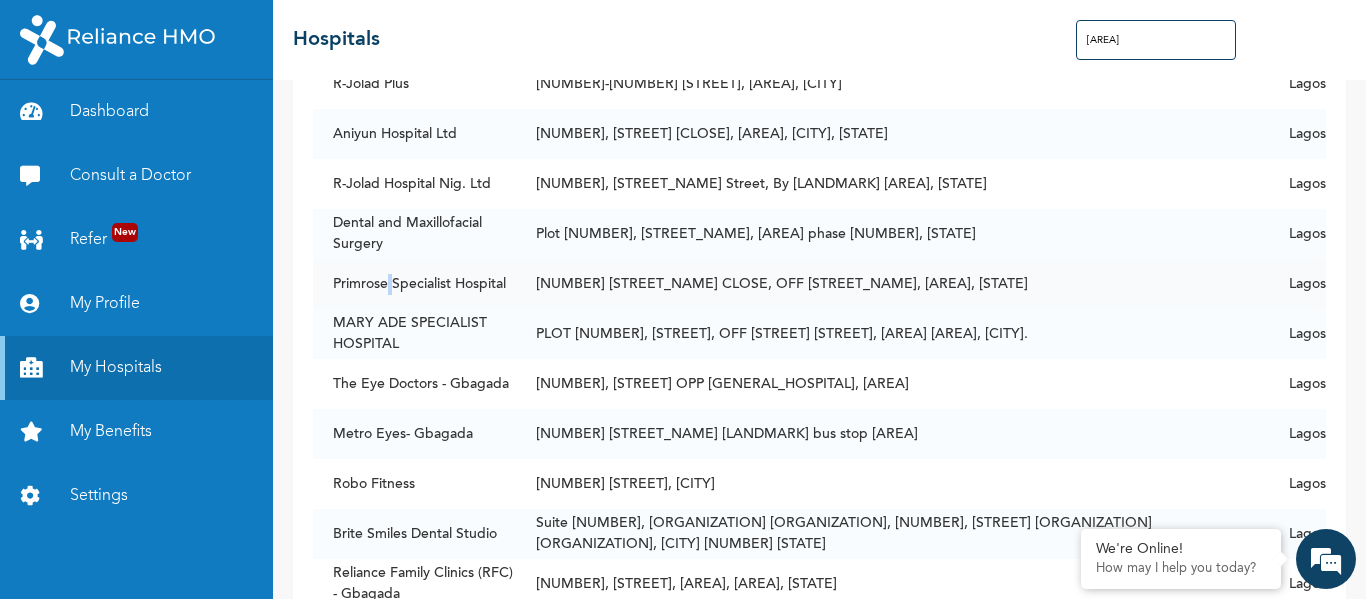 click on "Primrose Specialist Hospital" at bounding box center [414, 284] 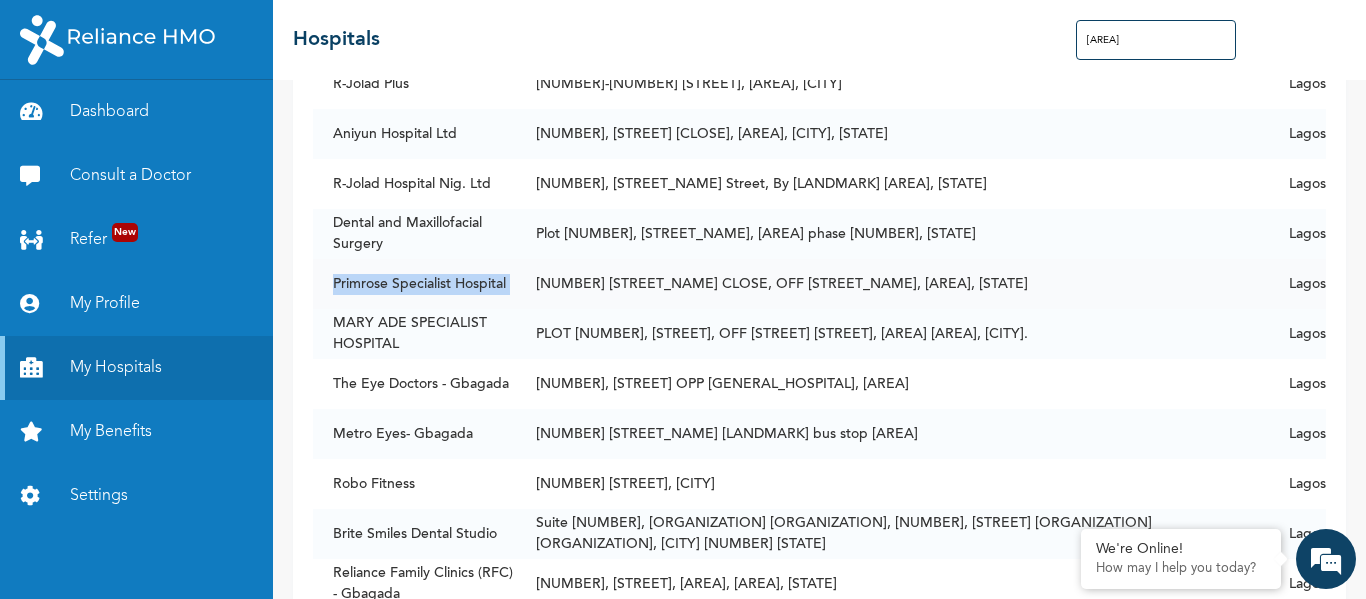 click on "Primrose Specialist Hospital" at bounding box center [414, 284] 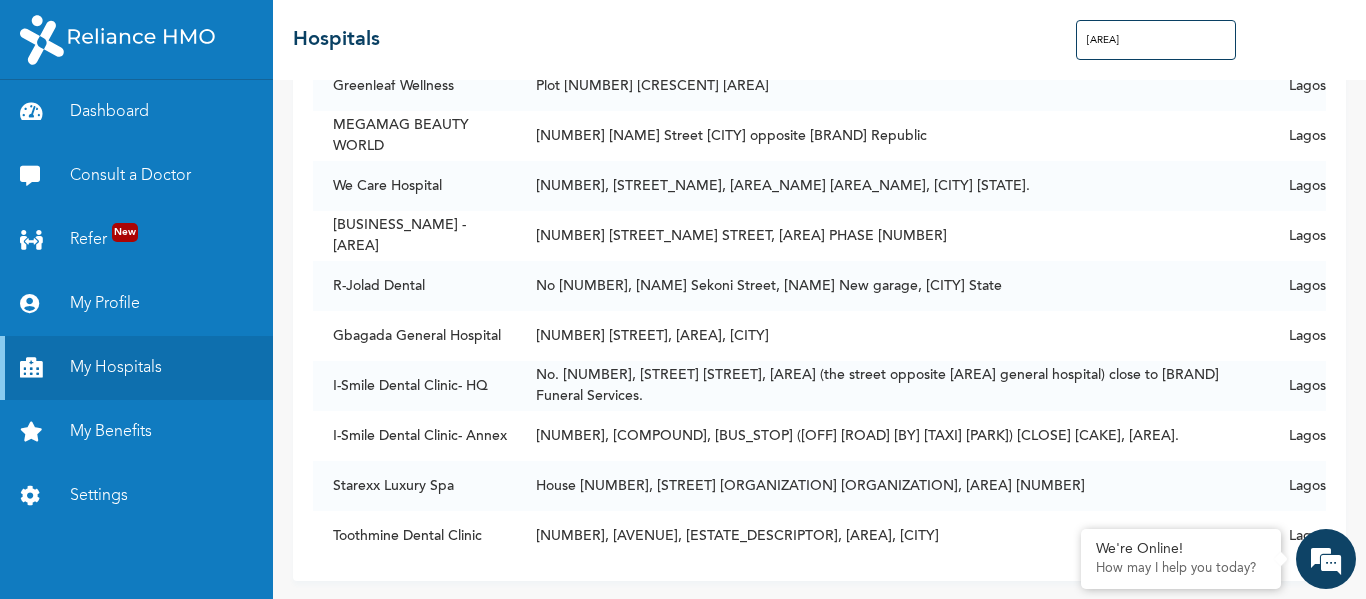 scroll, scrollTop: 1316, scrollLeft: 0, axis: vertical 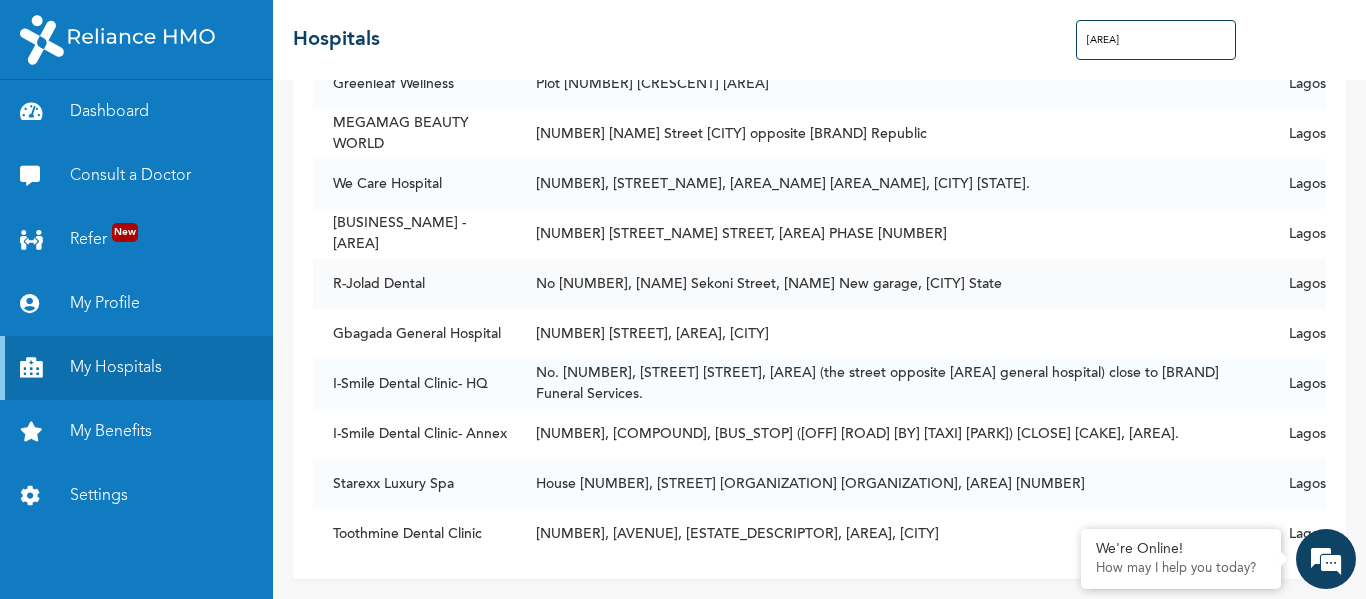 click on "R-Jolad Dental" at bounding box center [414, 284] 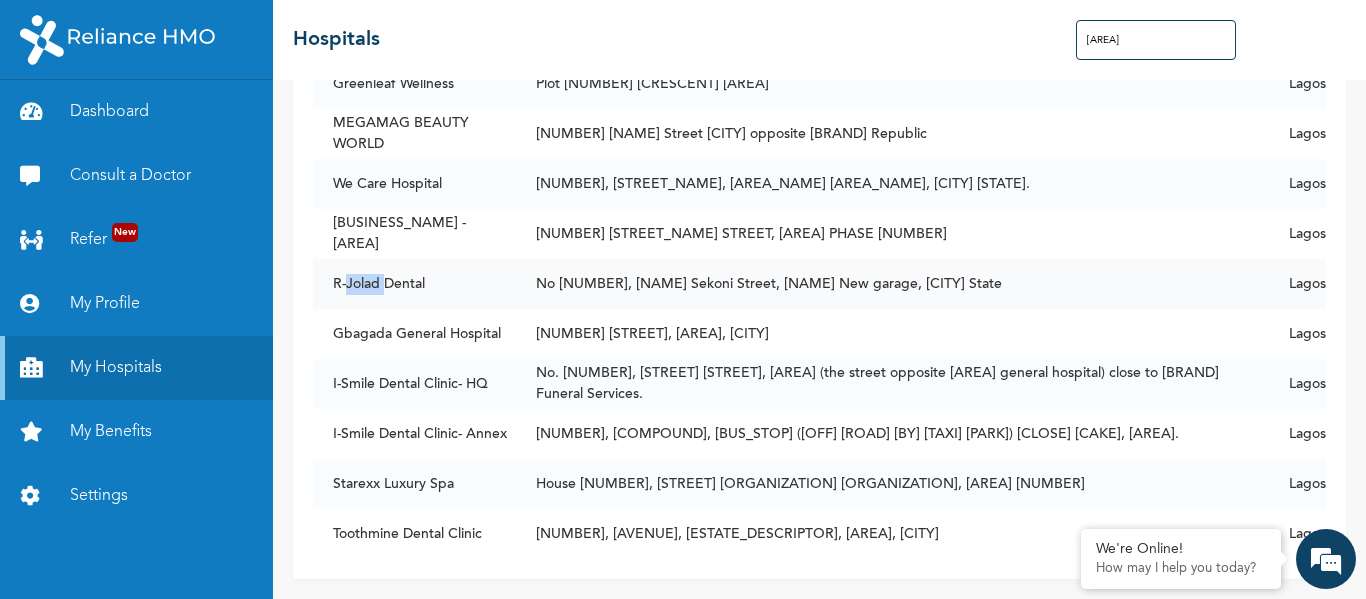 click on "R-Jolad Dental" at bounding box center (414, 284) 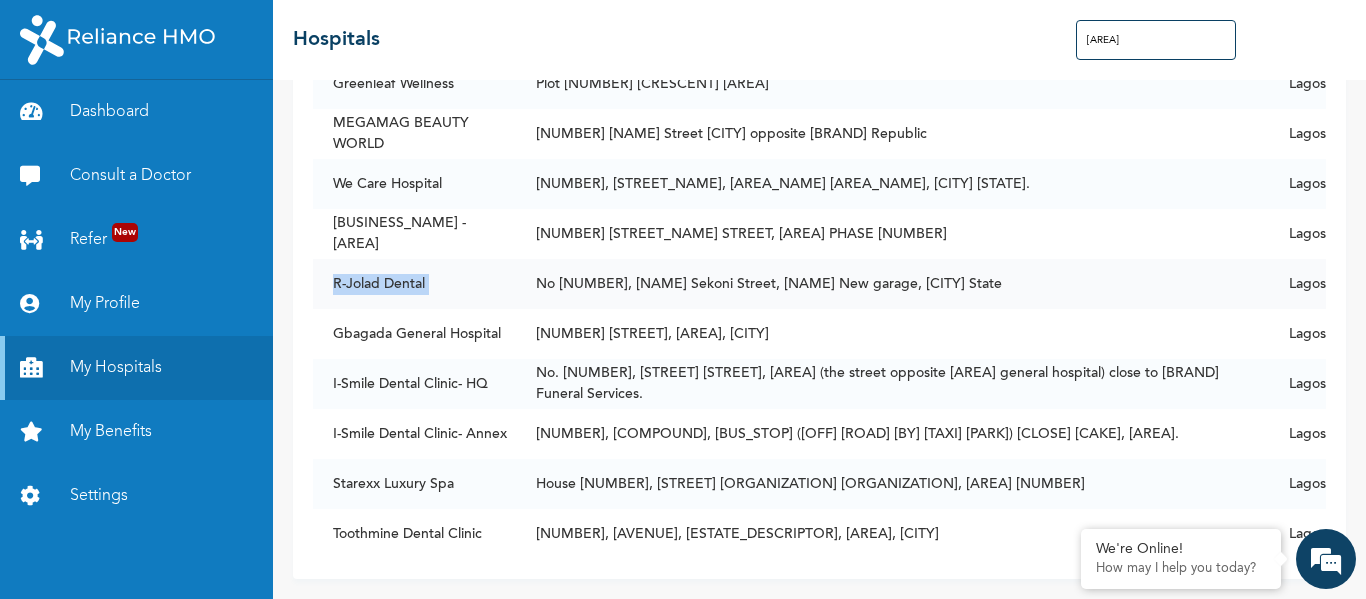 click on "R-Jolad Dental" at bounding box center [414, 284] 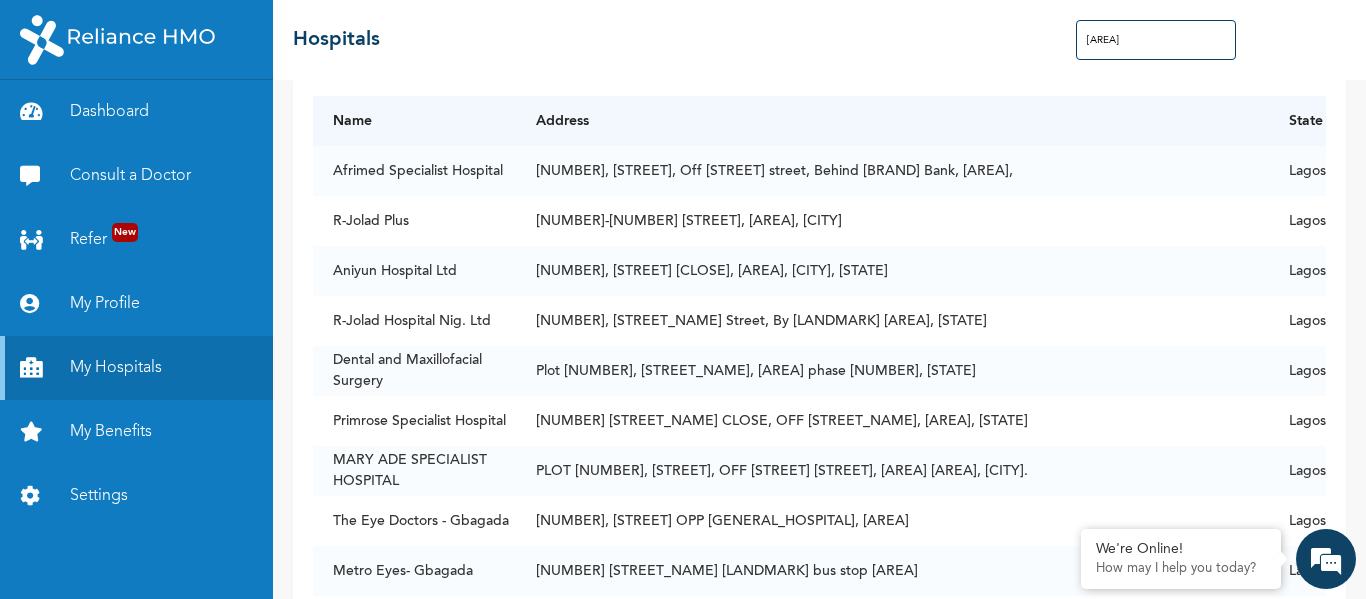 scroll, scrollTop: 0, scrollLeft: 0, axis: both 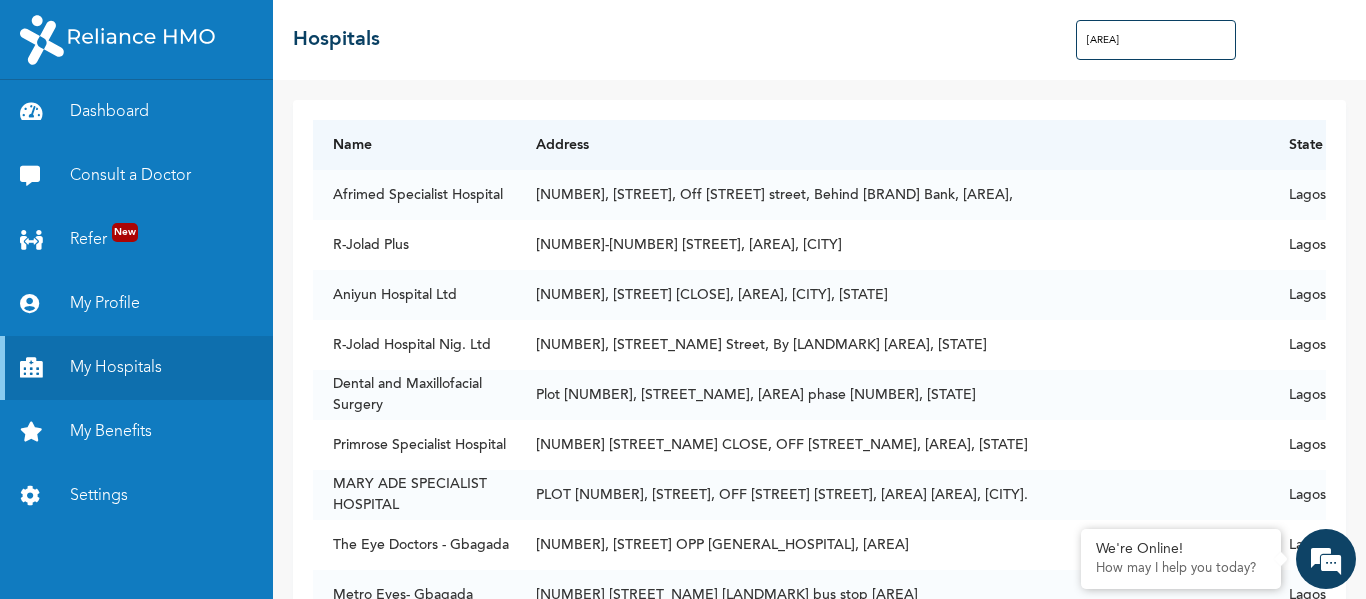 click on "[AREA]" at bounding box center [1156, 40] 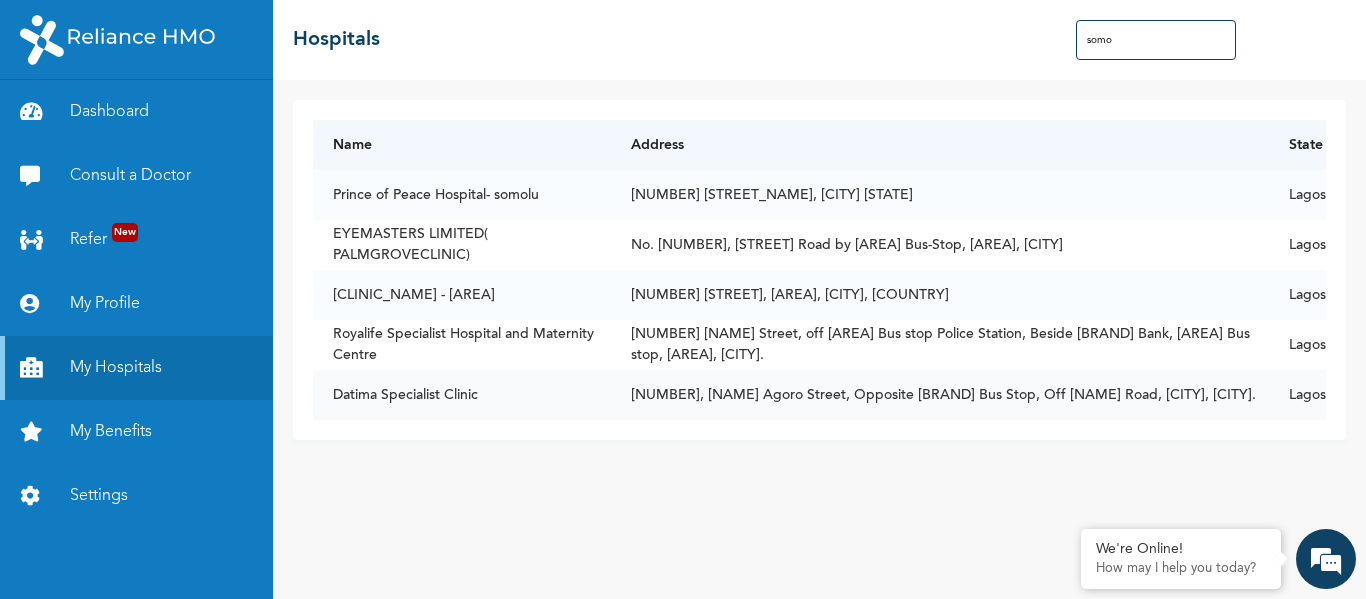 click on "Datima Specialist Clinic" at bounding box center (462, 395) 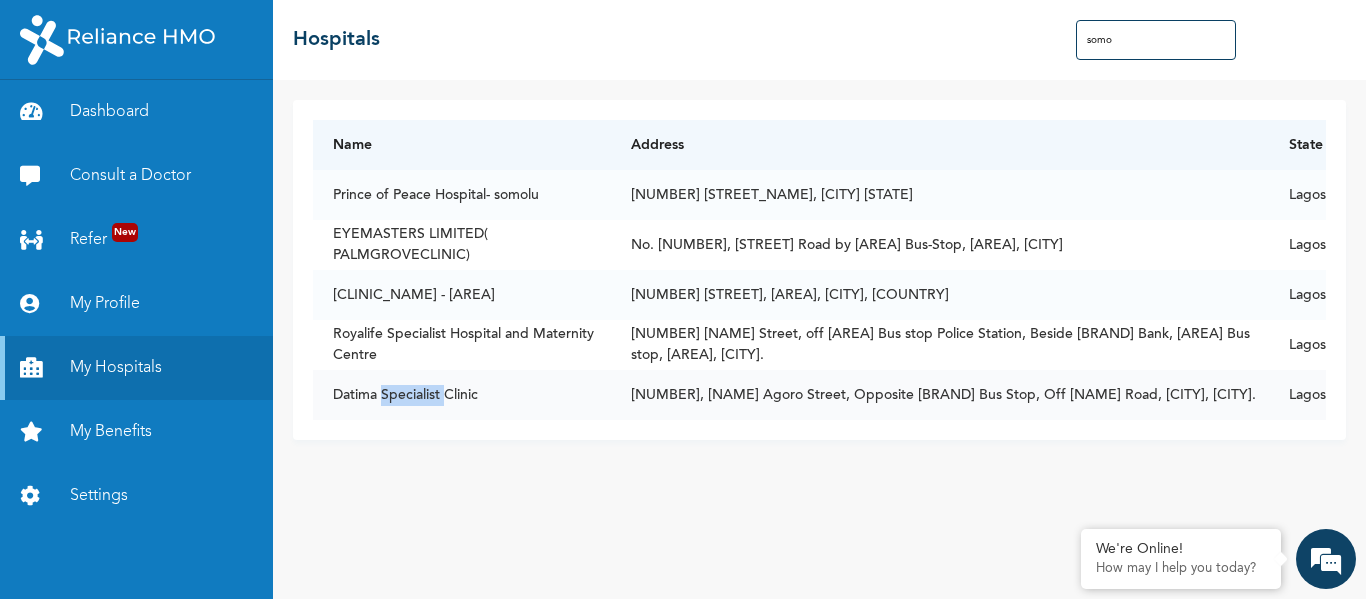click on "Datima Specialist Clinic" at bounding box center [462, 395] 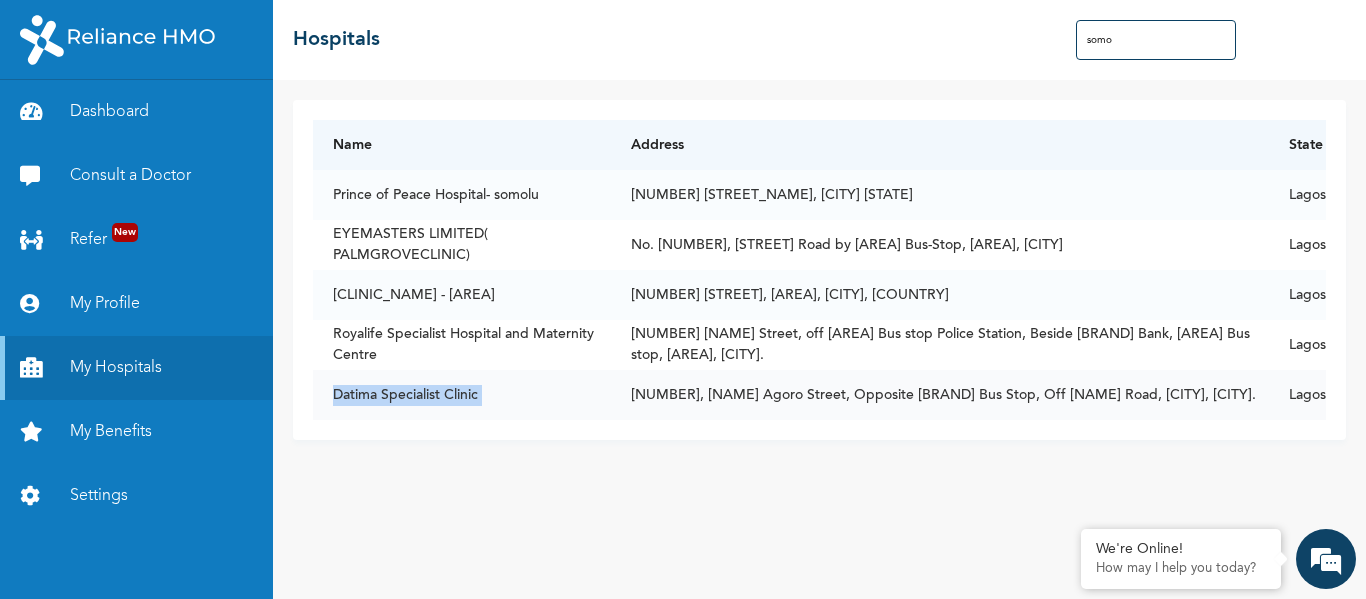 click on "Datima Specialist Clinic" at bounding box center [462, 395] 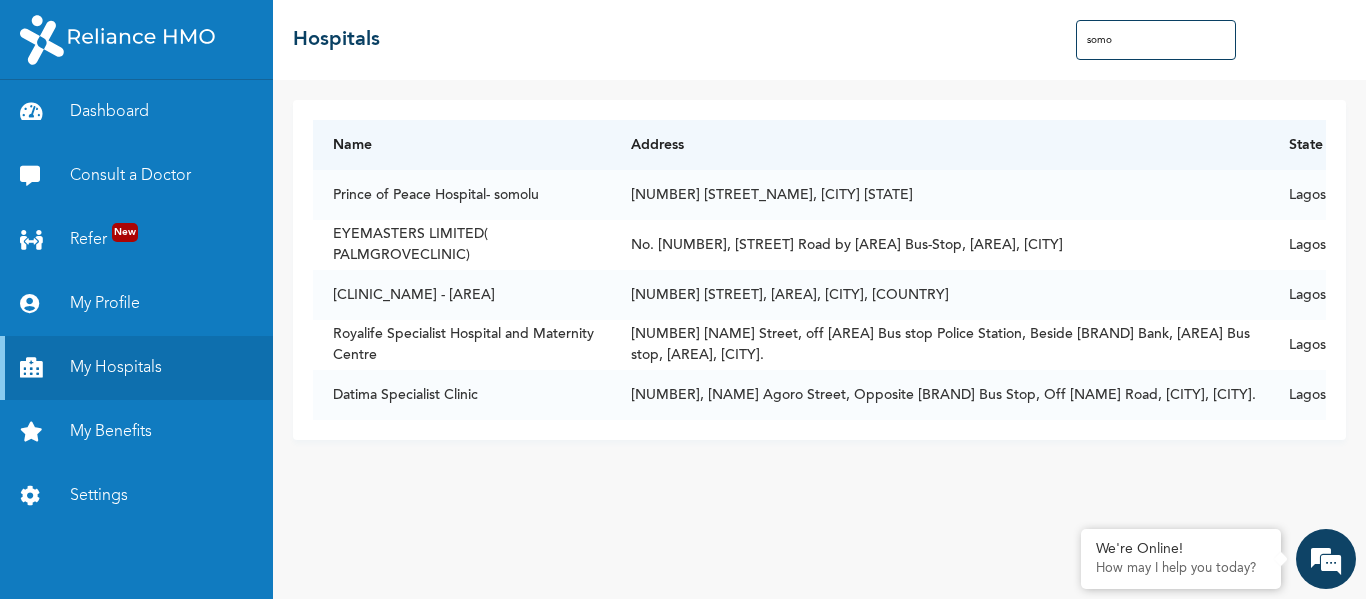 click on "somo" at bounding box center [1156, 40] 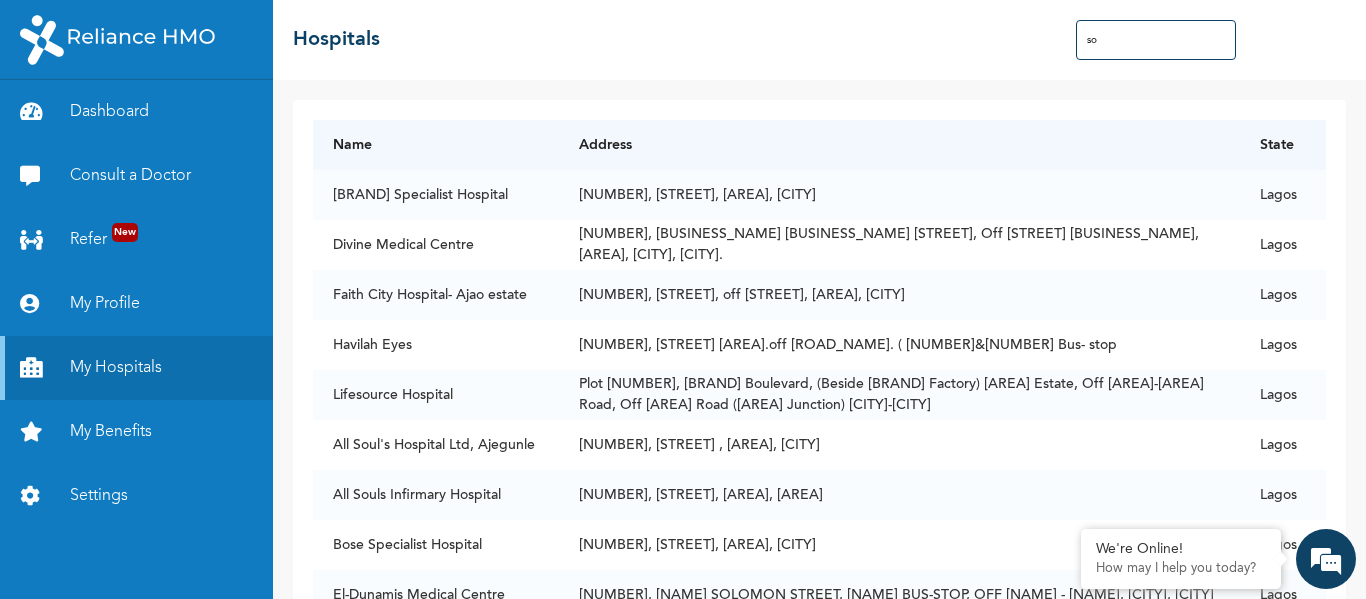 type on "s" 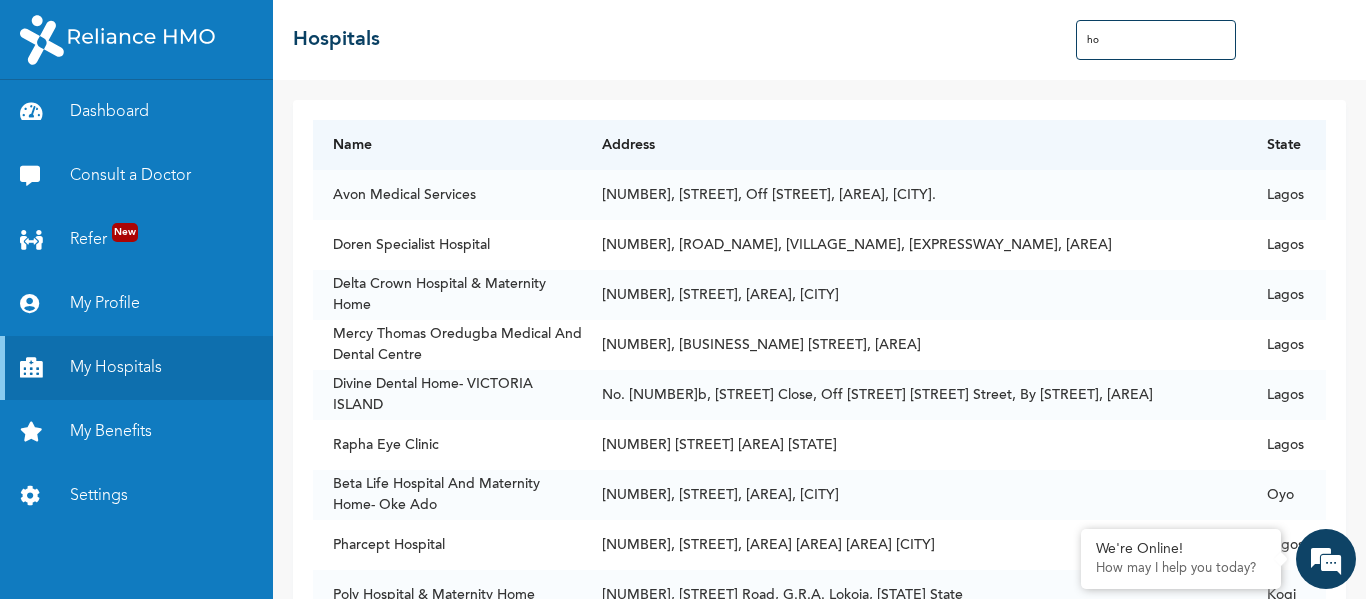 type on "h" 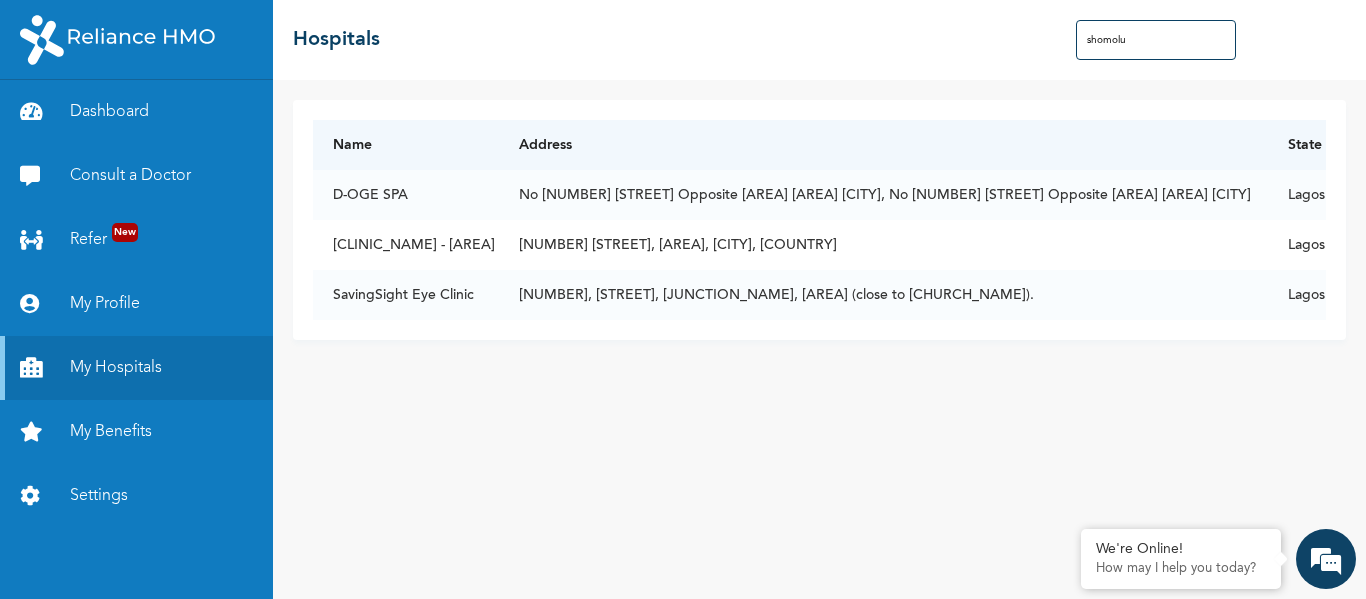 click on "shomolu" at bounding box center [1156, 40] 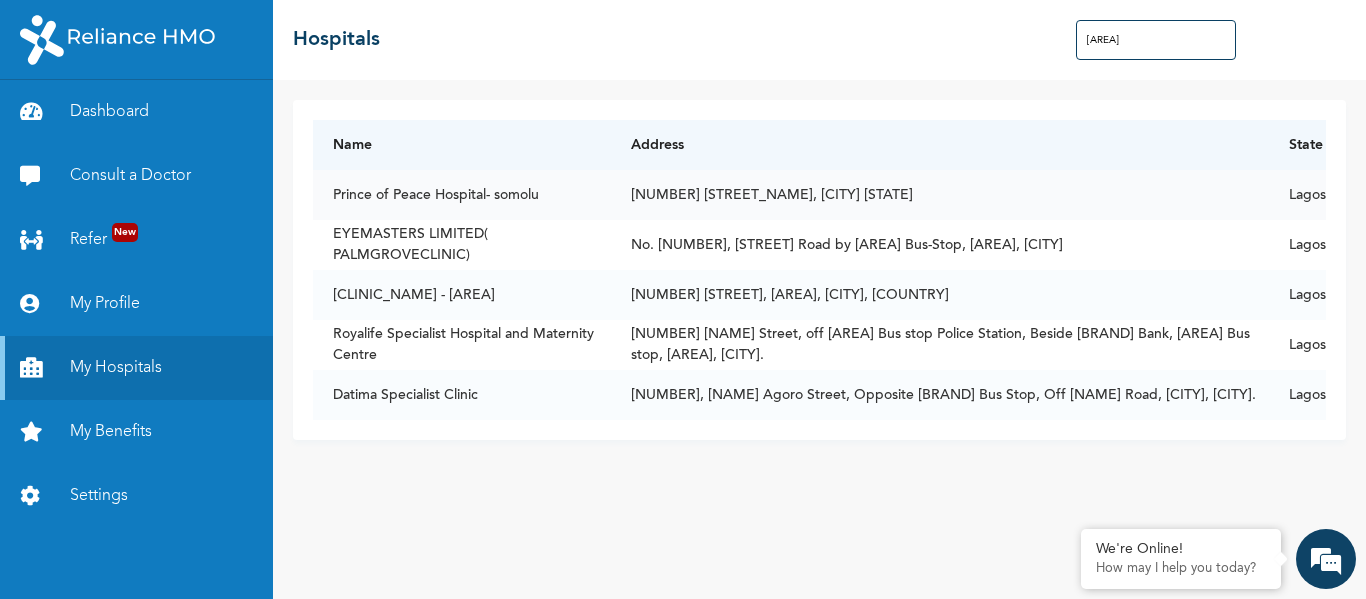 type on "[AREA]" 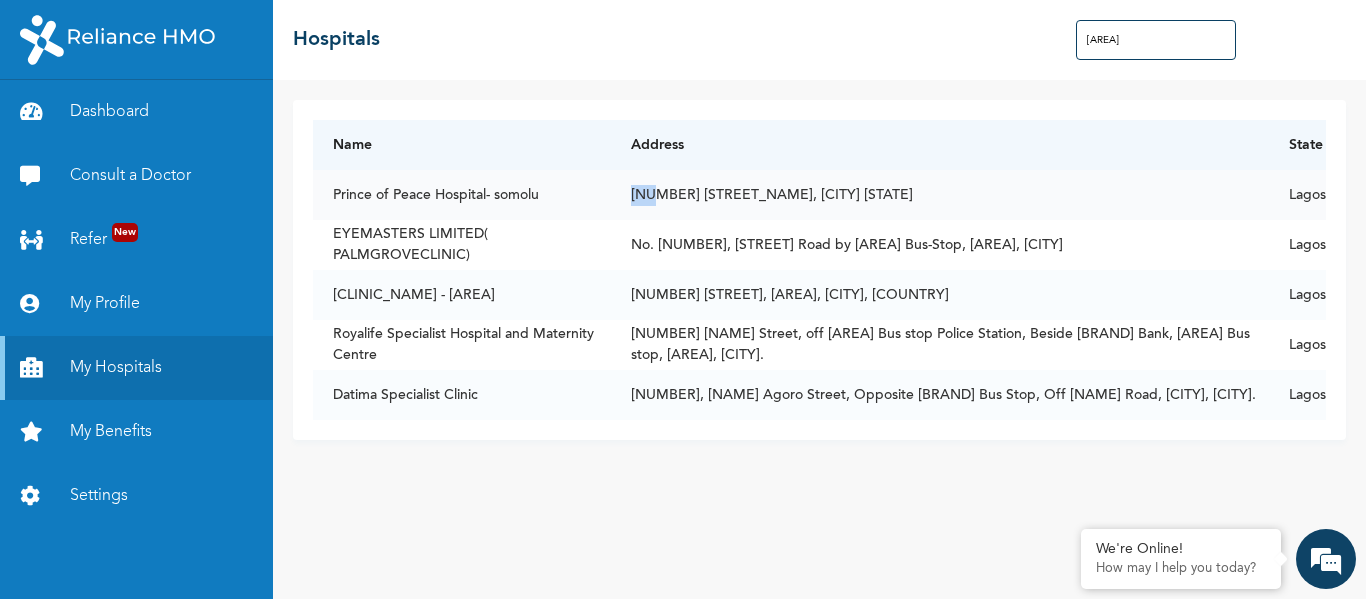 click on "[NUMBER] [STREET_NAME], [CITY] [STATE]" at bounding box center (940, 195) 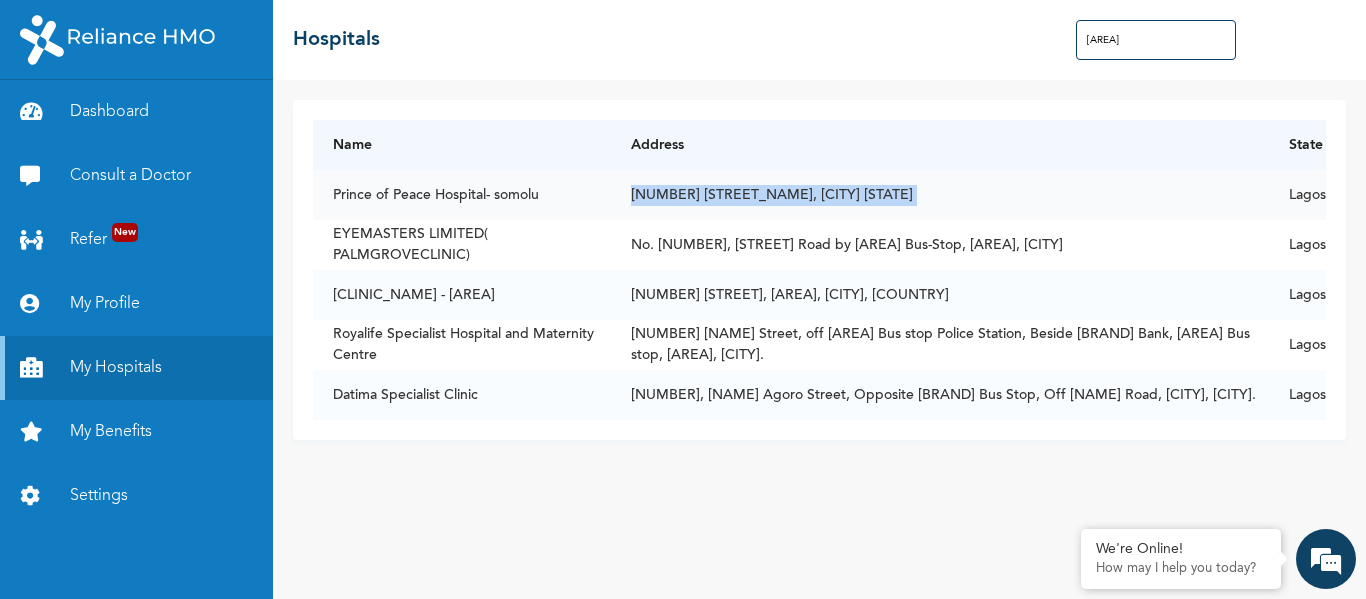 click on "[NUMBER] [STREET_NAME], [CITY] [STATE]" at bounding box center (940, 195) 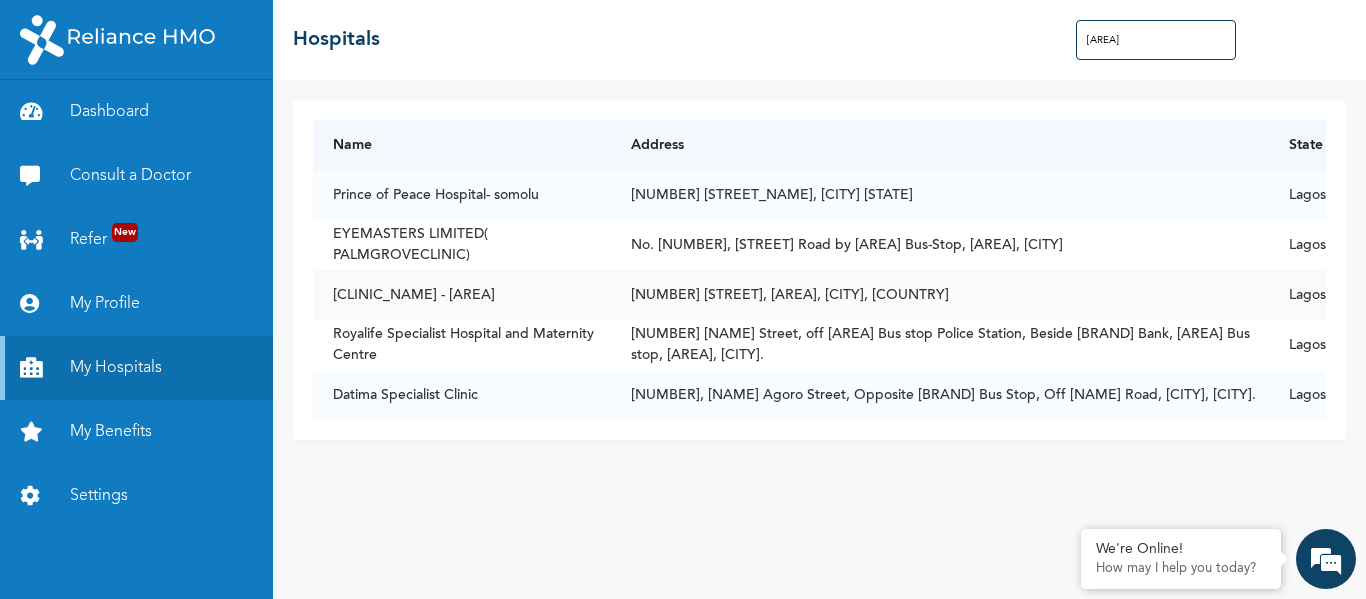 click on "[CLINIC_NAME] - [AREA]" at bounding box center [462, 295] 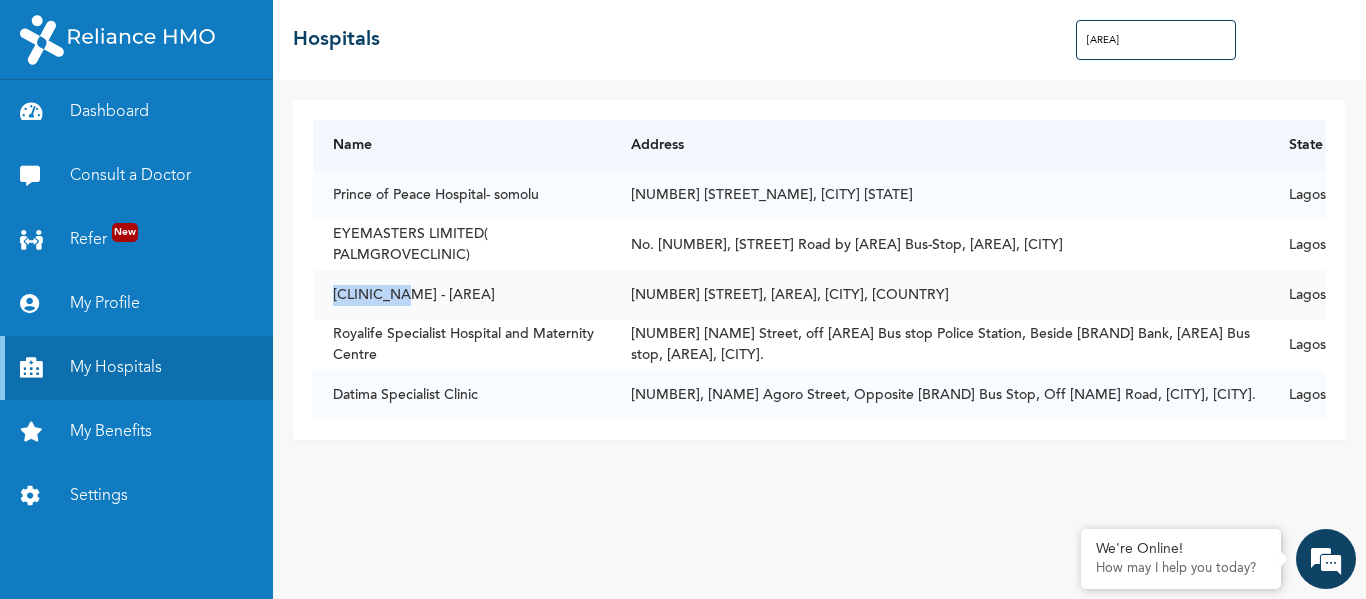 click on "[CLINIC_NAME] - [AREA]" at bounding box center [462, 295] 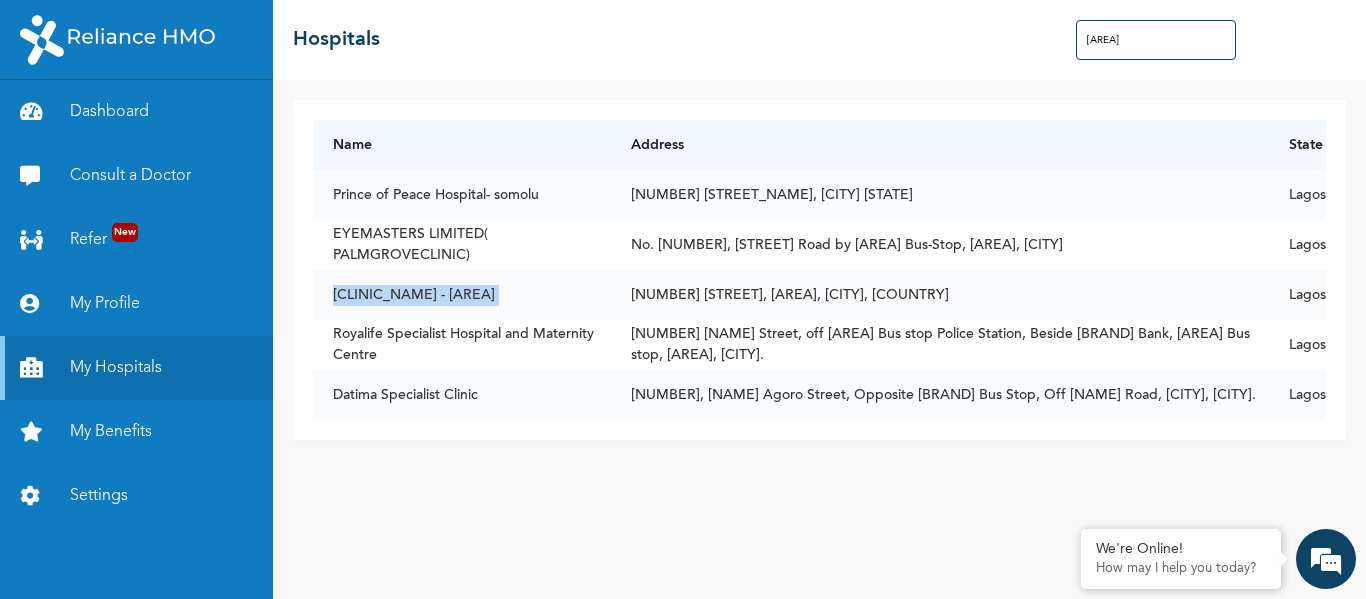 click on "[CLINIC_NAME] - [AREA]" at bounding box center (462, 295) 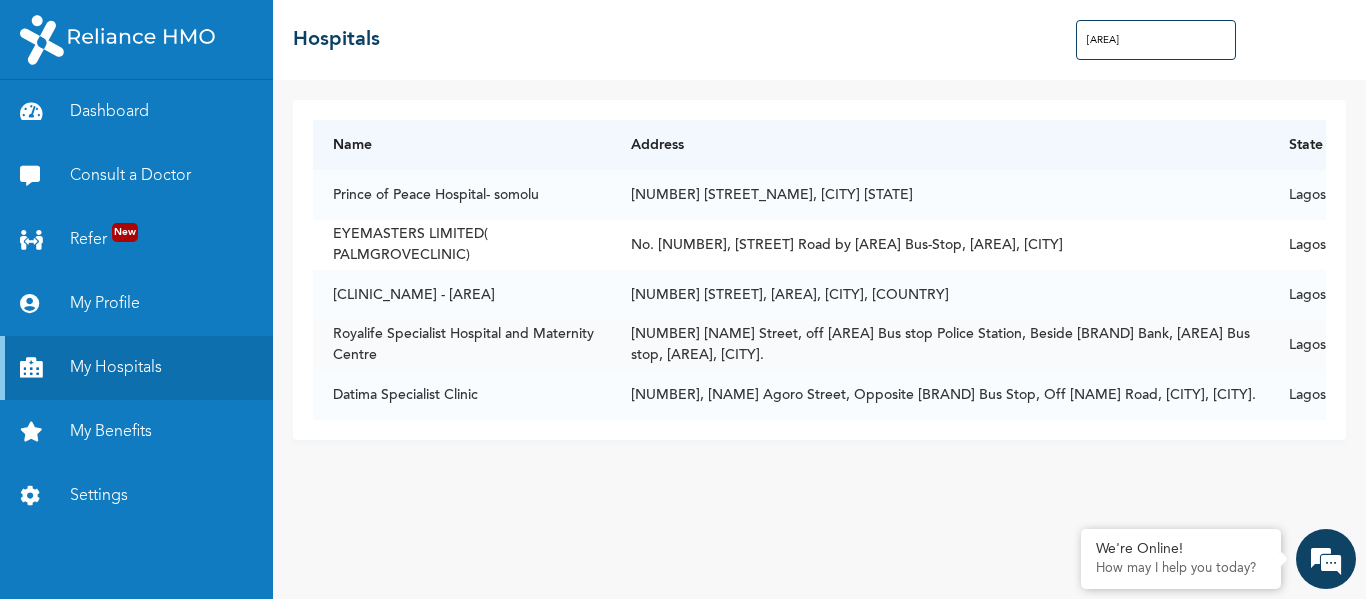 click on "Royalife Specialist Hospital and Maternity Centre" at bounding box center (462, 345) 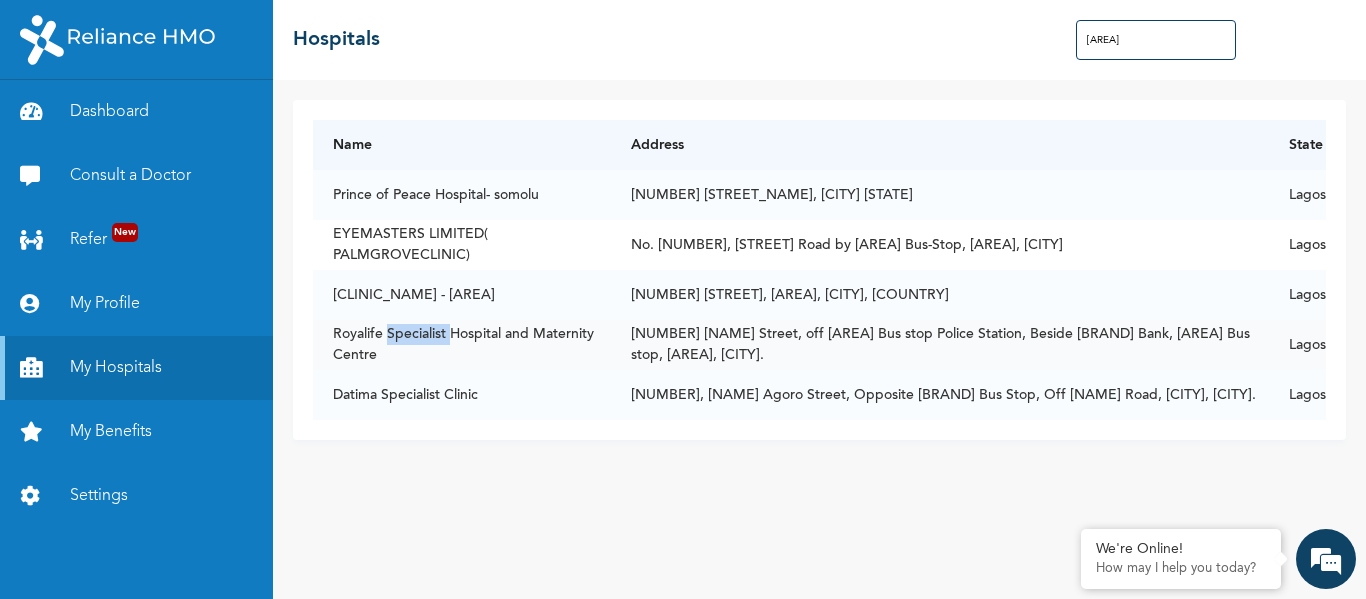 click on "Royalife Specialist Hospital and Maternity Centre" at bounding box center (462, 345) 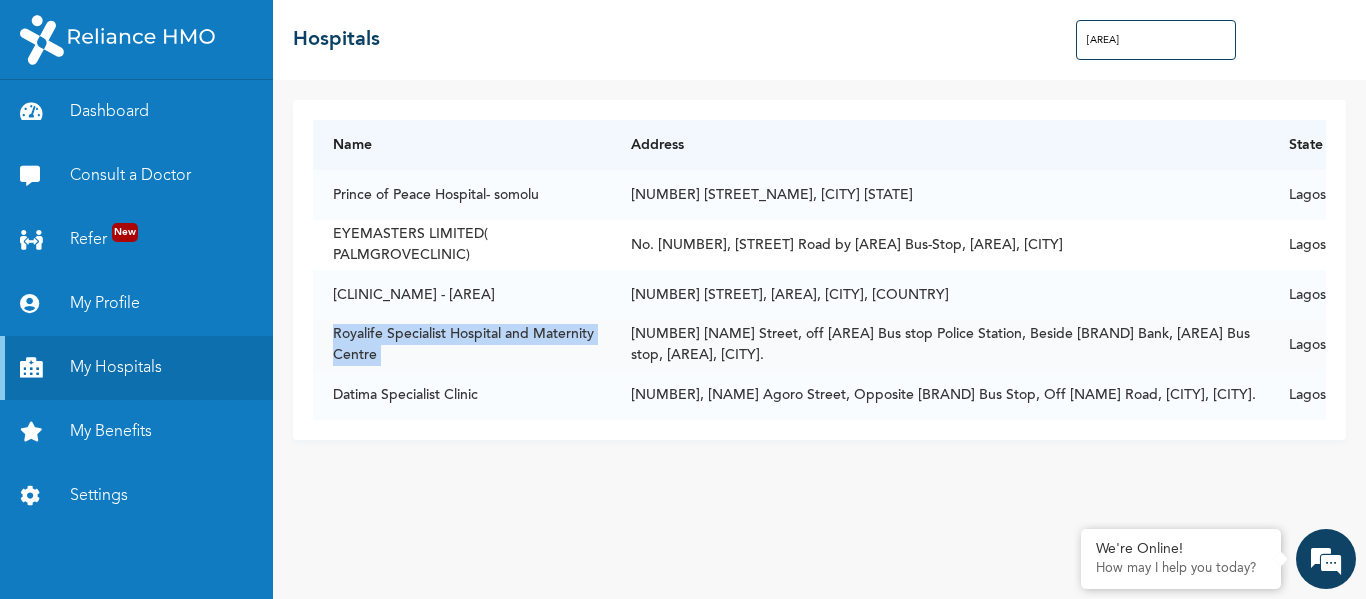 click on "Royalife Specialist Hospital and Maternity Centre" at bounding box center [462, 345] 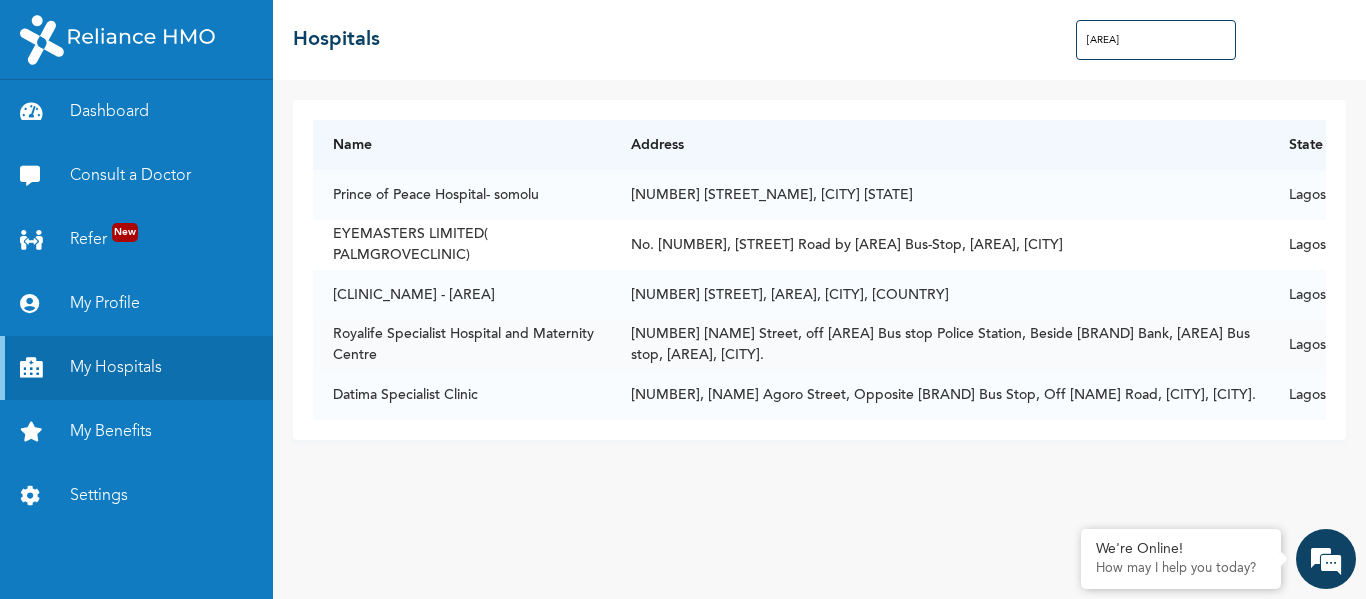 click on "[NUMBER] [NAME] Street, off [AREA] Bus stop Police Station, Beside [BRAND] Bank, [AREA] Bus stop, [AREA], [CITY]." at bounding box center [940, 345] 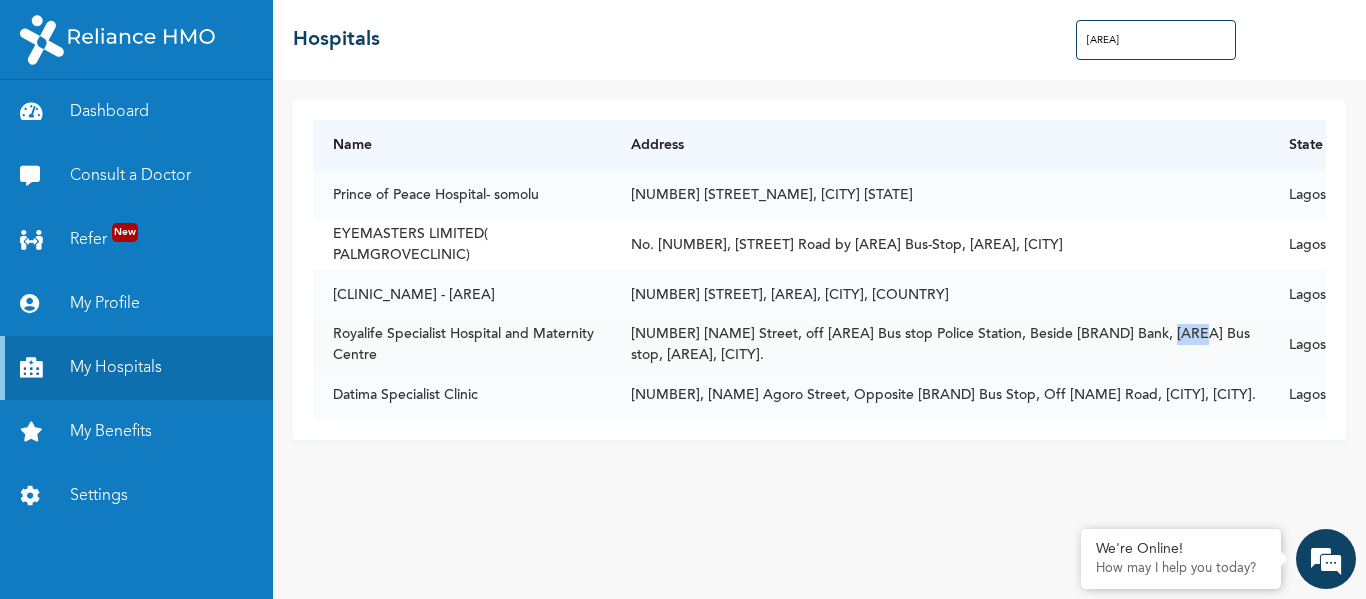 click on "[NUMBER] [NAME] Street, off [AREA] Bus stop Police Station, Beside [BRAND] Bank, [AREA] Bus stop, [AREA], [CITY]." at bounding box center (940, 345) 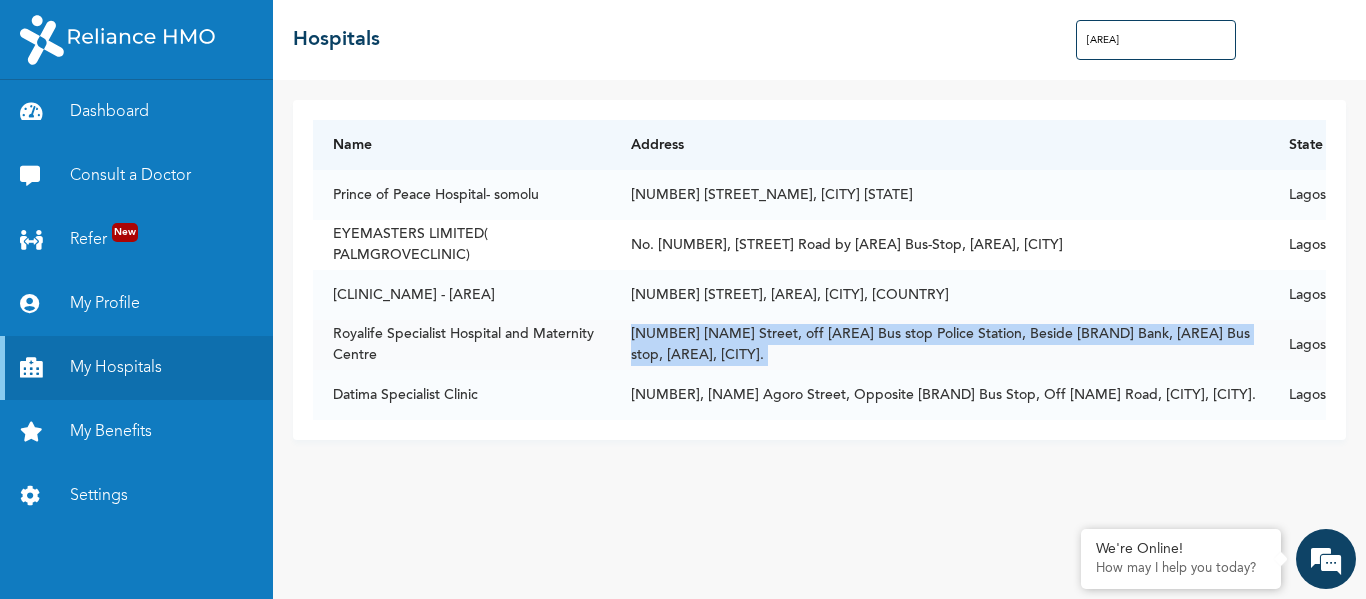 click on "[NUMBER] [NAME] Street, off [AREA] Bus stop Police Station, Beside [BRAND] Bank, [AREA] Bus stop, [AREA], [CITY]." at bounding box center (940, 345) 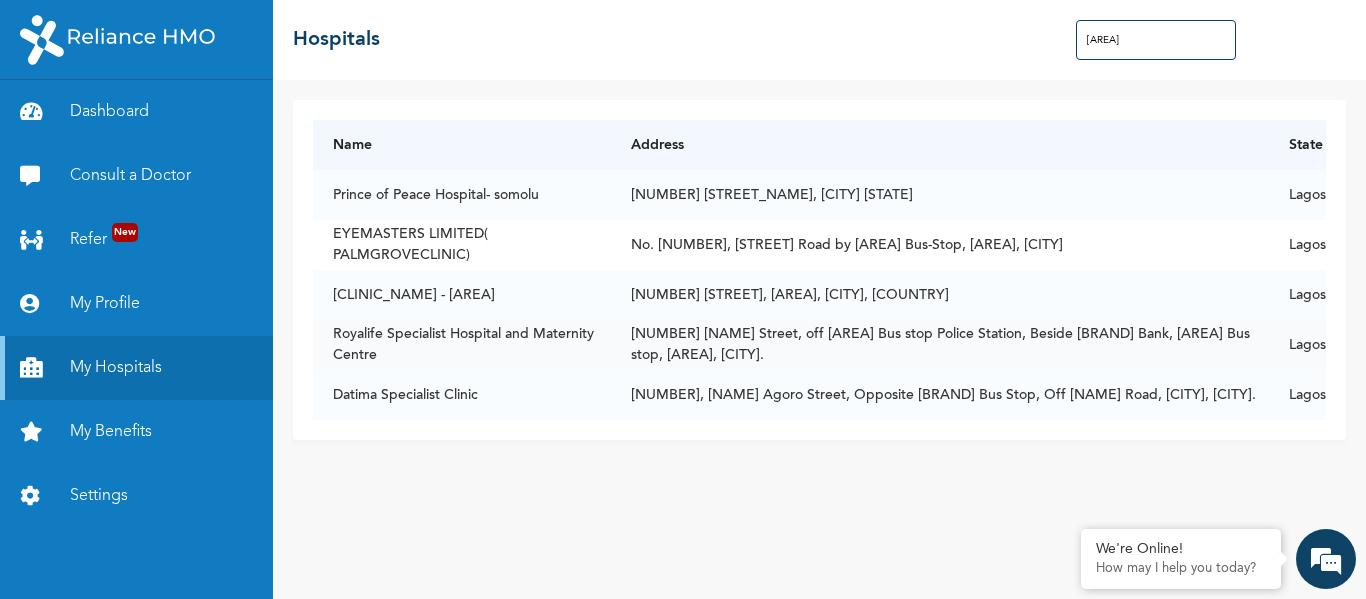 click on "Royalife Specialist Hospital and Maternity Centre" at bounding box center (462, 345) 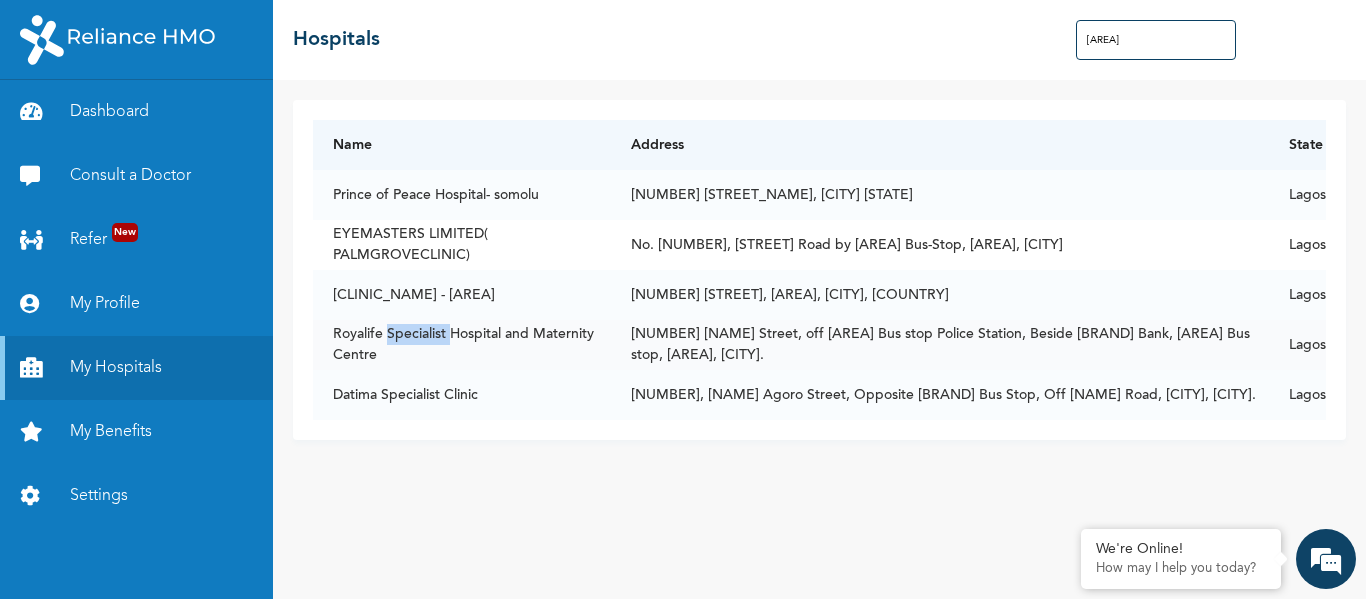click on "Royalife Specialist Hospital and Maternity Centre" at bounding box center (462, 345) 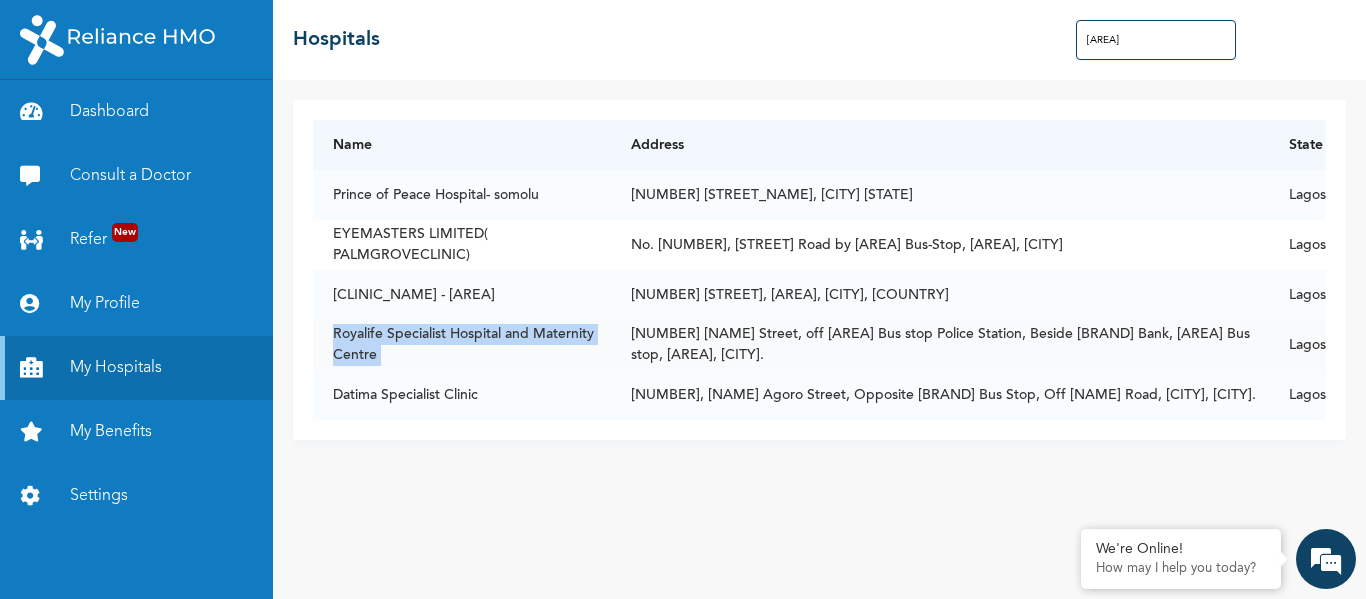 click on "Royalife Specialist Hospital and Maternity Centre" at bounding box center [462, 345] 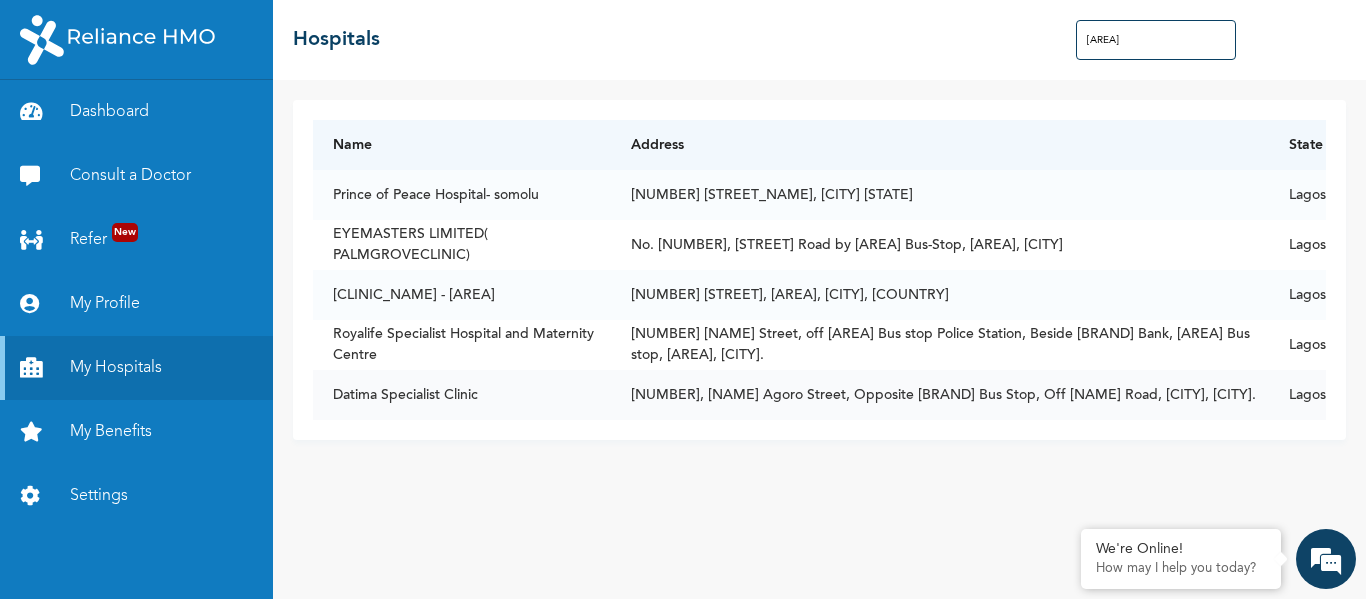 click on "Datima Specialist Clinic" at bounding box center (462, 395) 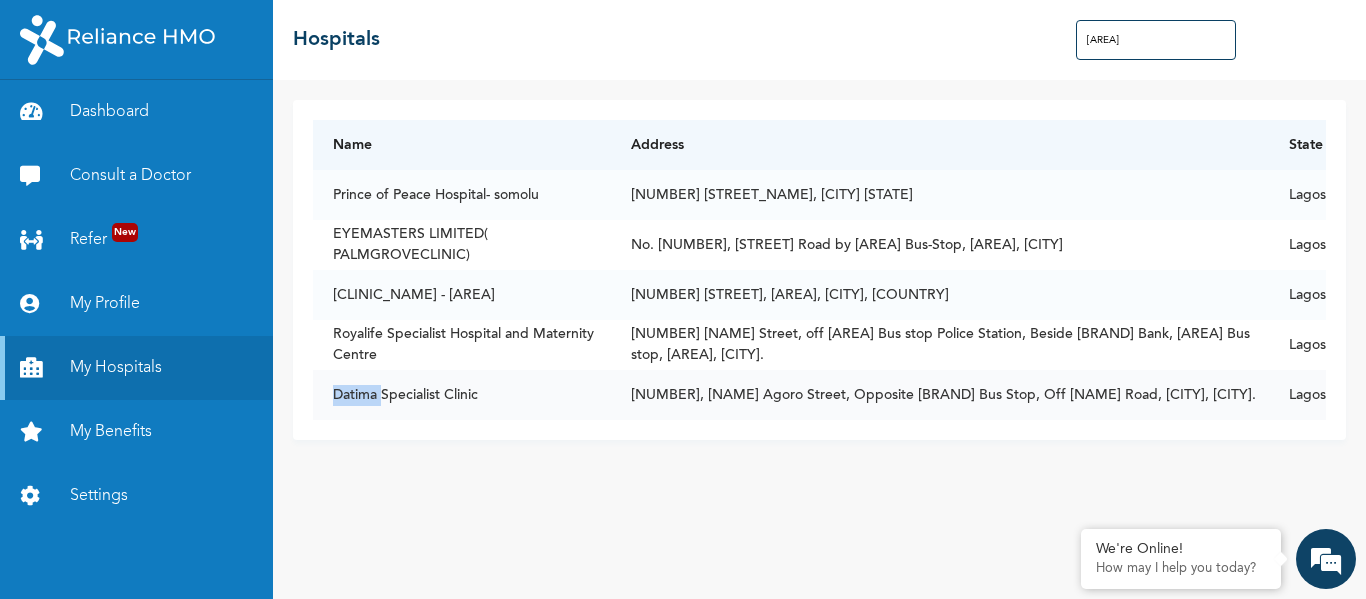 click on "Datima Specialist Clinic" at bounding box center (462, 395) 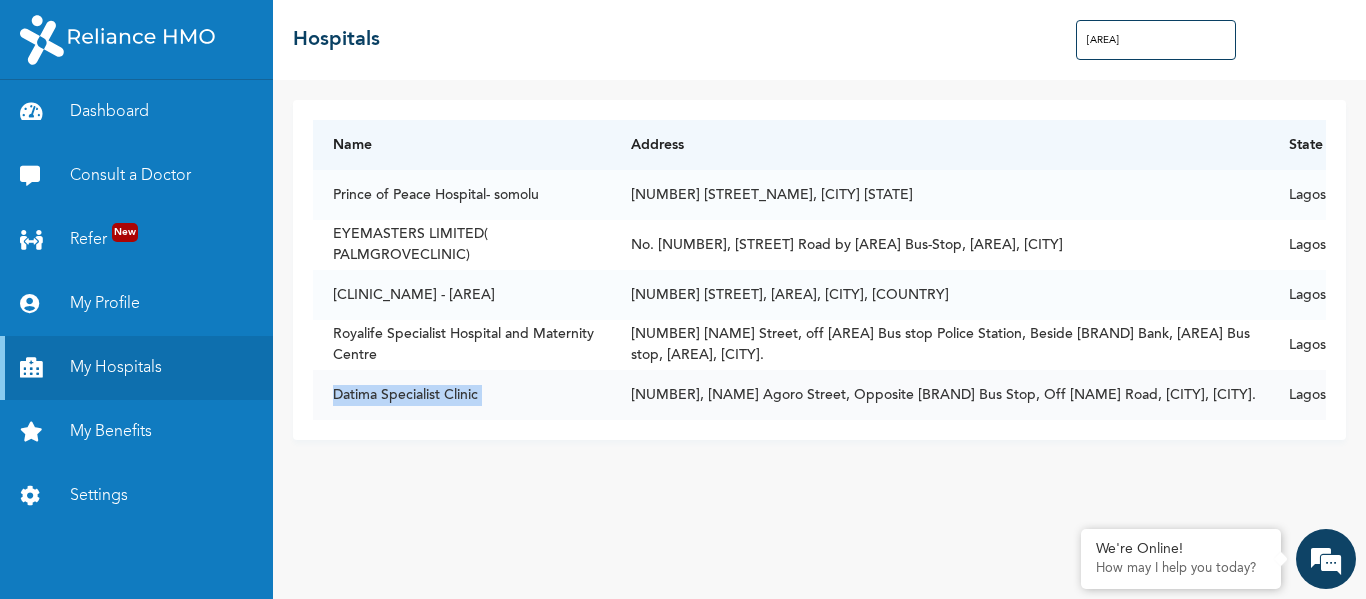 click on "Datima Specialist Clinic" at bounding box center (462, 395) 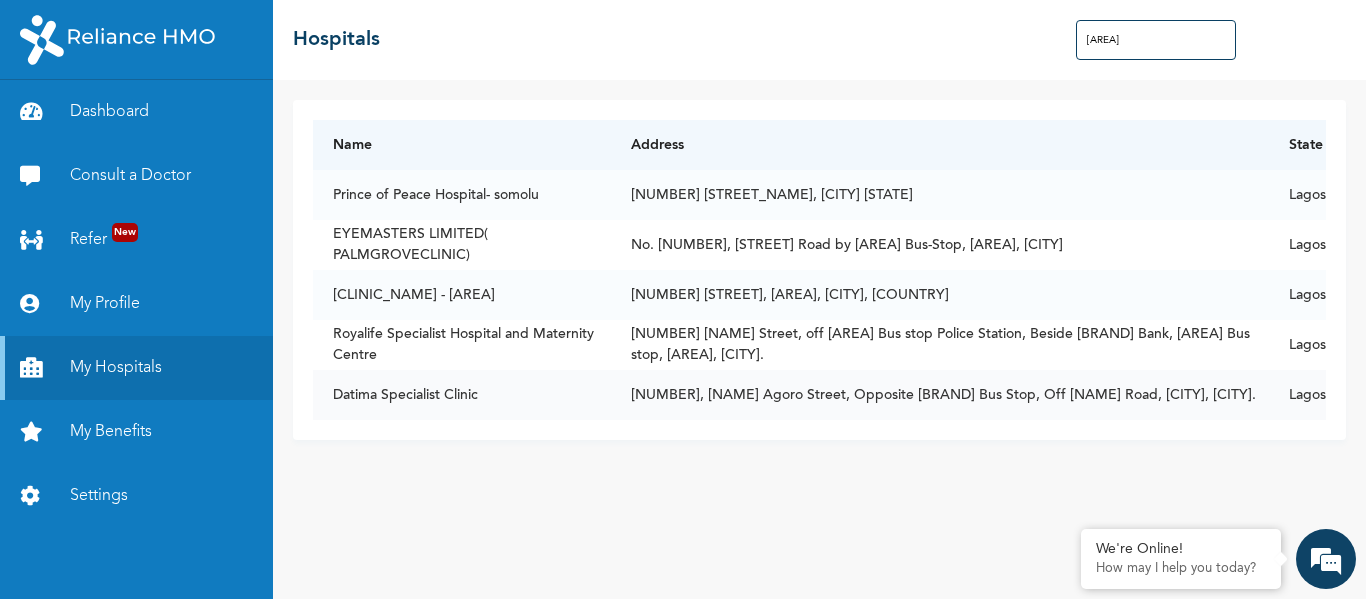click on "[NUMBER], [NAME] Agoro Street, Opposite [BRAND] Bus Stop, Off [NAME] Road, [CITY], [CITY]." at bounding box center [940, 395] 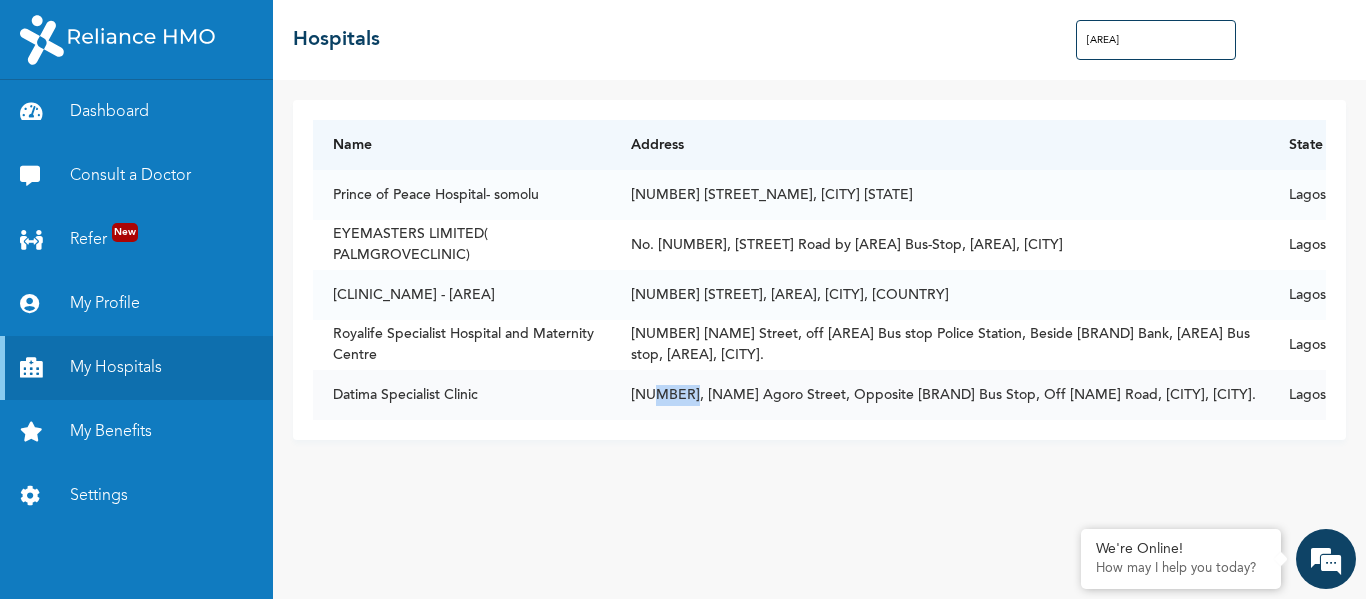 click on "[NUMBER], [NAME] Agoro Street, Opposite [BRAND] Bus Stop, Off [NAME] Road, [CITY], [CITY]." at bounding box center [940, 395] 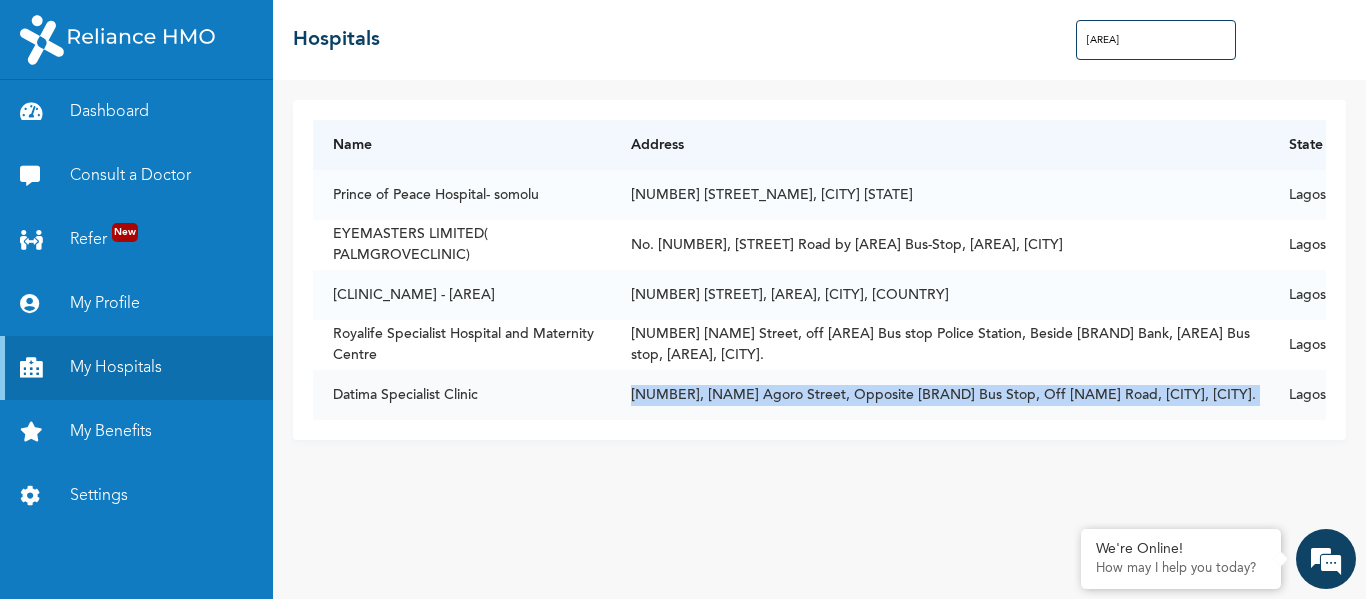 click on "[NUMBER], [NAME] Agoro Street, Opposite [BRAND] Bus Stop, Off [NAME] Road, [CITY], [CITY]." at bounding box center (940, 395) 